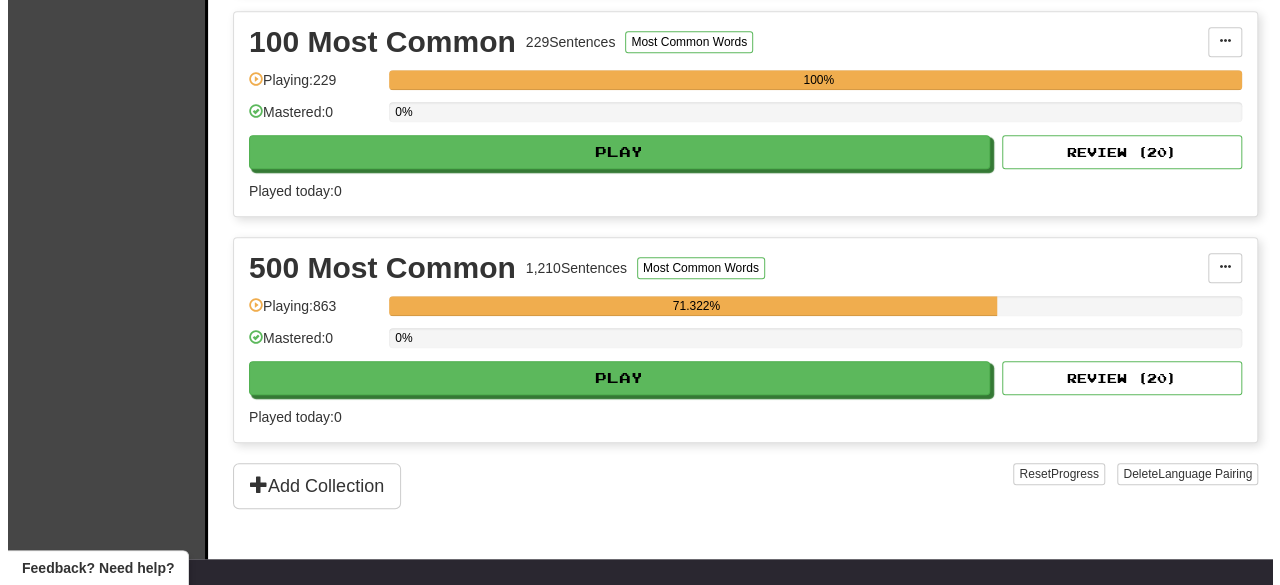 scroll, scrollTop: 660, scrollLeft: 0, axis: vertical 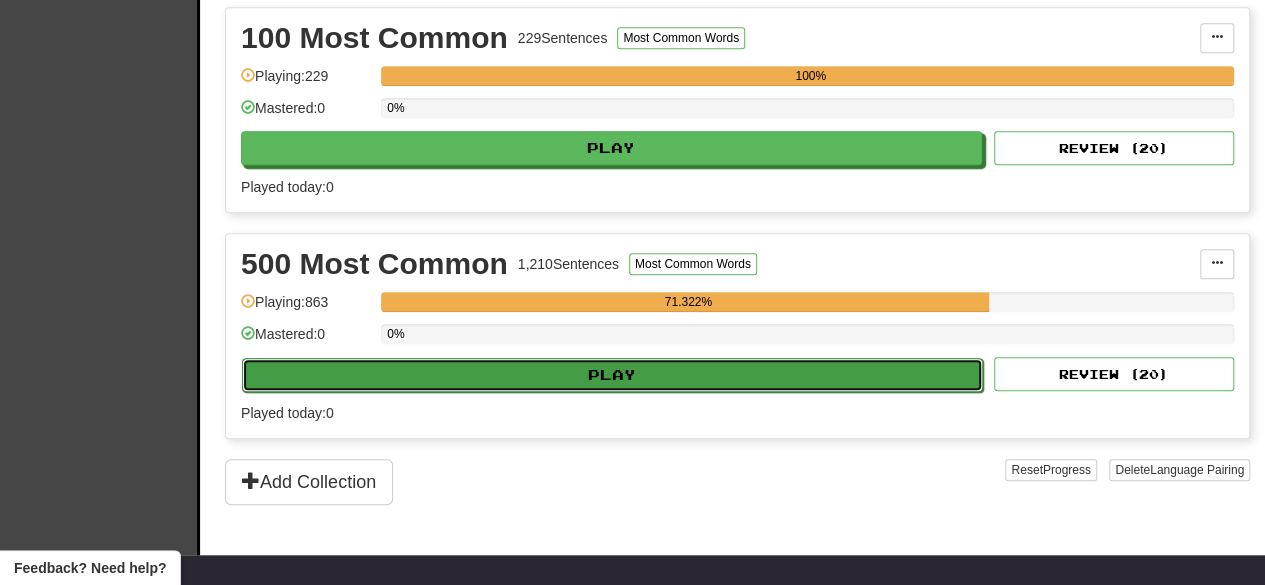click on "Play" at bounding box center [612, 375] 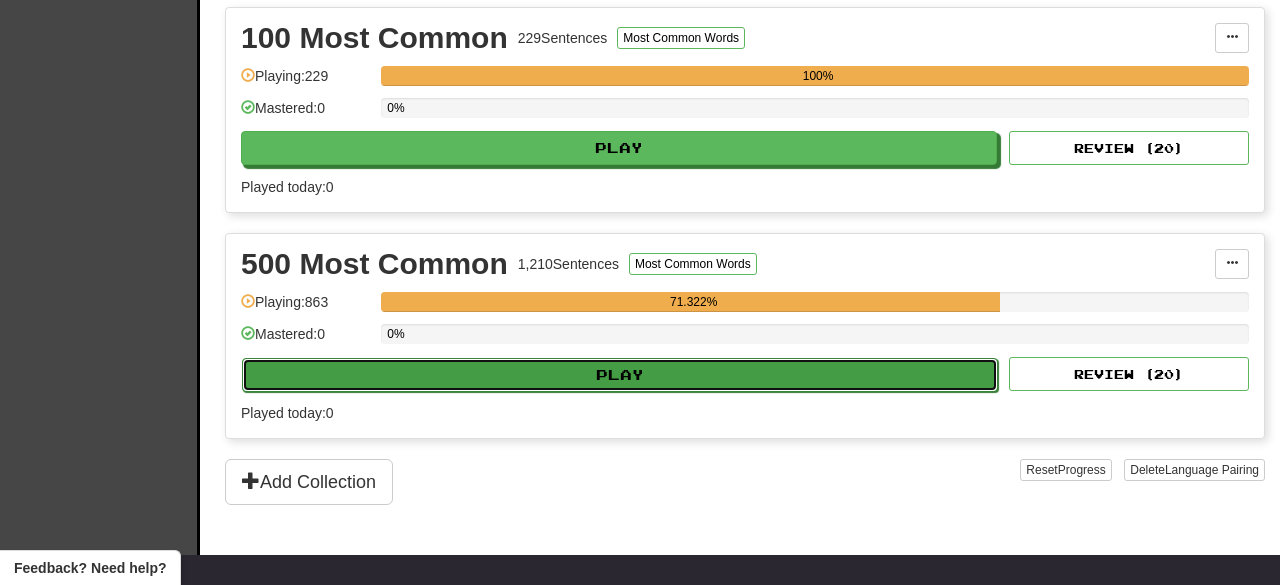 select on "********" 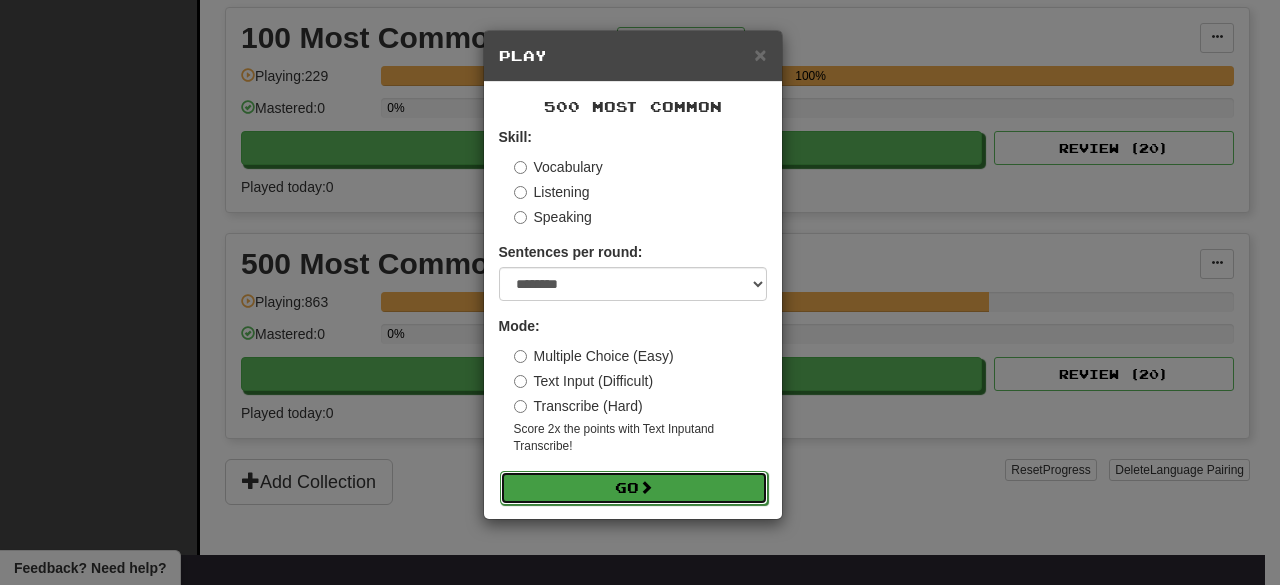 click at bounding box center (646, 487) 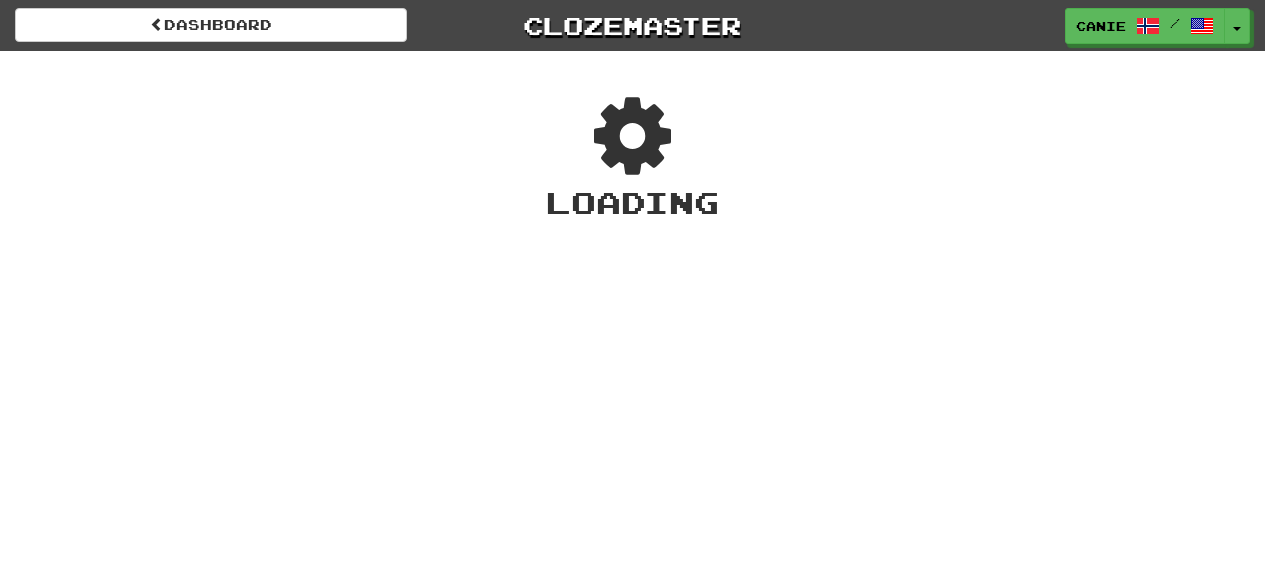scroll, scrollTop: 0, scrollLeft: 0, axis: both 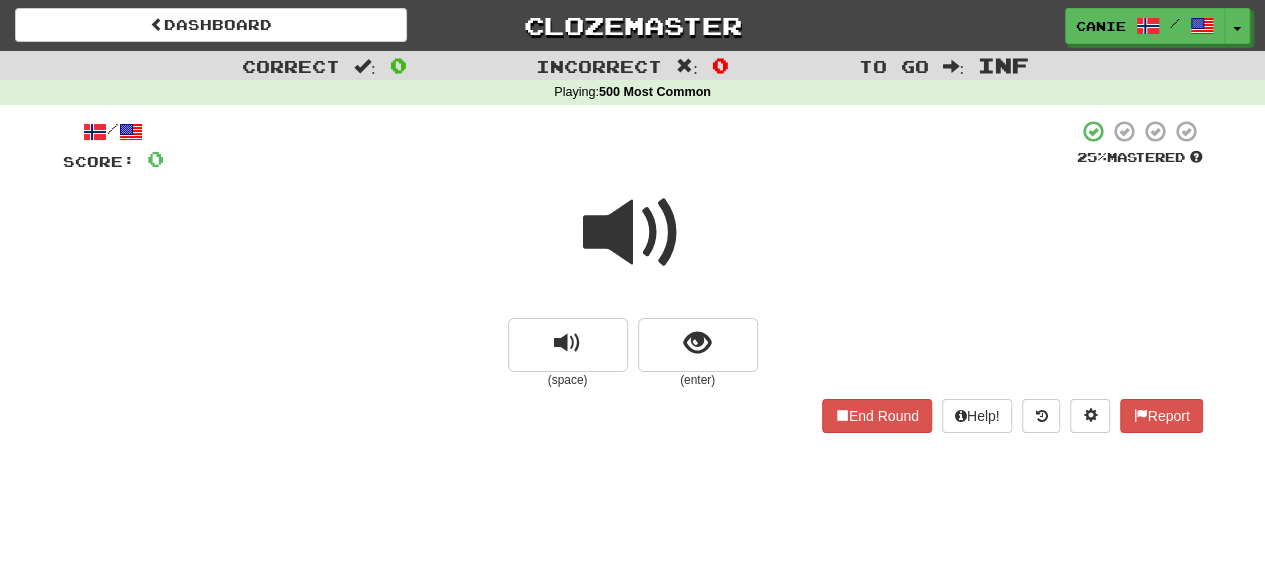 click at bounding box center (633, 233) 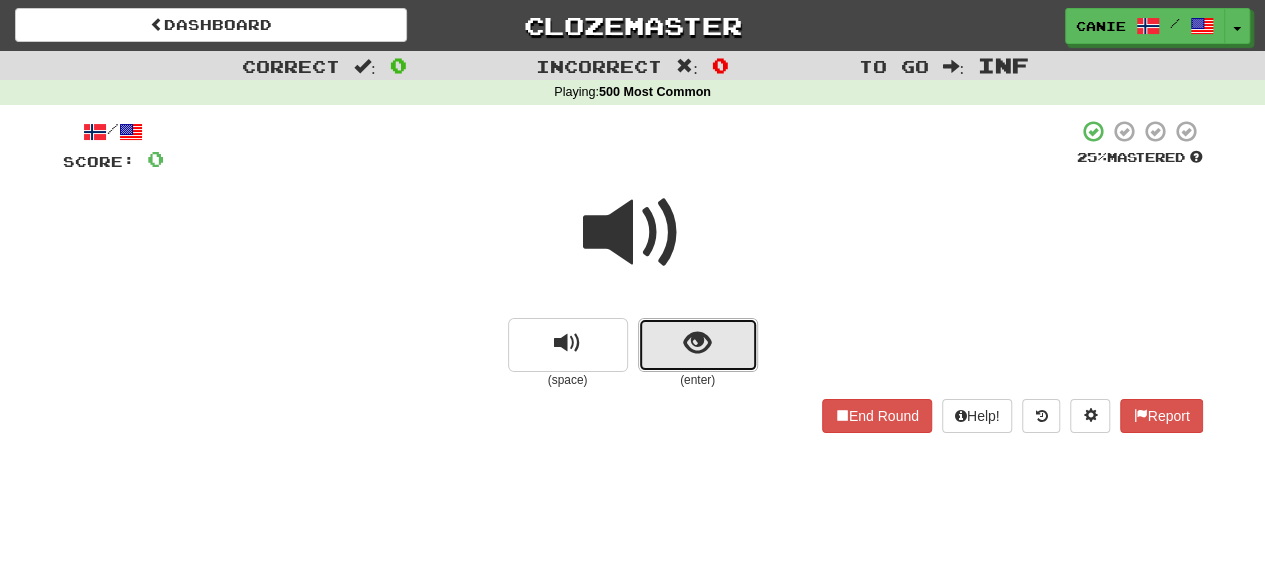 click at bounding box center (697, 343) 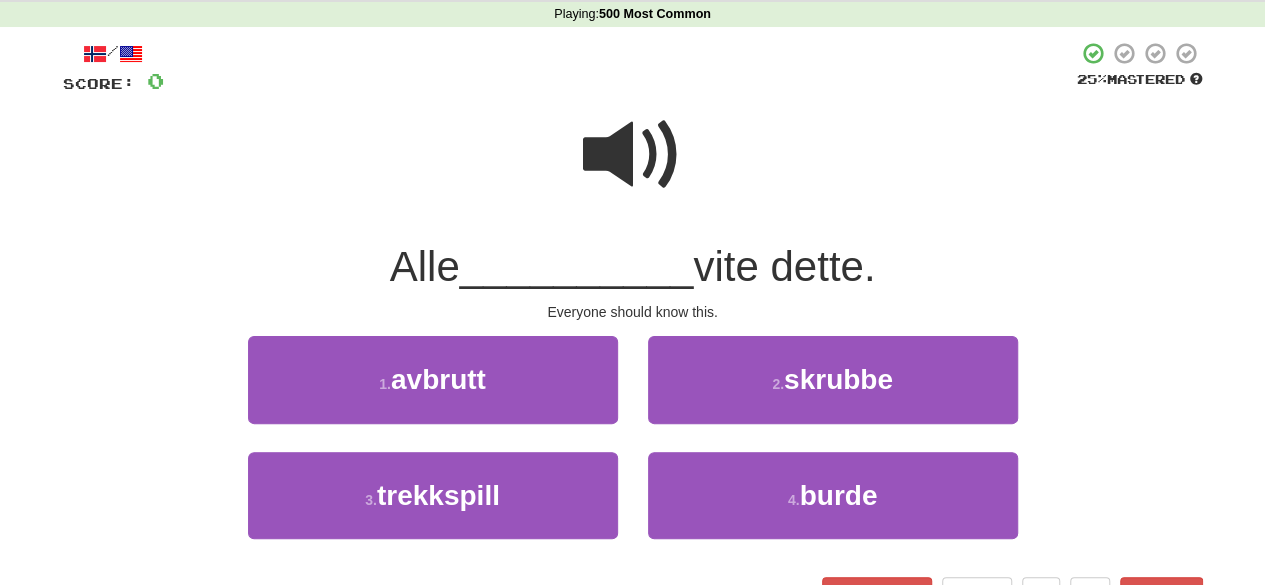 scroll, scrollTop: 80, scrollLeft: 0, axis: vertical 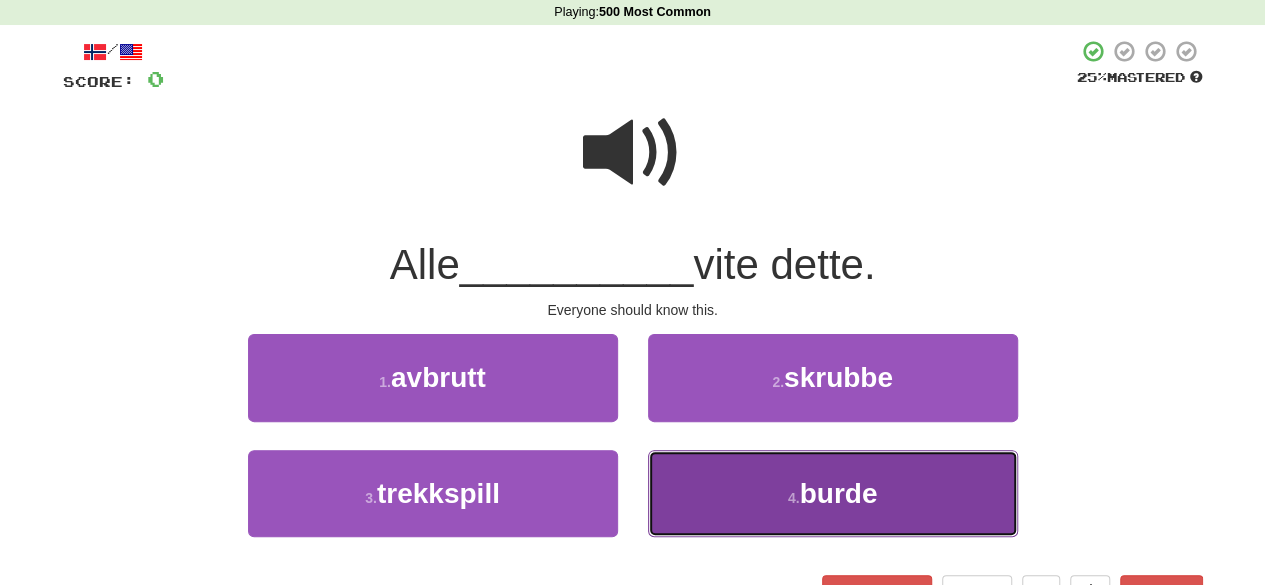 click on "4 .  burde" at bounding box center (833, 493) 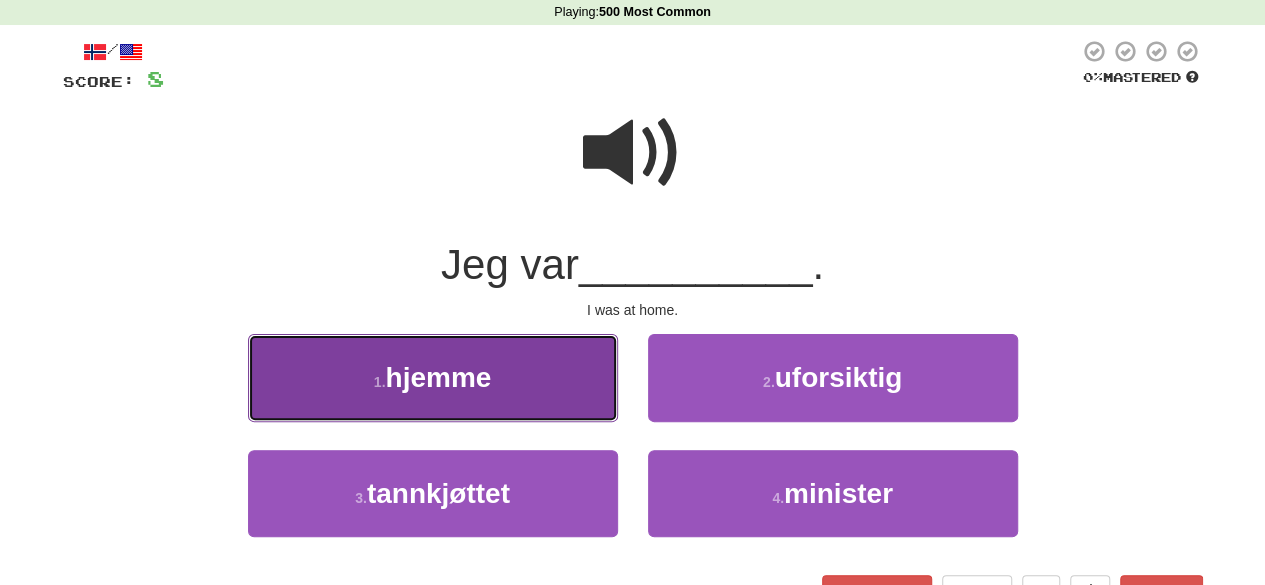 click on "1 .  hjemme" at bounding box center [433, 377] 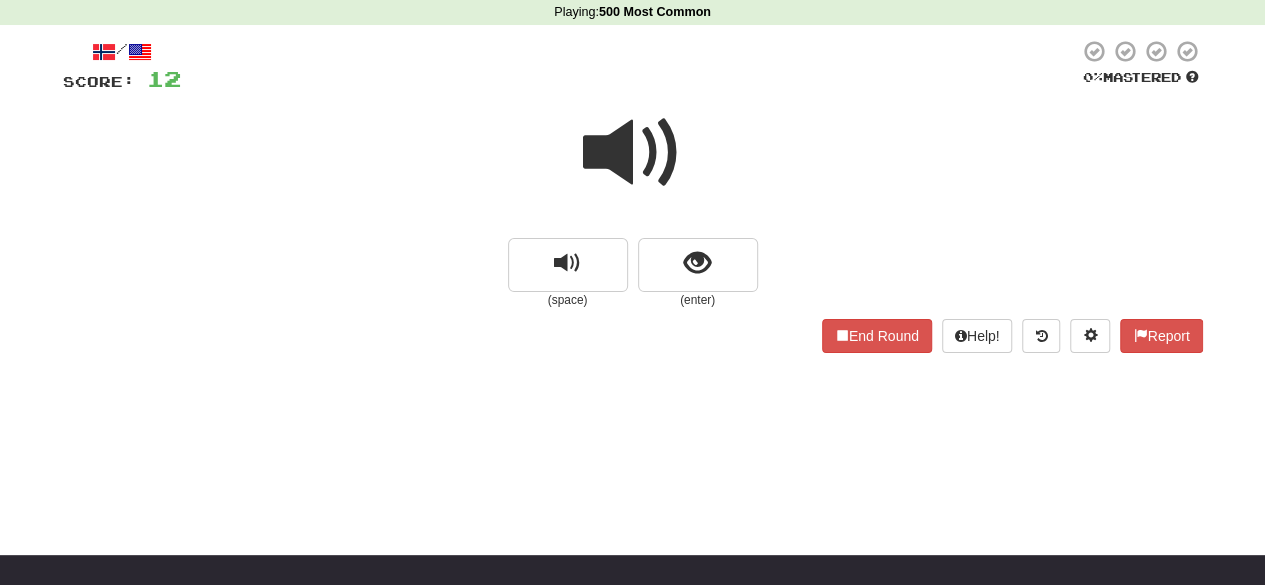 click at bounding box center (633, 153) 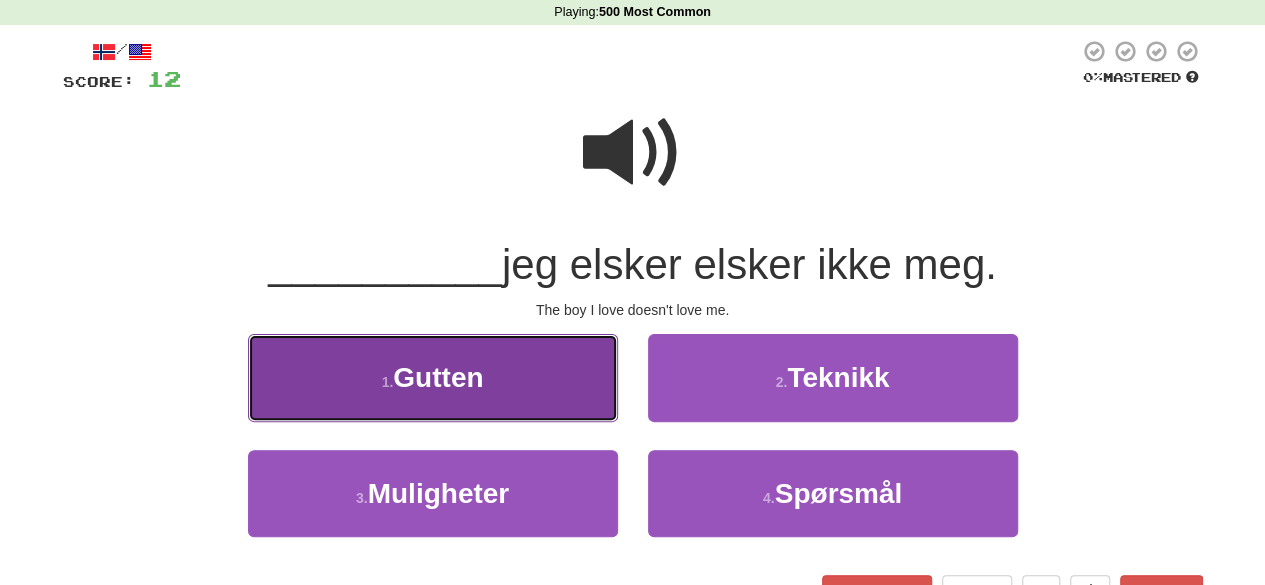 click on "1 .  Gutten" at bounding box center [433, 377] 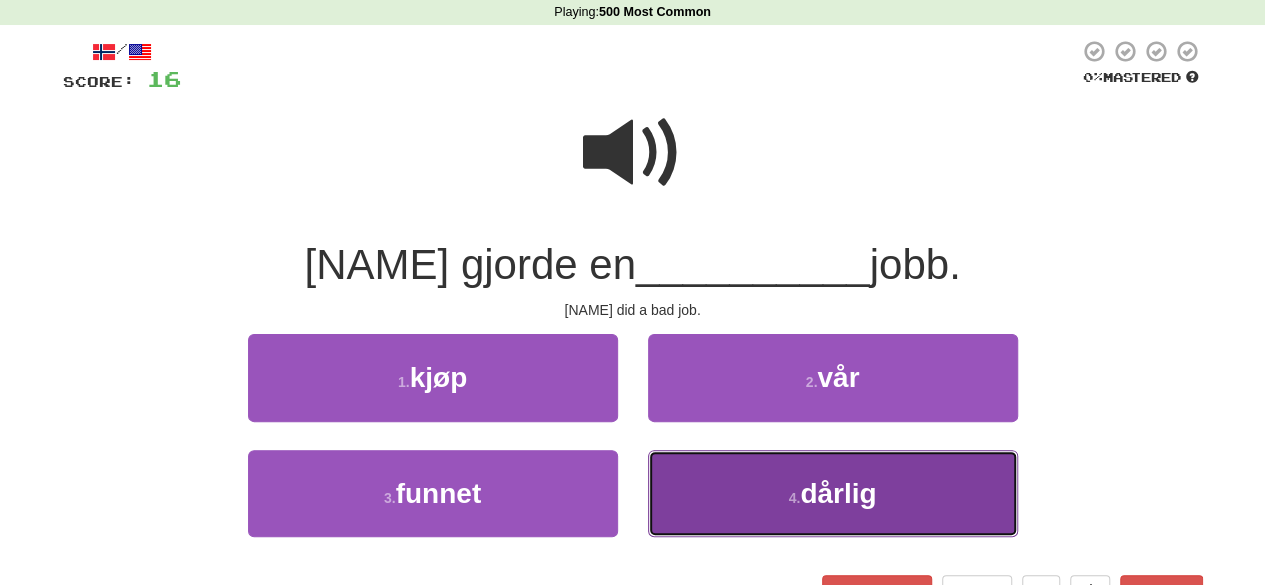 click on "4 .  dårlig" at bounding box center [833, 493] 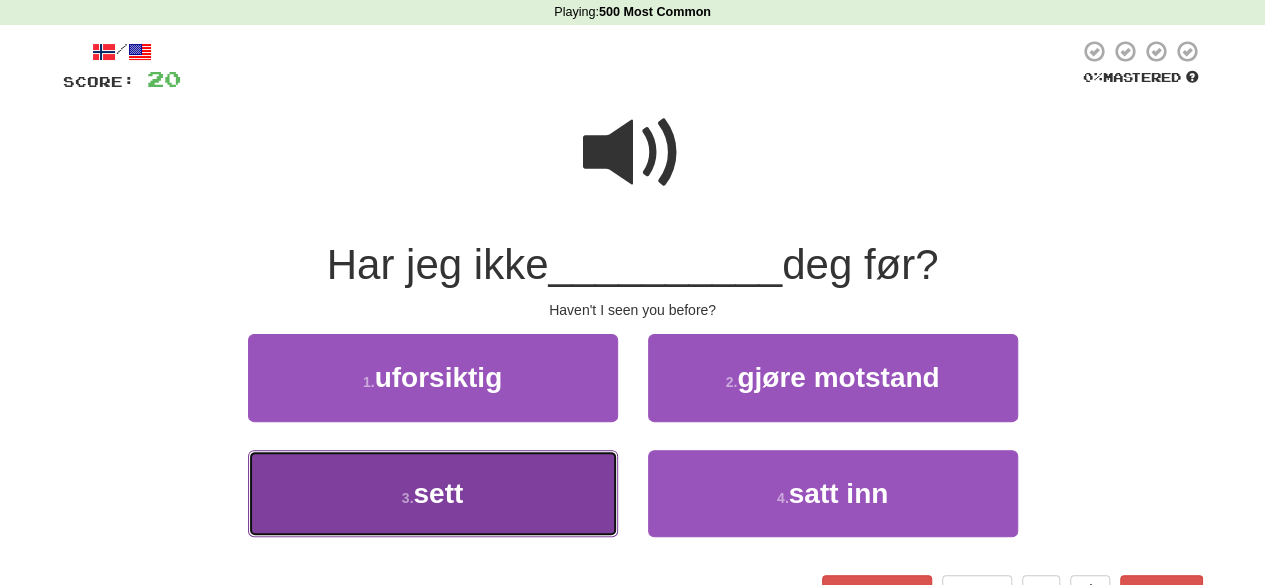 click on "3 .  sett" at bounding box center [433, 493] 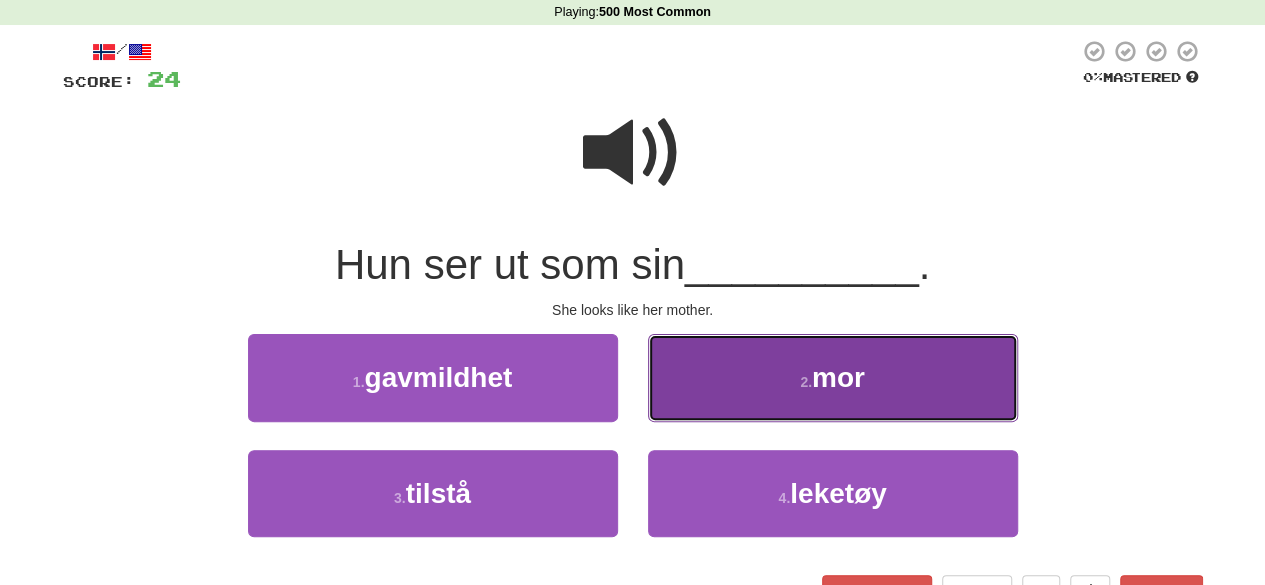 click on "2 .  mor" at bounding box center [833, 377] 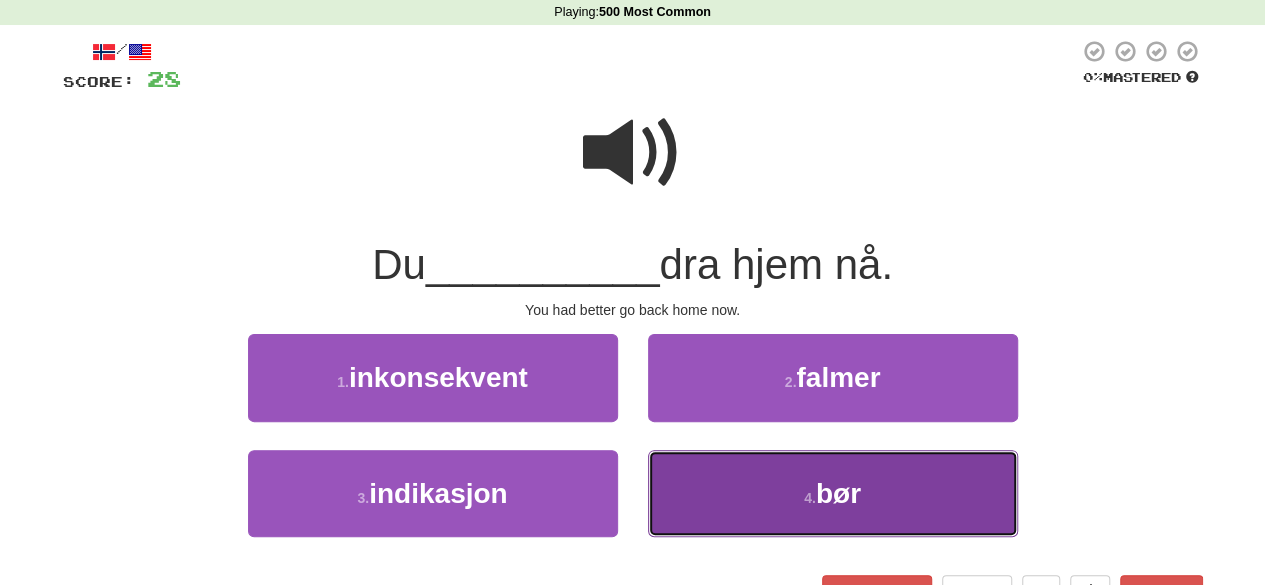 click on "4 .  bør" at bounding box center [833, 493] 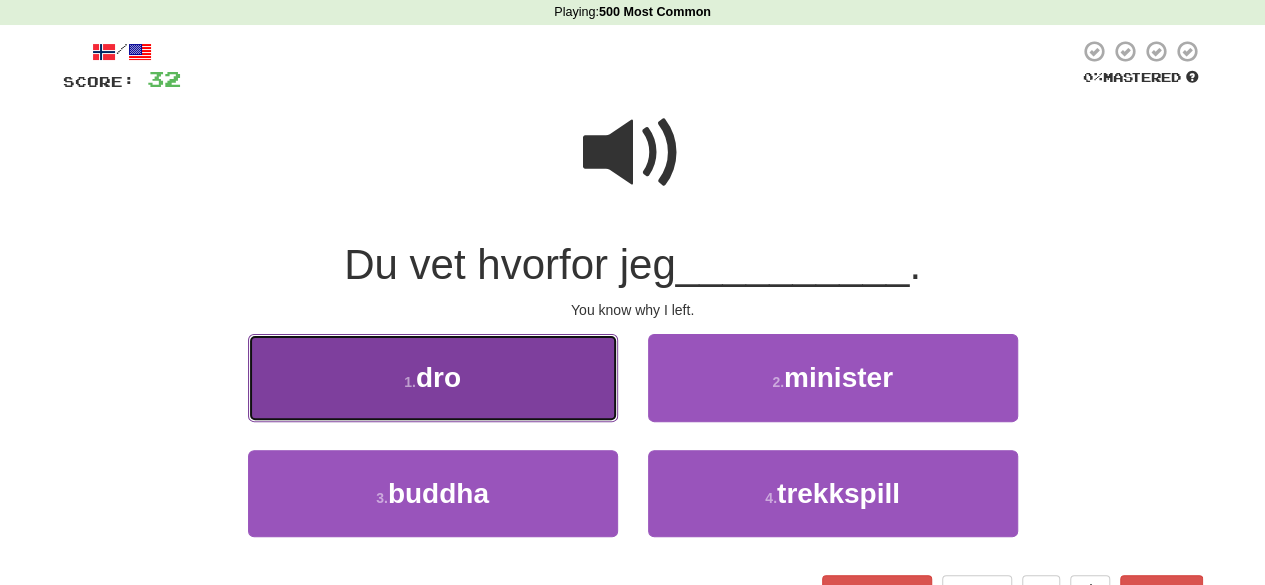 click on "1 .  dro" at bounding box center (433, 377) 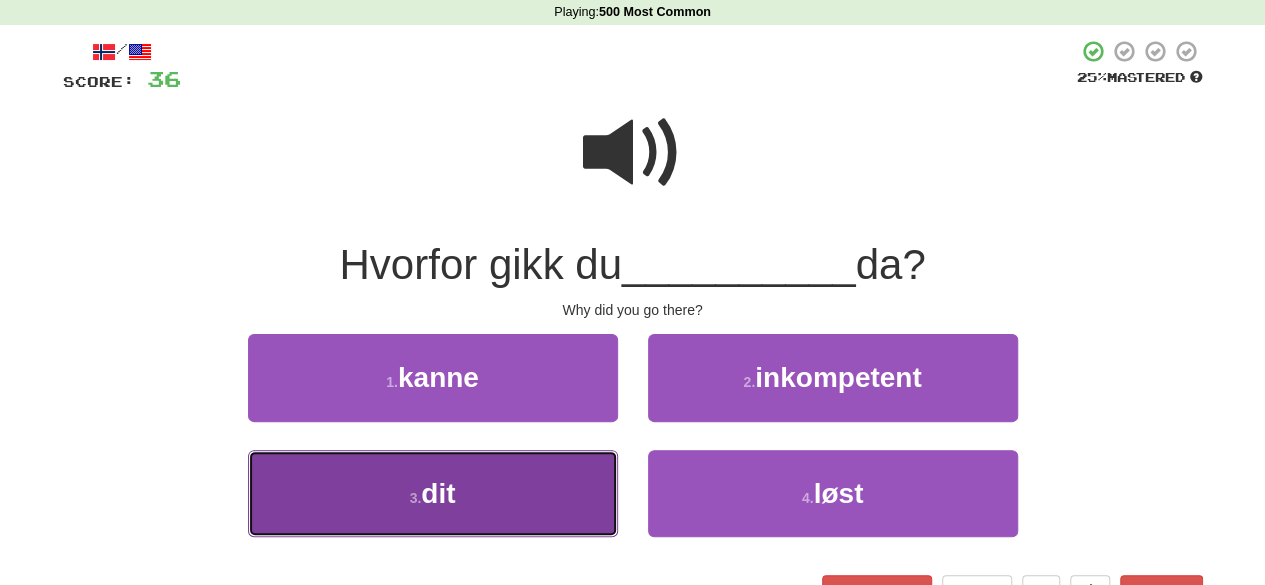 click on "3 .  dit" at bounding box center (433, 493) 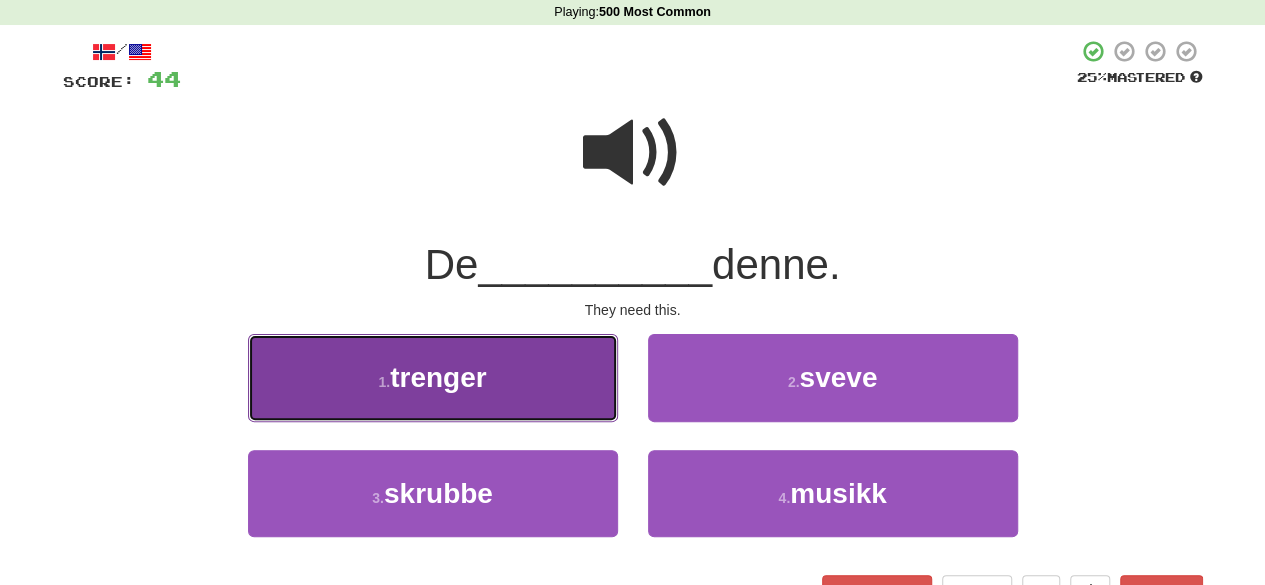 click on "1 .  trenger" at bounding box center (433, 377) 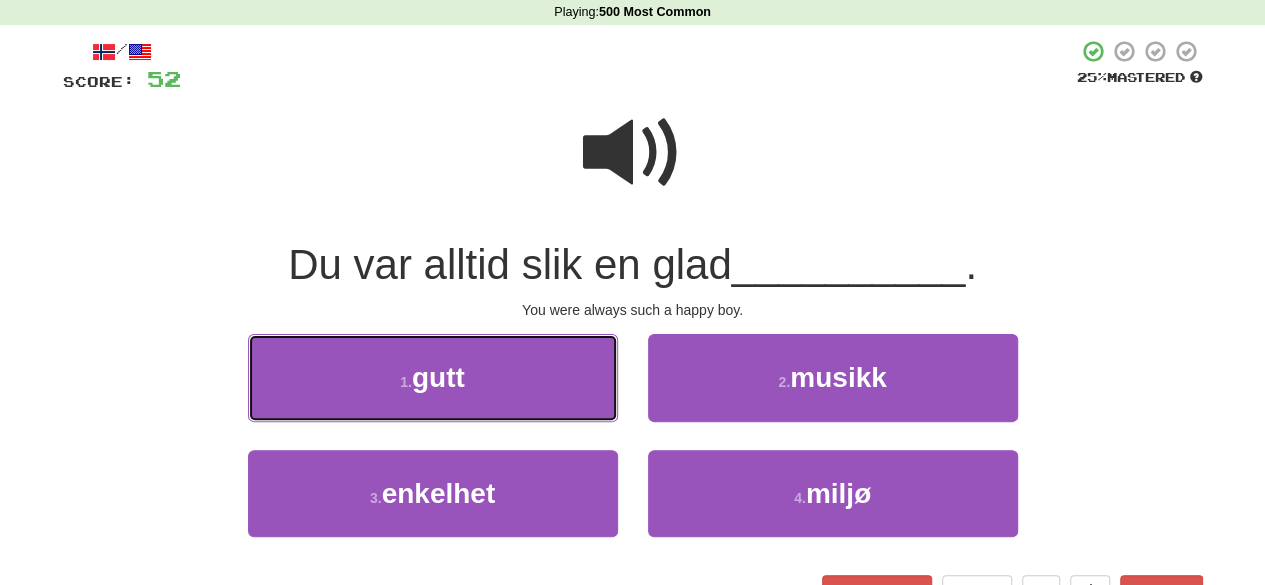 click on "1 .  gutt" at bounding box center (433, 377) 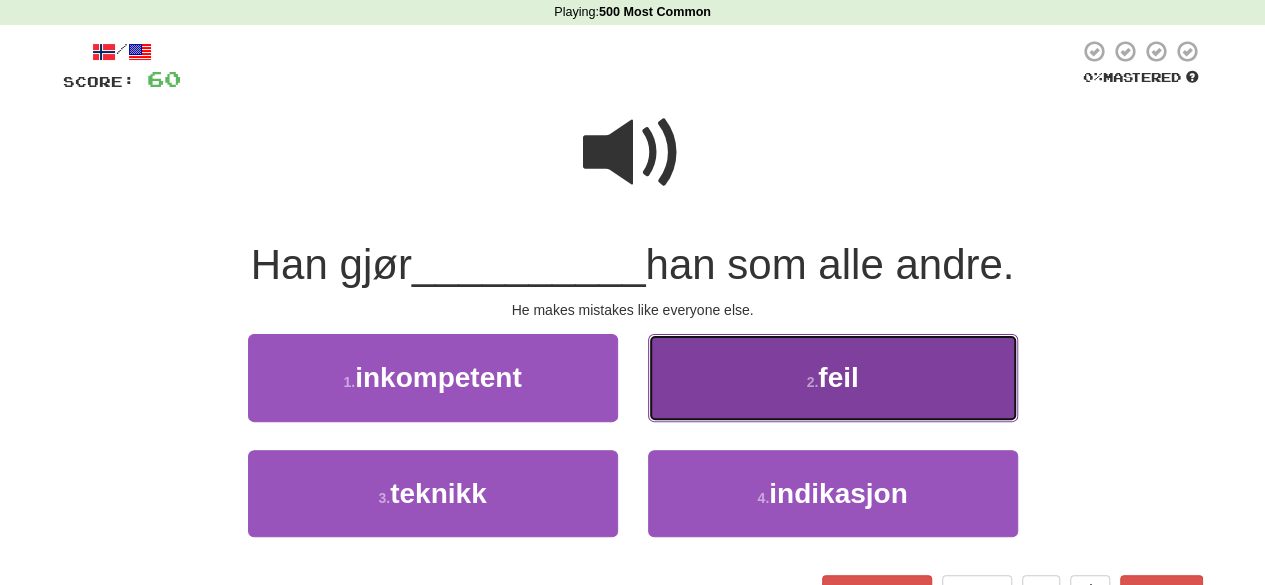 click on "2 ." at bounding box center [812, 382] 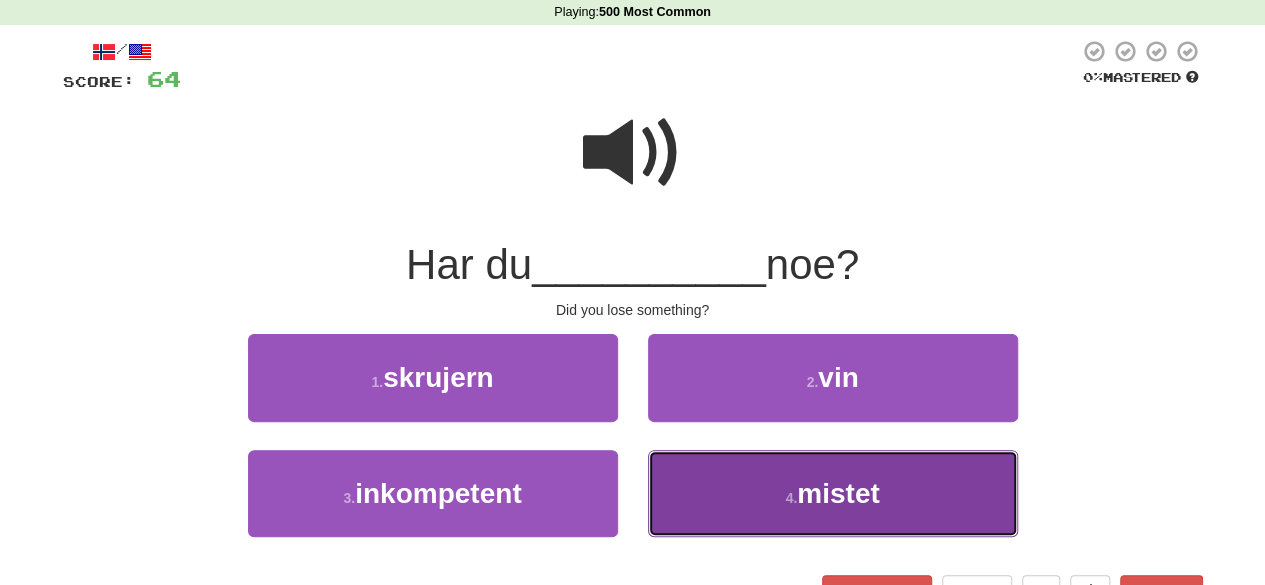 click on "mistet" at bounding box center (838, 493) 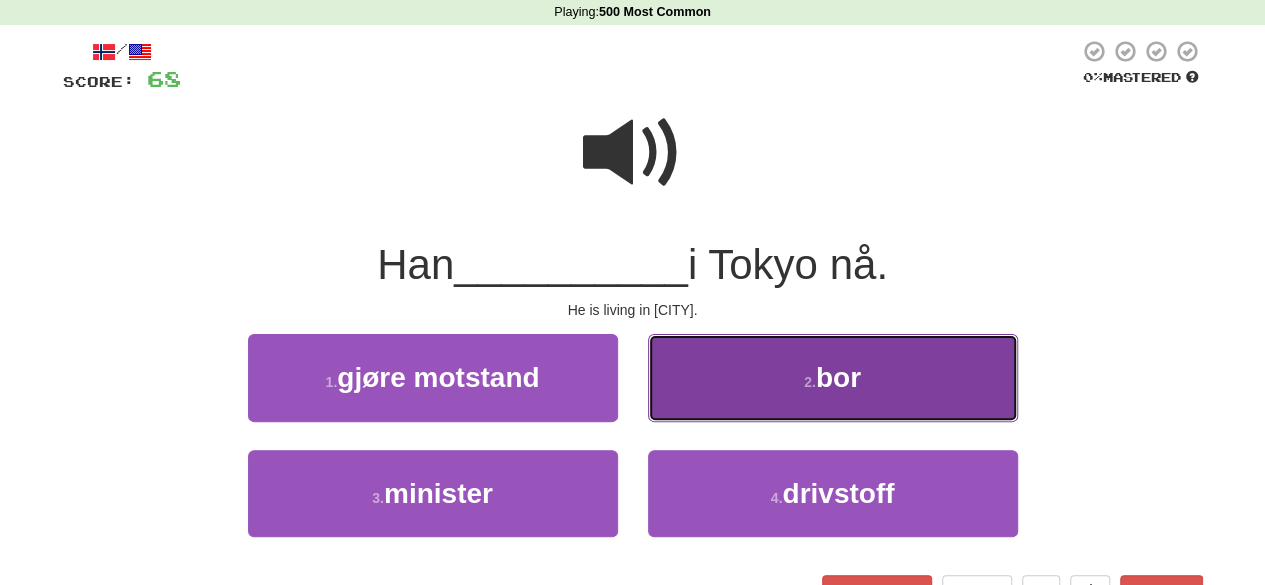 click on "bor" at bounding box center [838, 377] 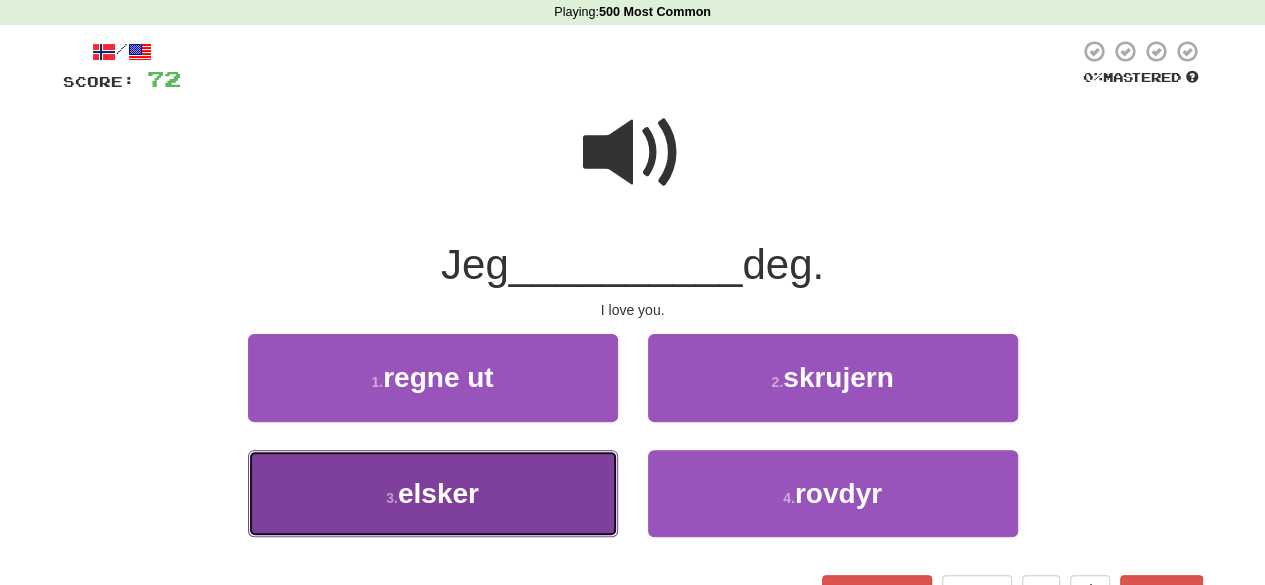 click on "3 .  elsker" at bounding box center (433, 493) 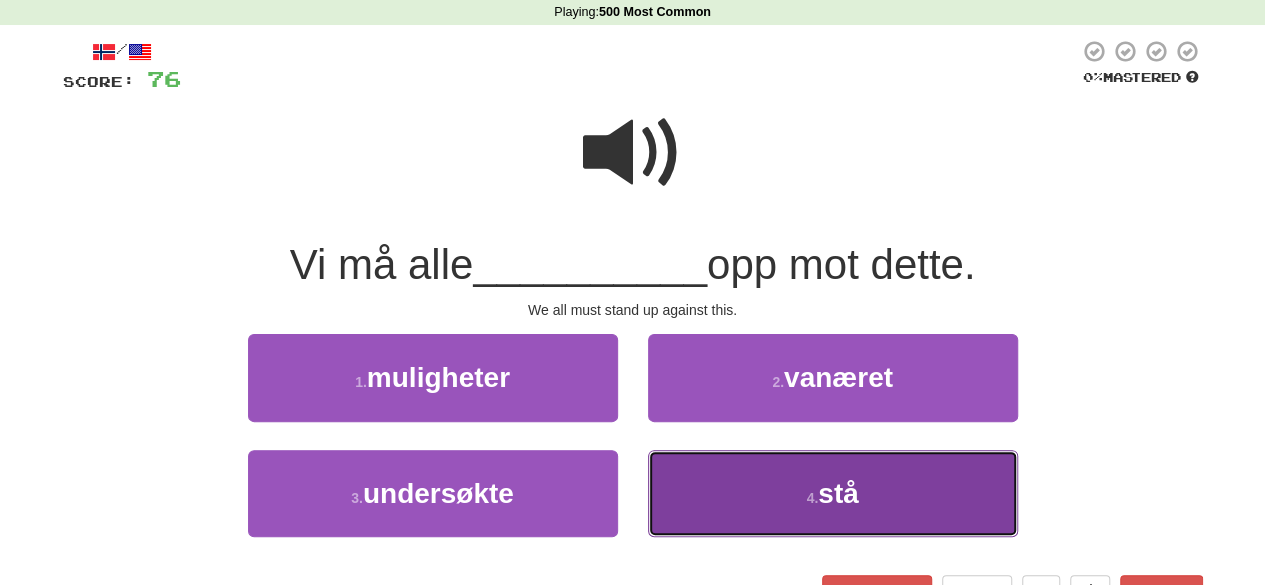 click on "4 .  stå" at bounding box center [833, 493] 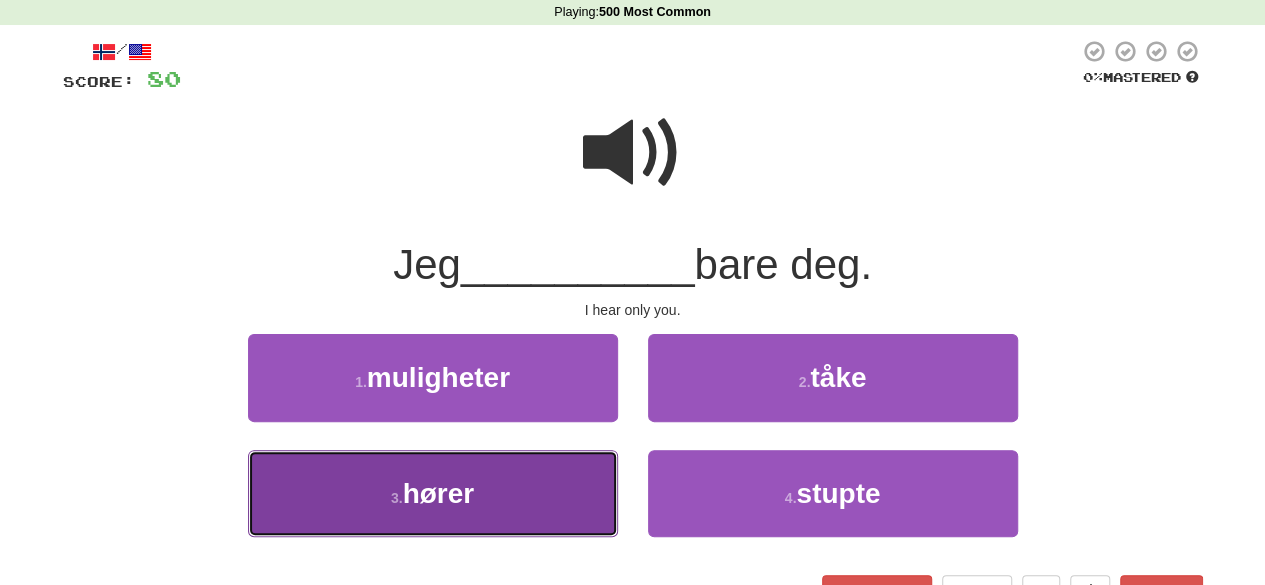 click on "3 .  hører" at bounding box center [433, 493] 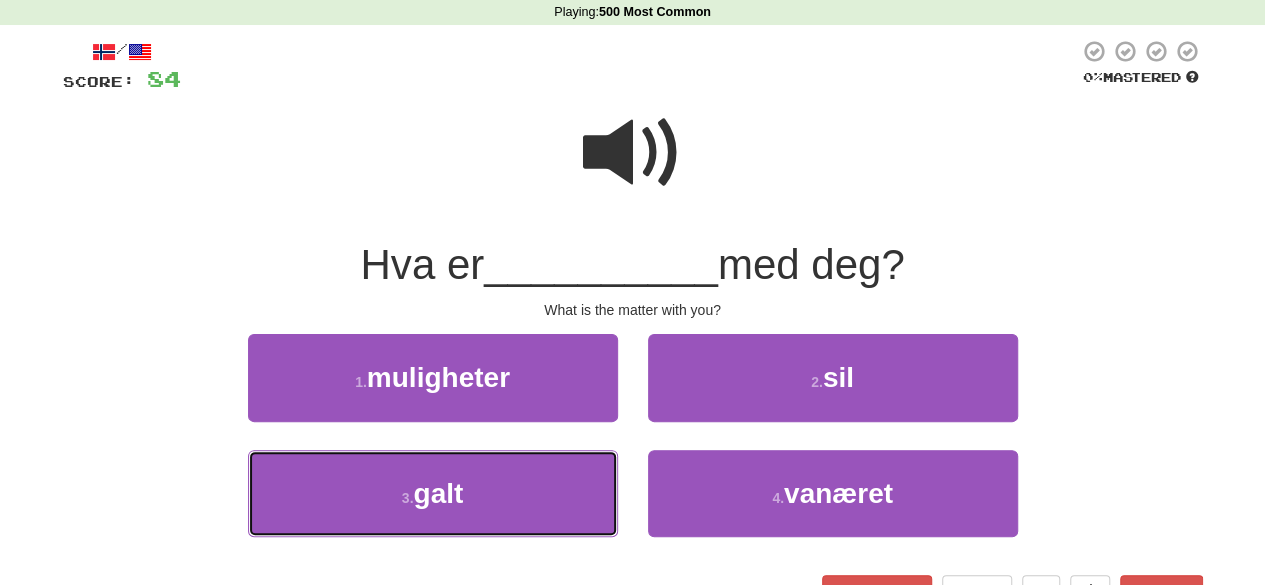 click on "3 .  galt" at bounding box center [433, 493] 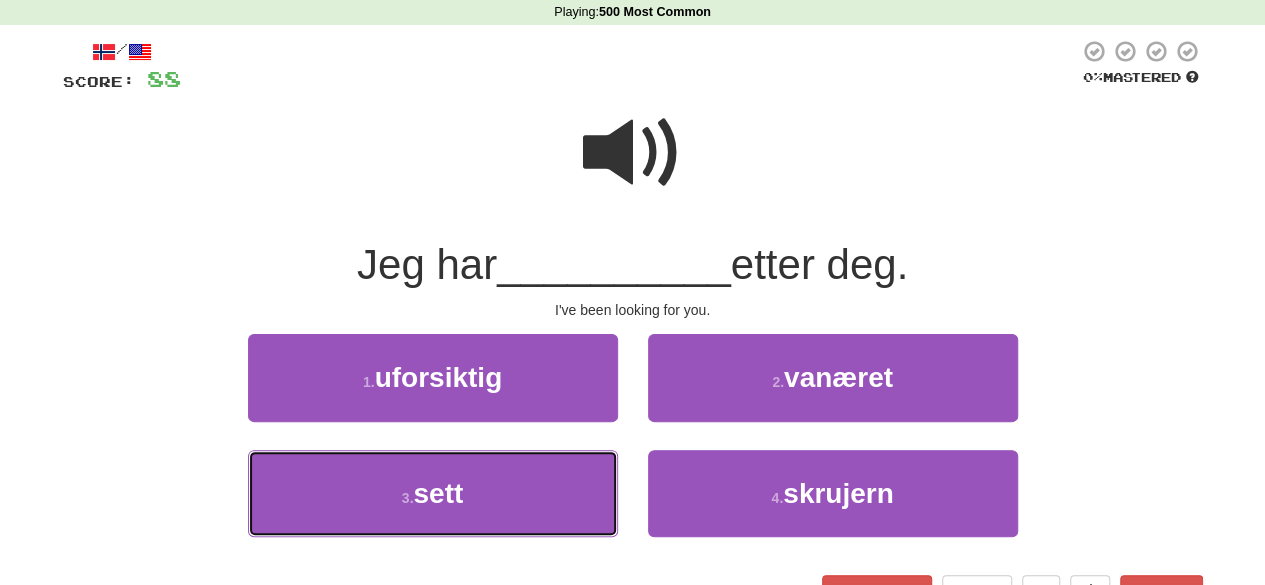 click on "3 .  sett" at bounding box center [433, 493] 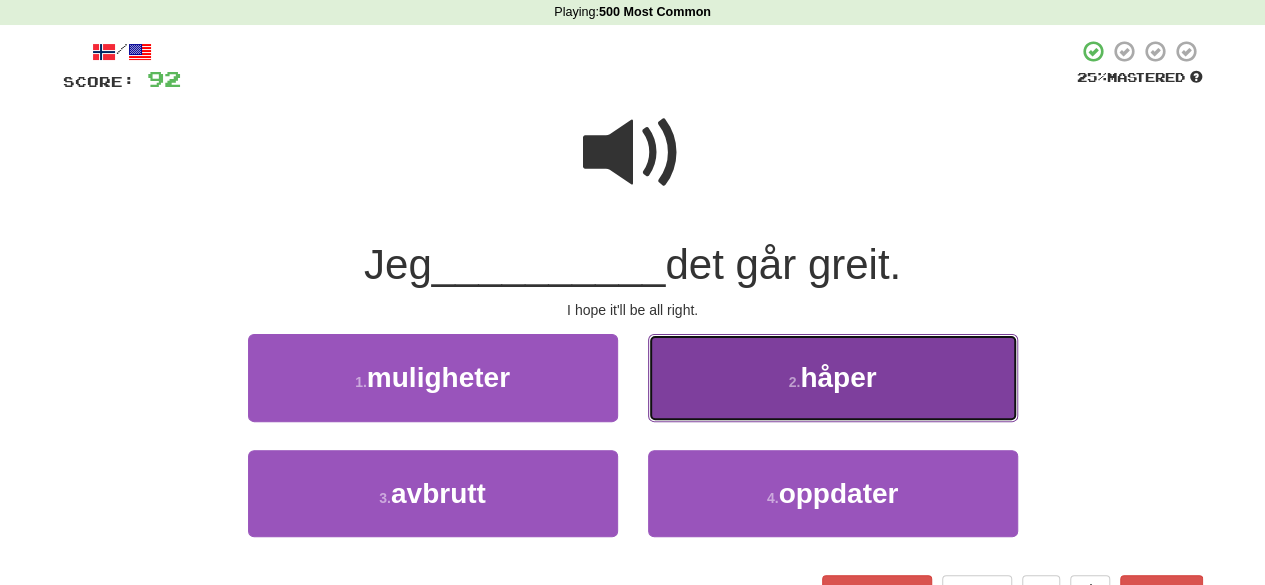 click on "2 .  håper" at bounding box center [833, 377] 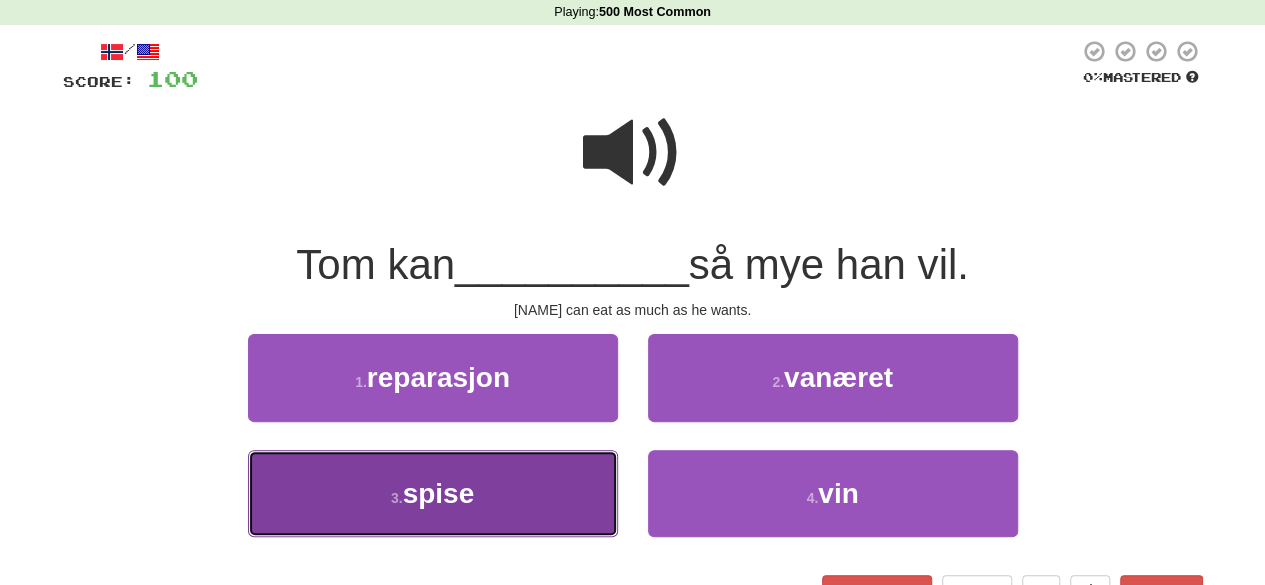click on "3 .  spise" at bounding box center [433, 493] 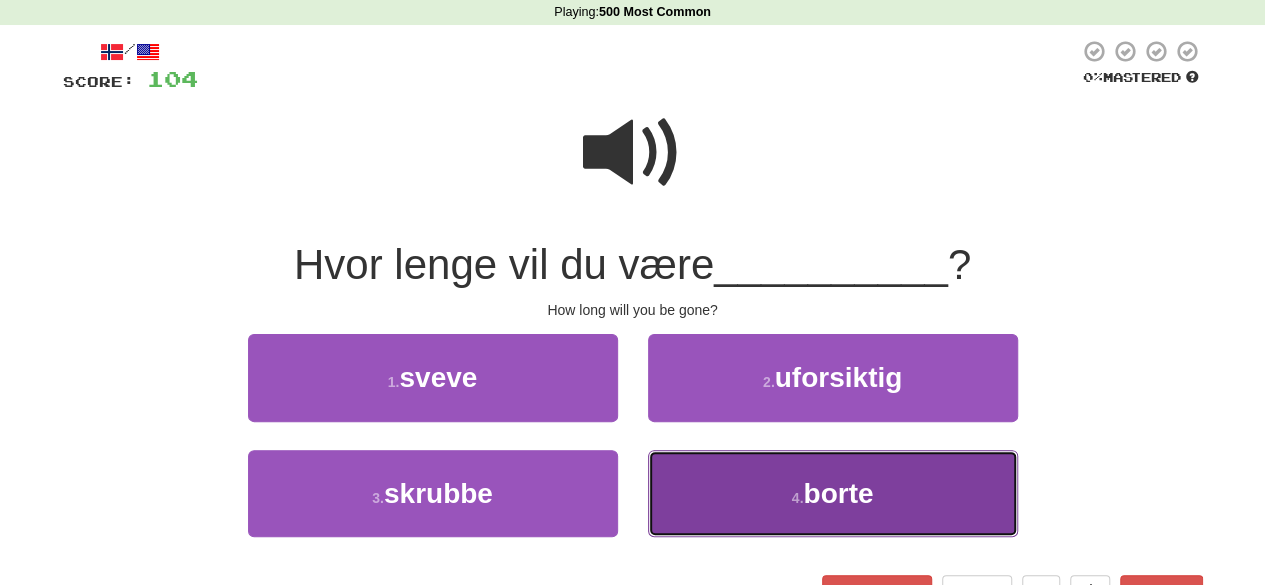 click on "4 .  borte" at bounding box center (833, 493) 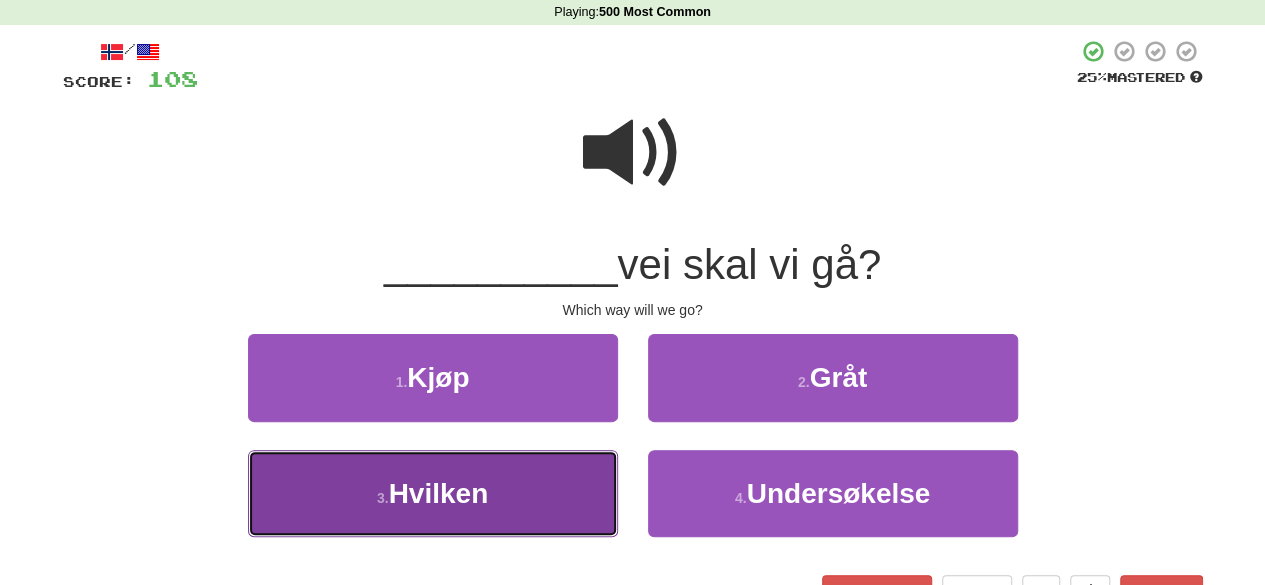 click on "3 .  Hvilken" at bounding box center [433, 493] 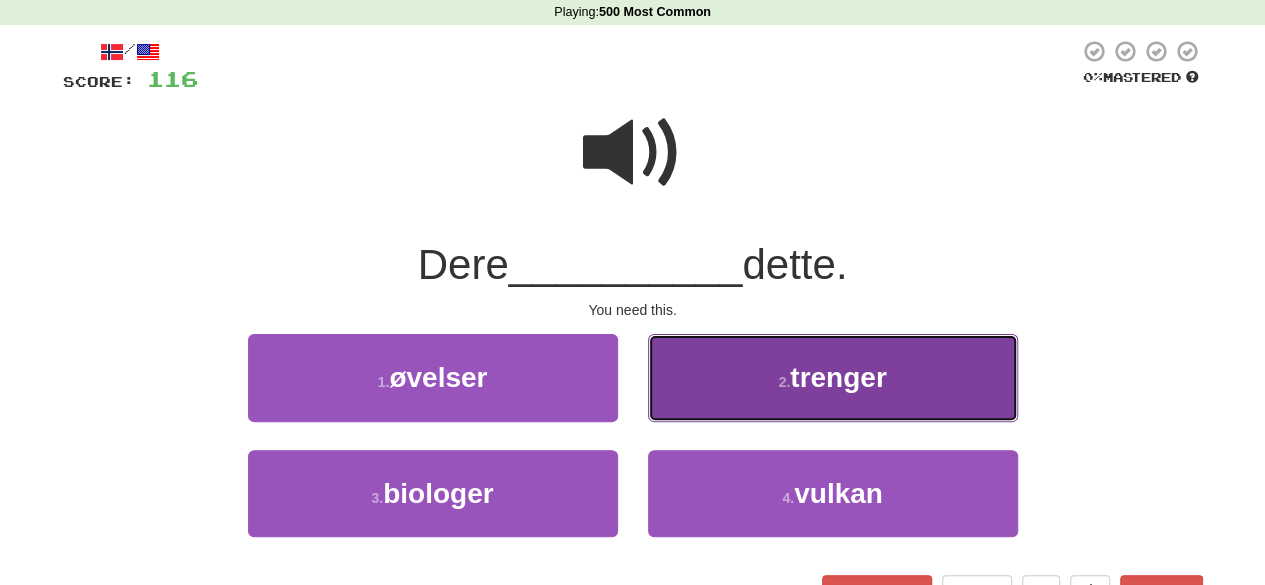 click on "2 .  trenger" at bounding box center (833, 377) 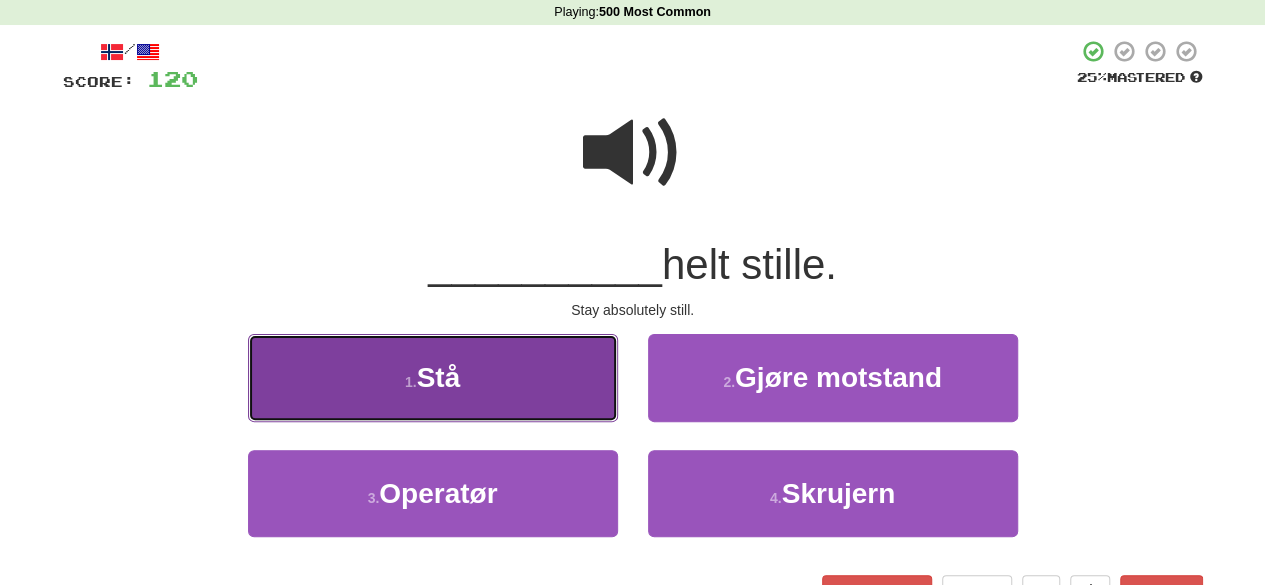 click on "1 .  Stå" at bounding box center (433, 377) 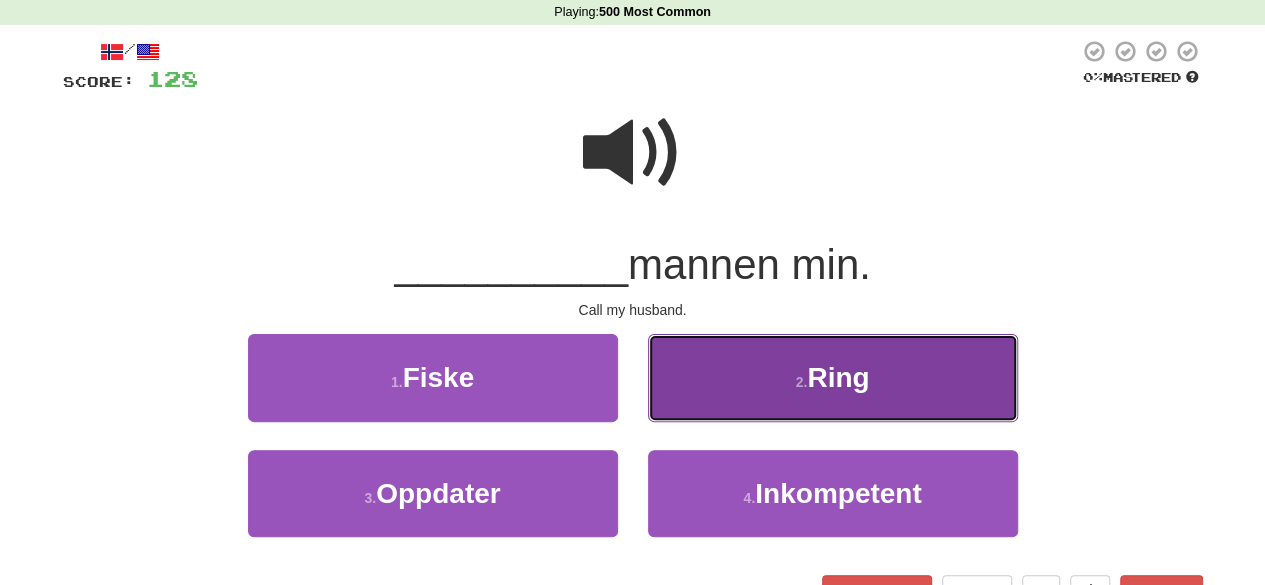 click on "Ring" at bounding box center [838, 377] 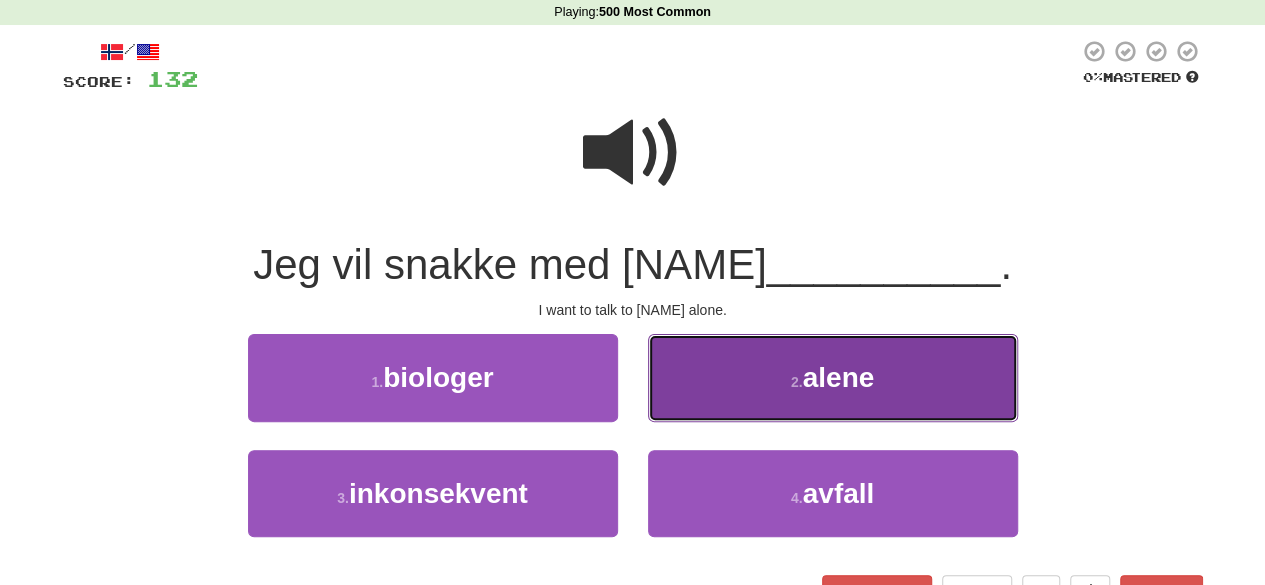 click on "2 .  alene" at bounding box center [833, 377] 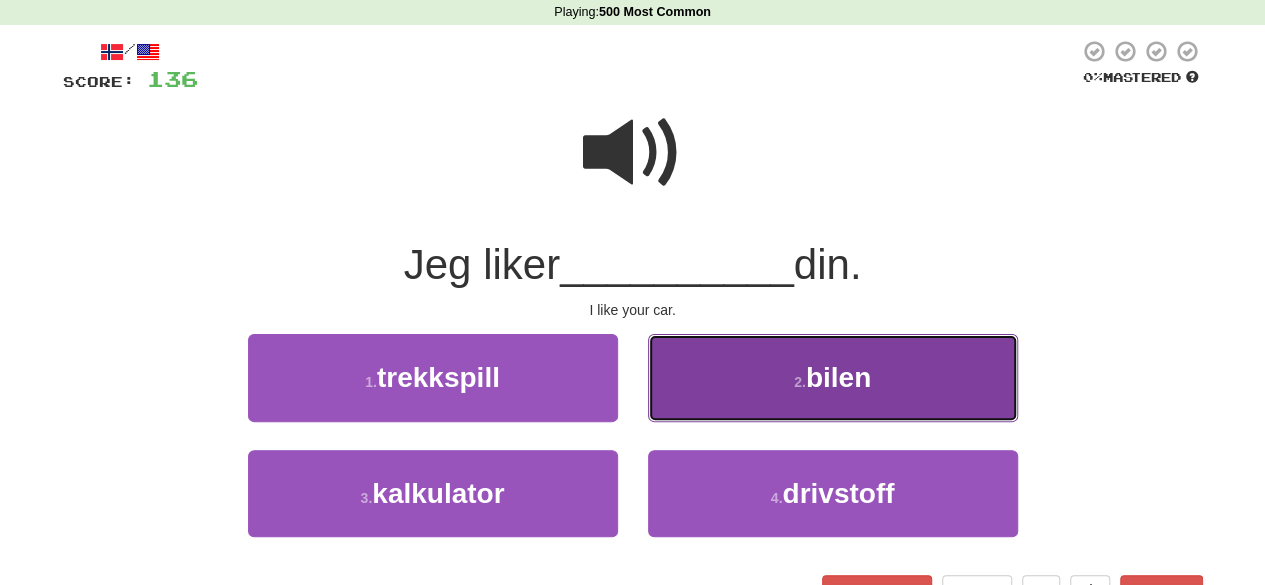 click on "bilen" at bounding box center [838, 377] 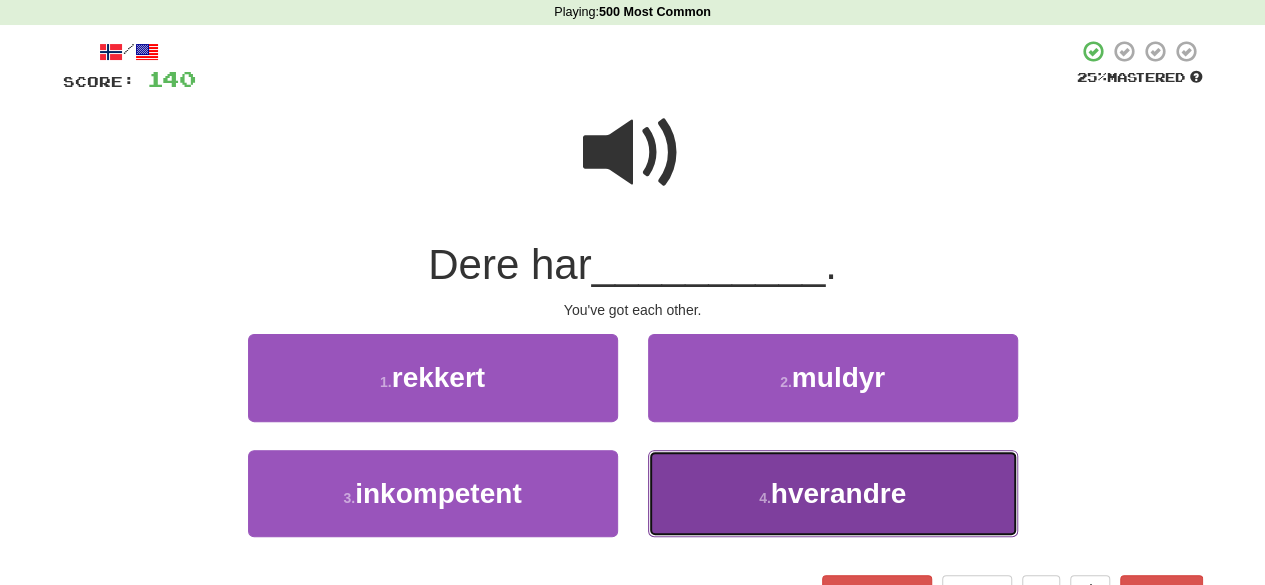 click on "4 ." at bounding box center (765, 498) 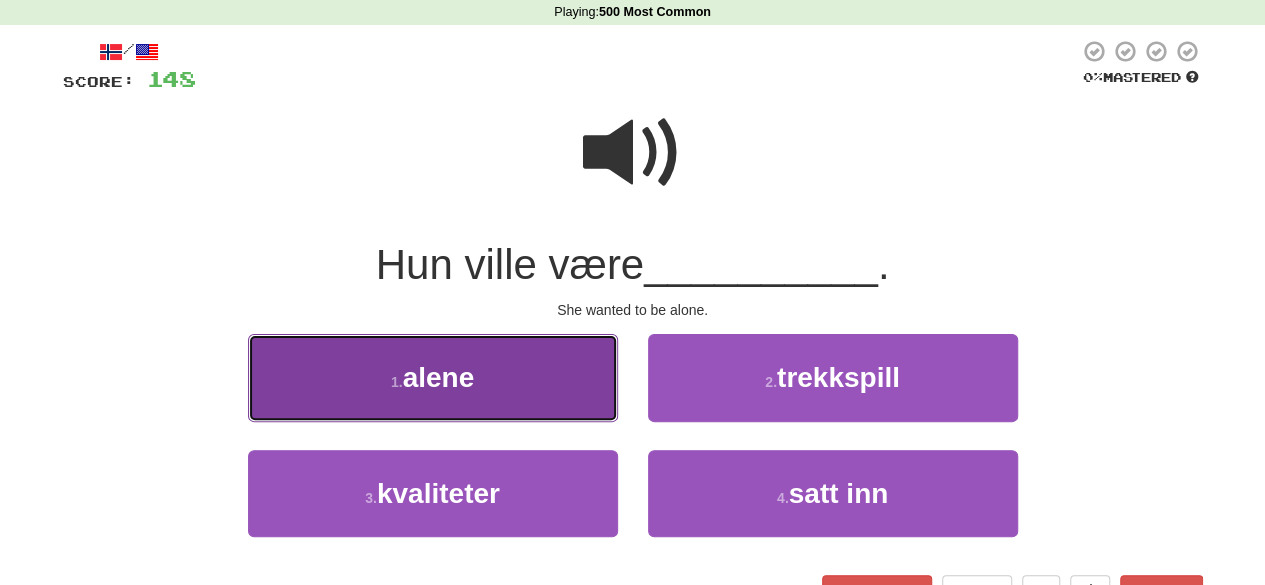 click on "1 .  alene" at bounding box center [433, 377] 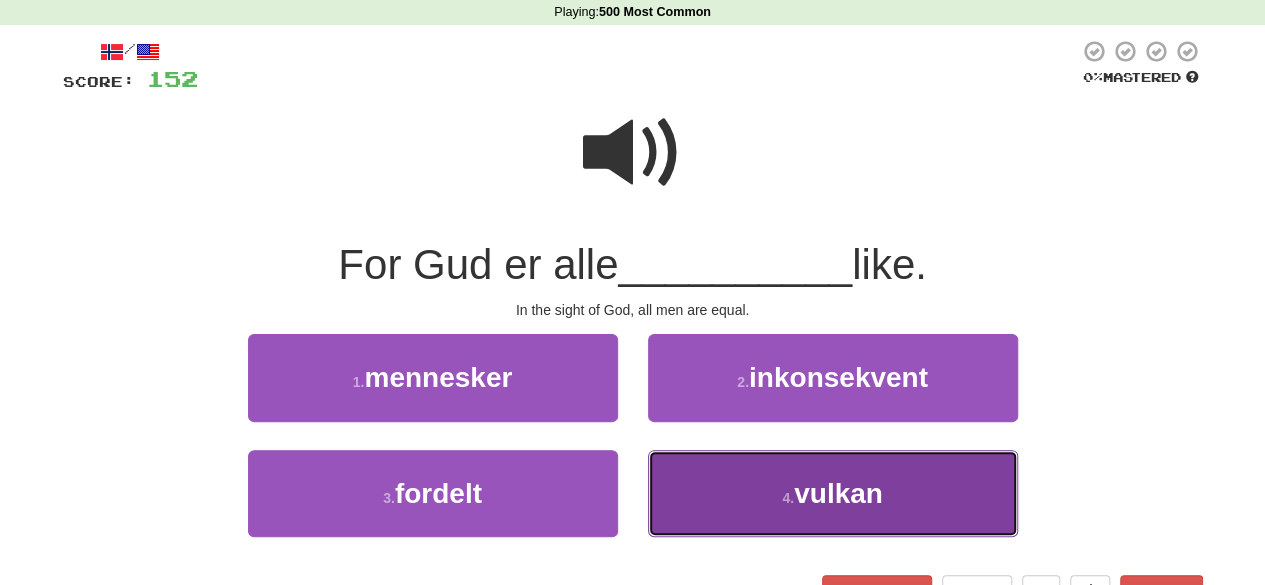 click on "4 .  vulkan" at bounding box center [833, 493] 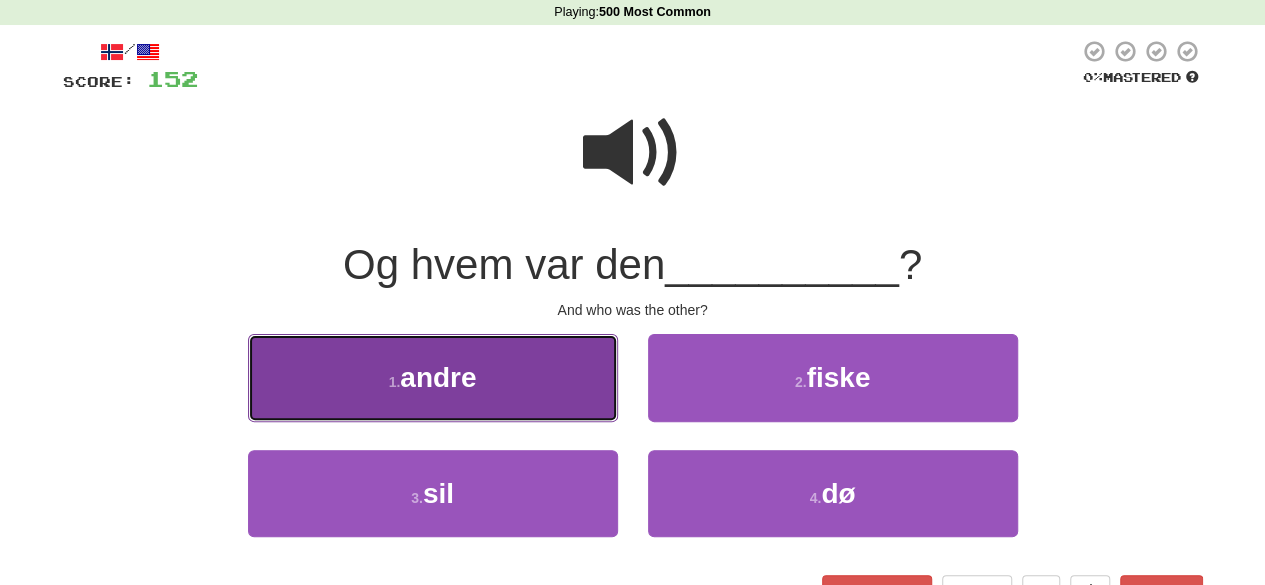 click on "1 .  andre" at bounding box center [433, 377] 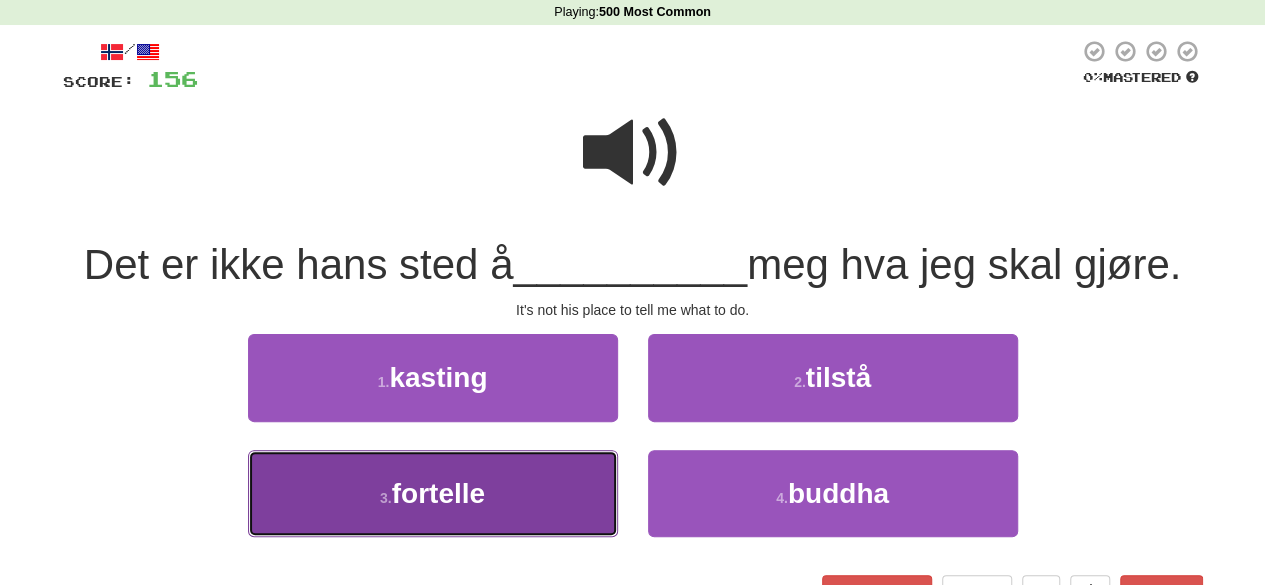 click on "3 .  fortelle" at bounding box center [433, 493] 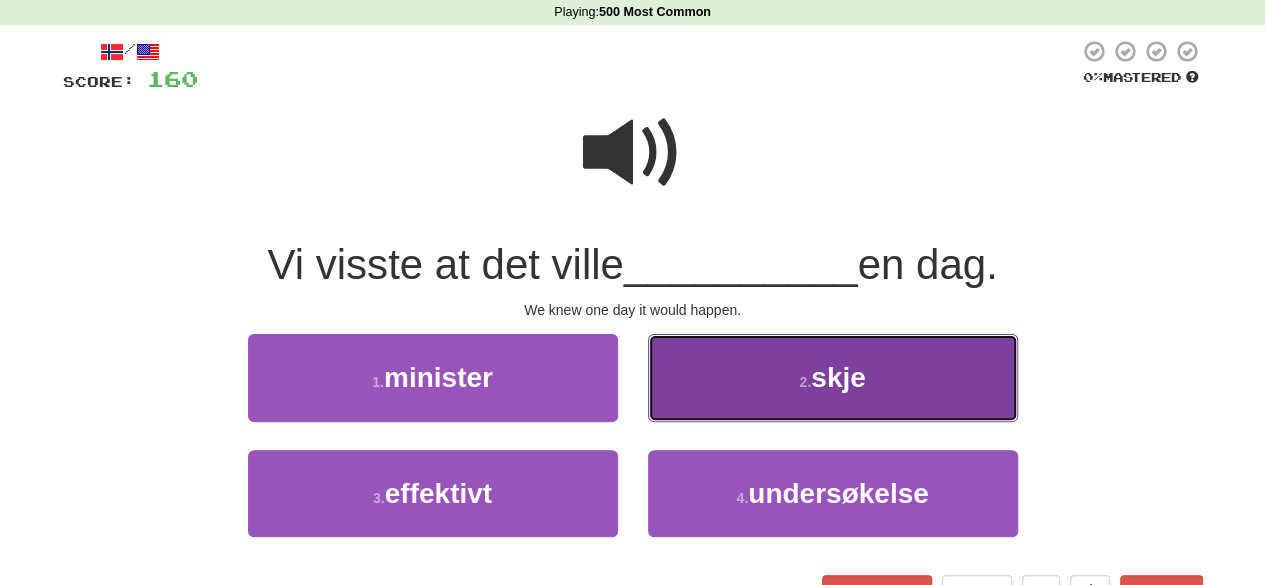 click on "2 .  skje" at bounding box center [833, 377] 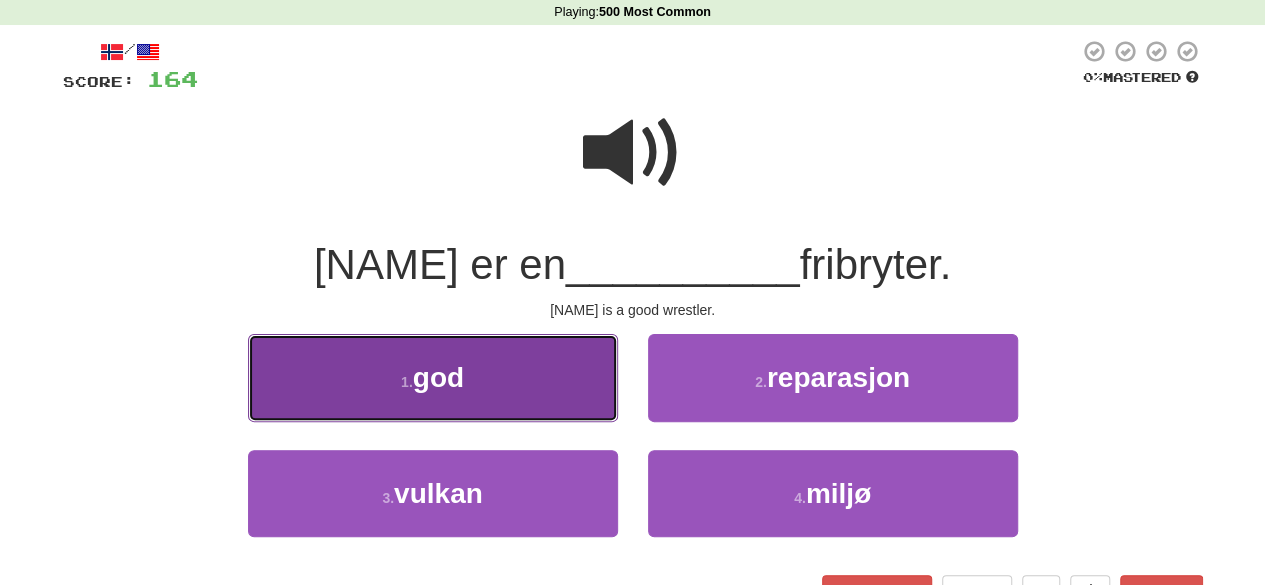 click on "1 .  god" at bounding box center [433, 377] 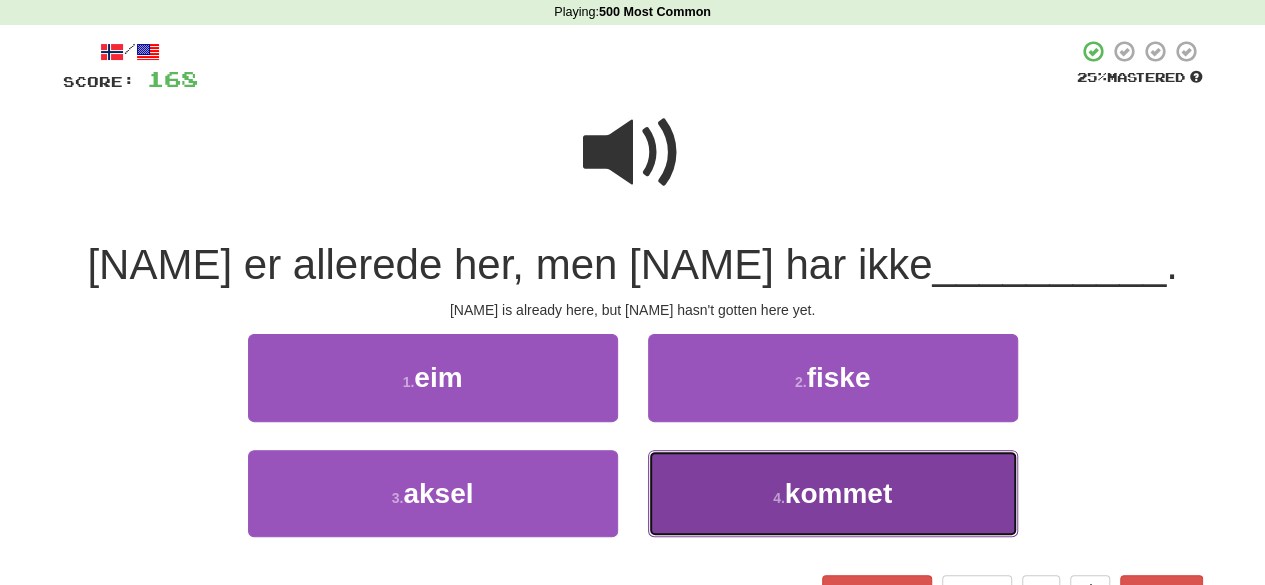 click on "4 .  kommet" at bounding box center [833, 493] 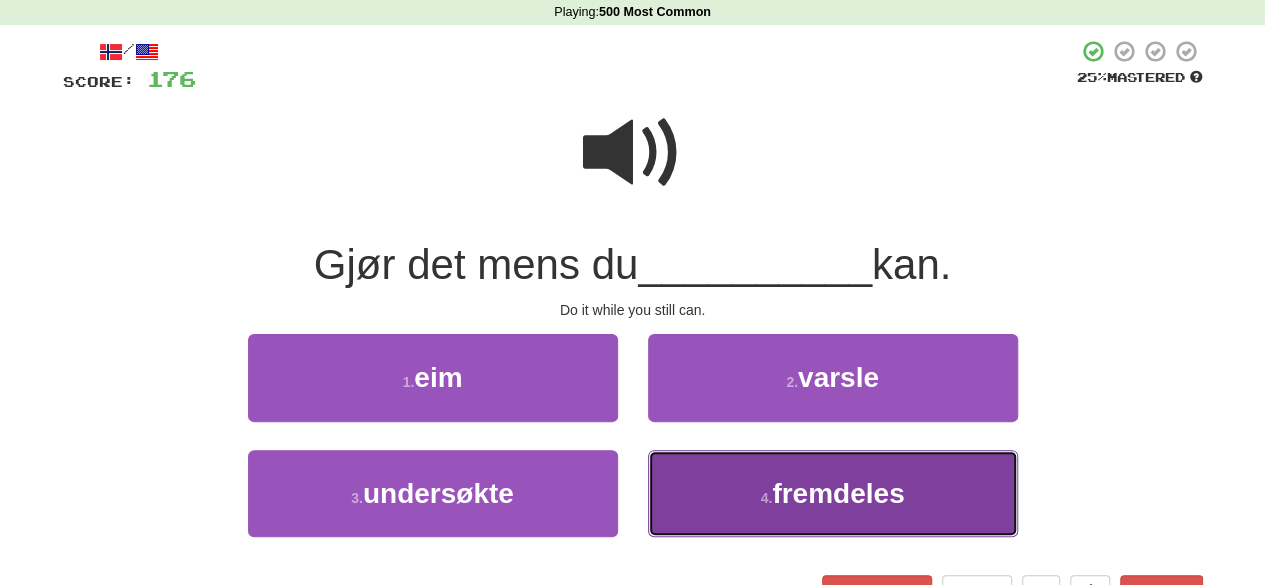 click on "4 .  fremdeles" at bounding box center [833, 493] 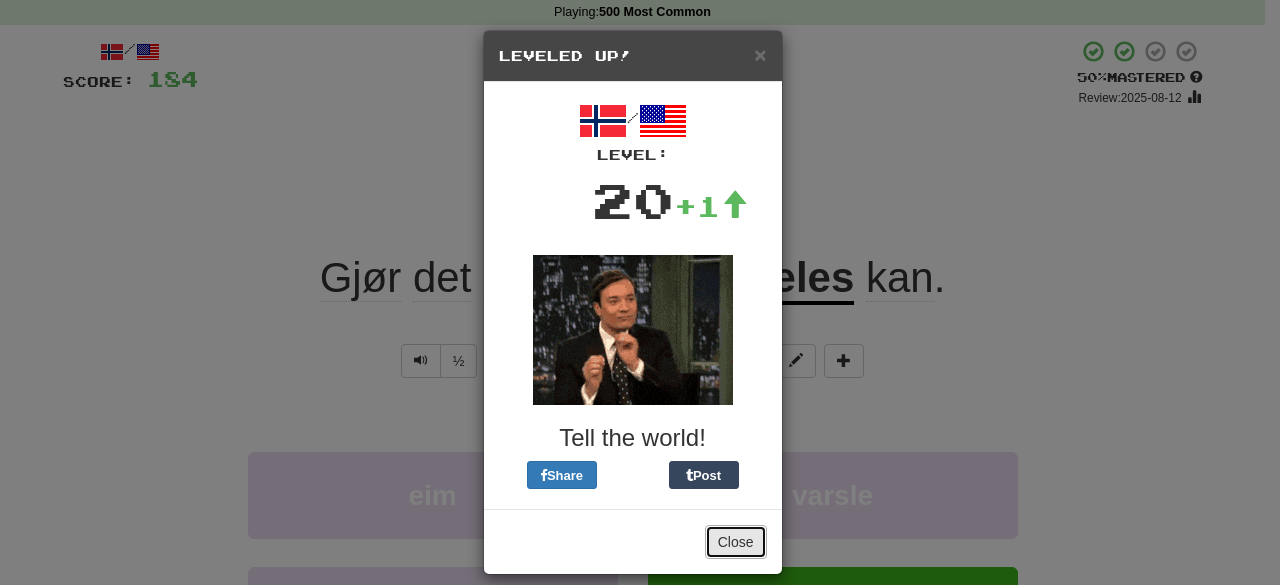 click on "Close" at bounding box center [736, 542] 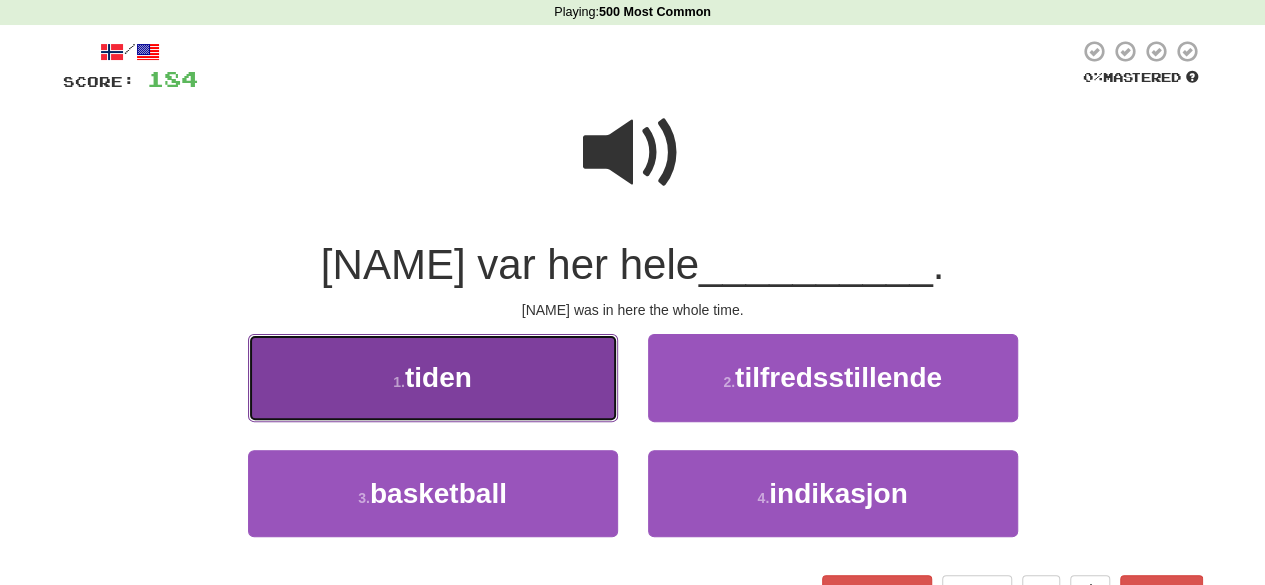 click on "1 .  tiden" at bounding box center [433, 377] 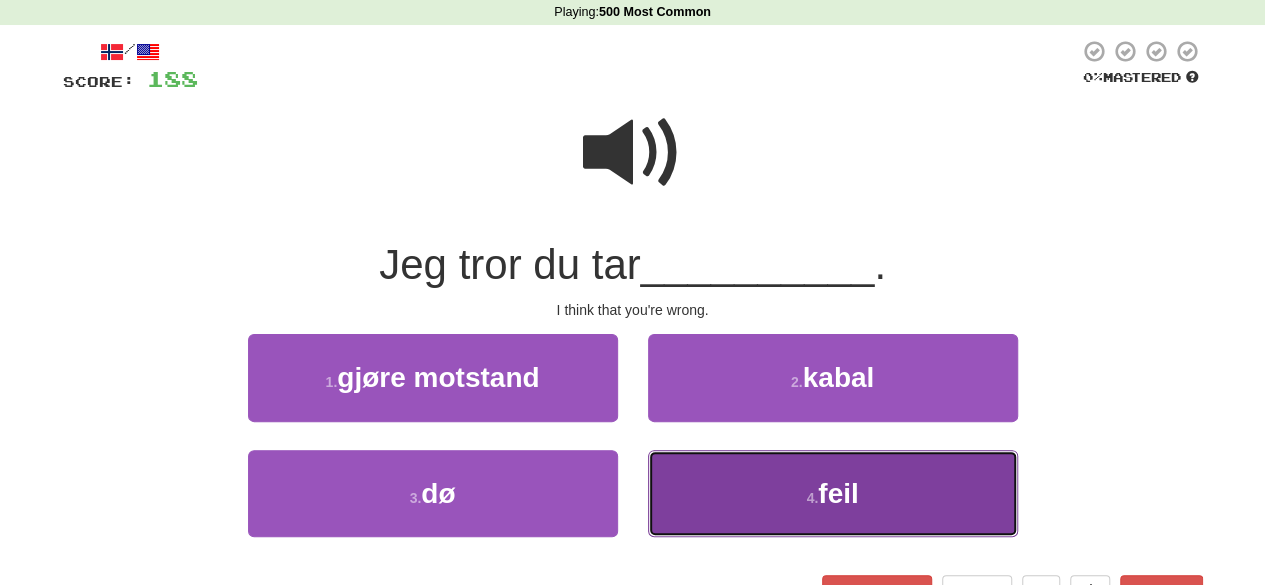 click on "4 .  feil" at bounding box center [833, 493] 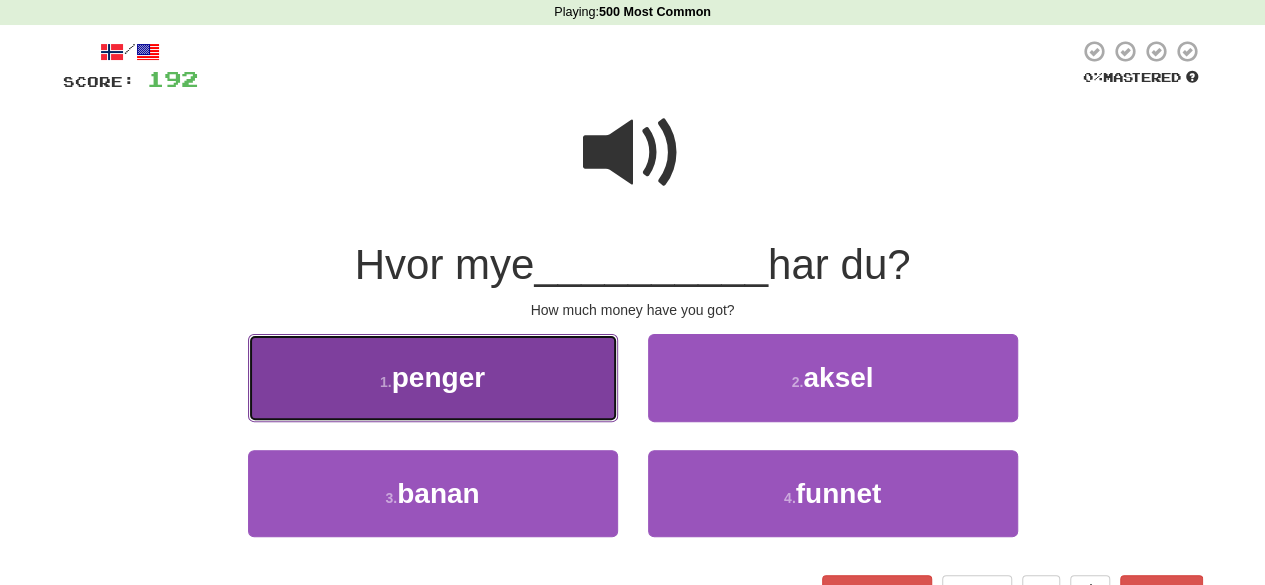 click on "1 .  penger" at bounding box center (433, 377) 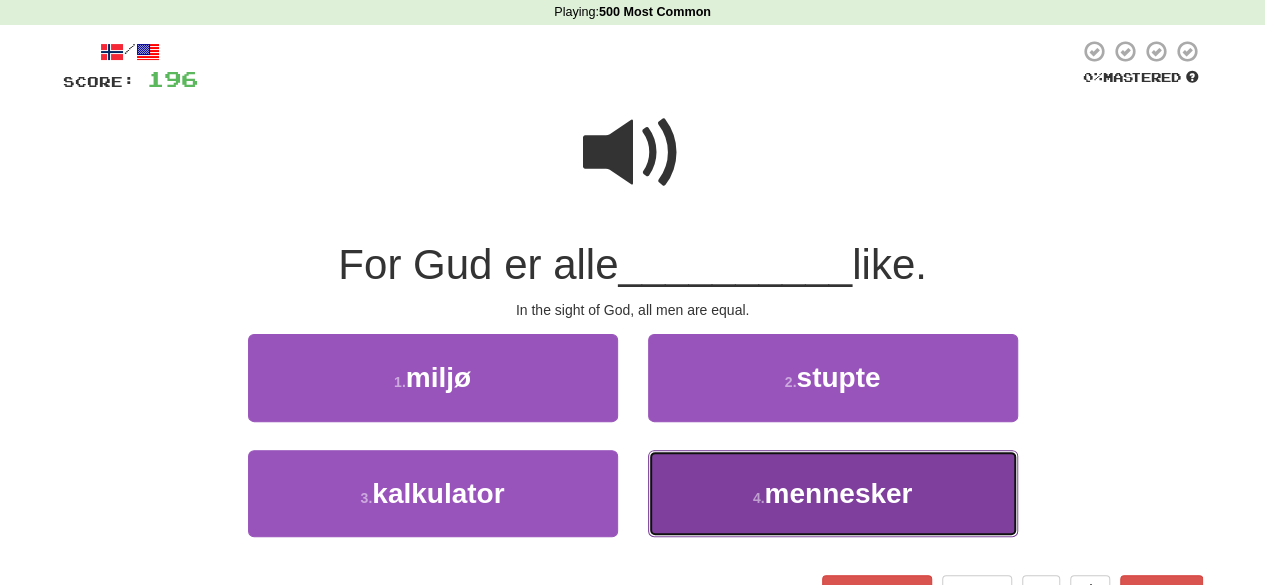 click on "4 .  mennesker" at bounding box center [833, 493] 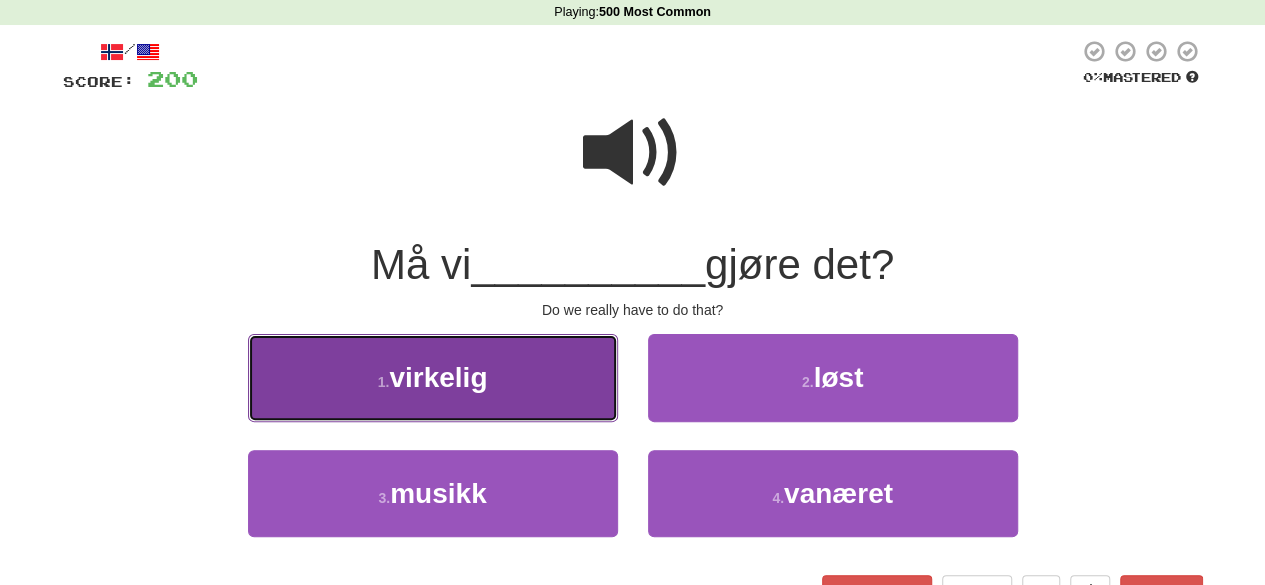 click on "1 .  virkelig" at bounding box center (433, 377) 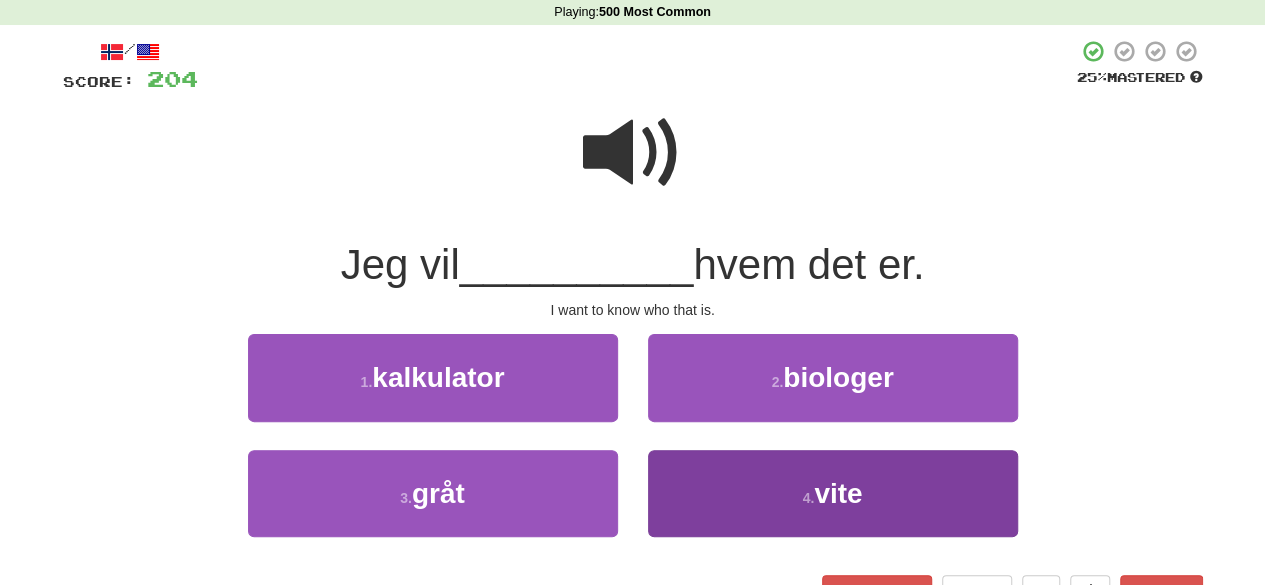 drag, startPoint x: 670, startPoint y: 546, endPoint x: 710, endPoint y: 505, distance: 57.280014 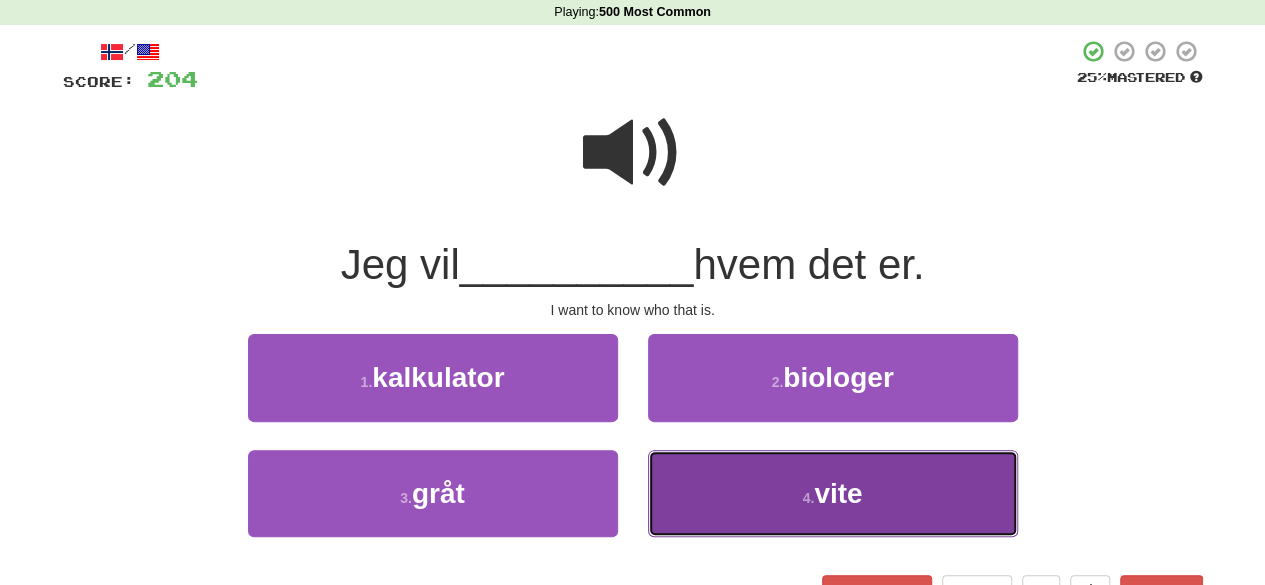 click on "4 .  vite" at bounding box center [833, 493] 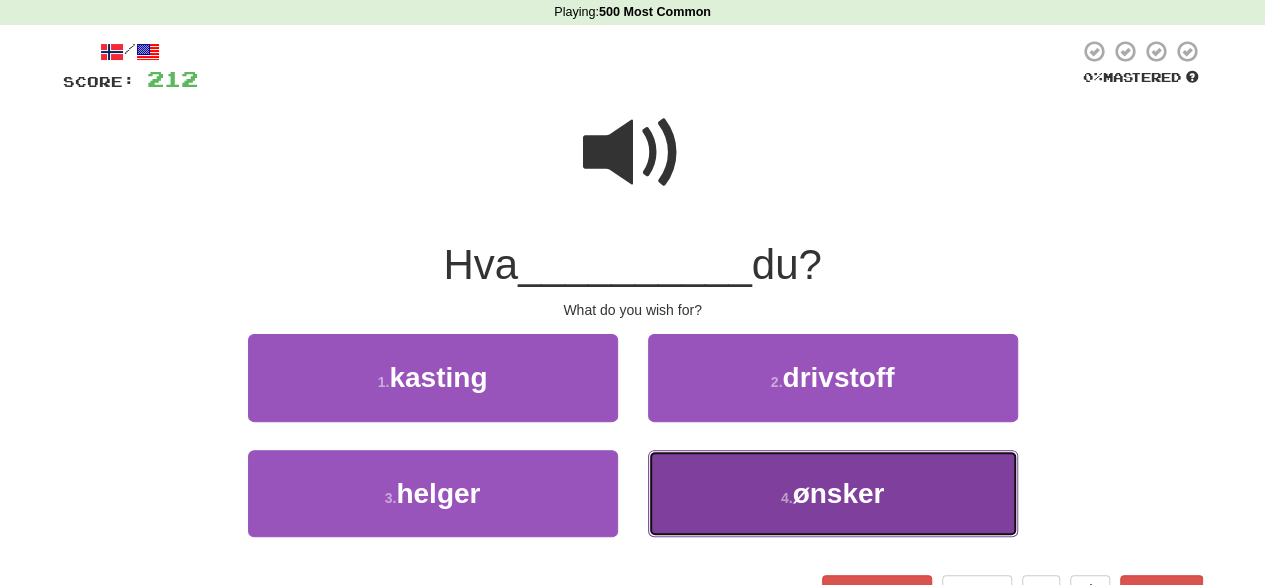 click on "4 .  ønsker" at bounding box center [833, 493] 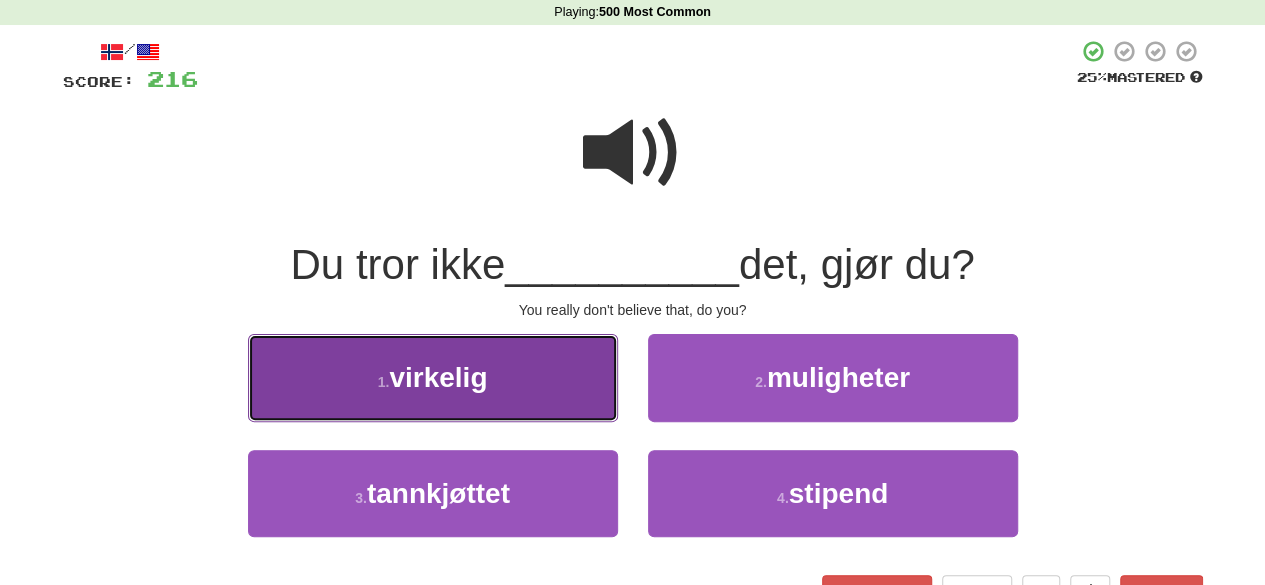 click on "1 .  virkelig" at bounding box center [433, 377] 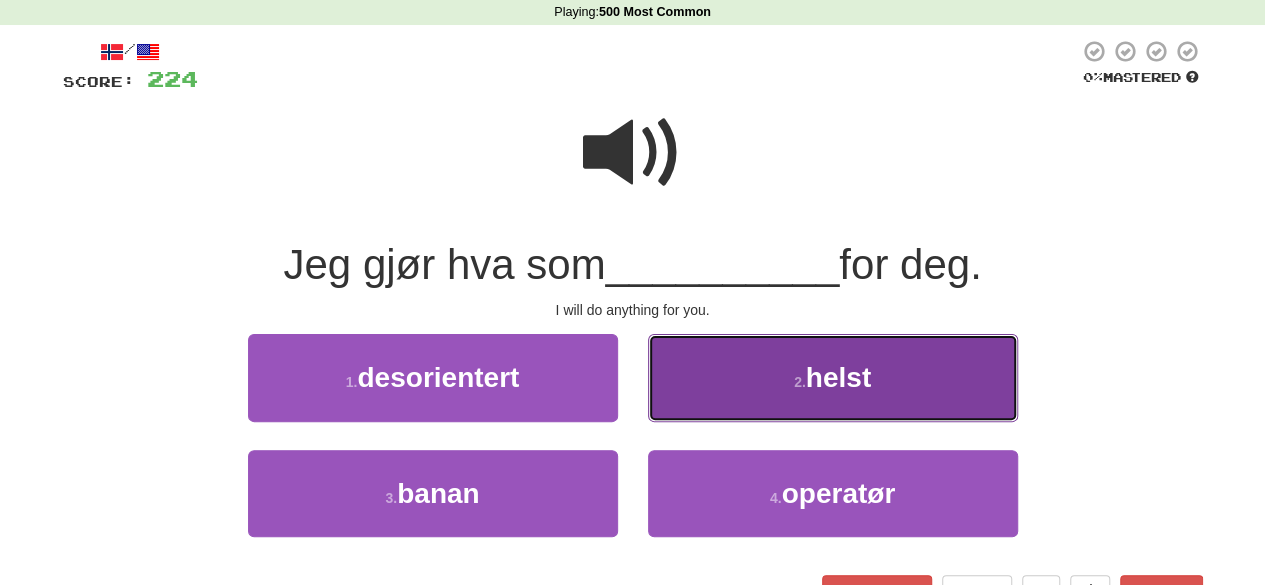click on "2 .  helst" at bounding box center (833, 377) 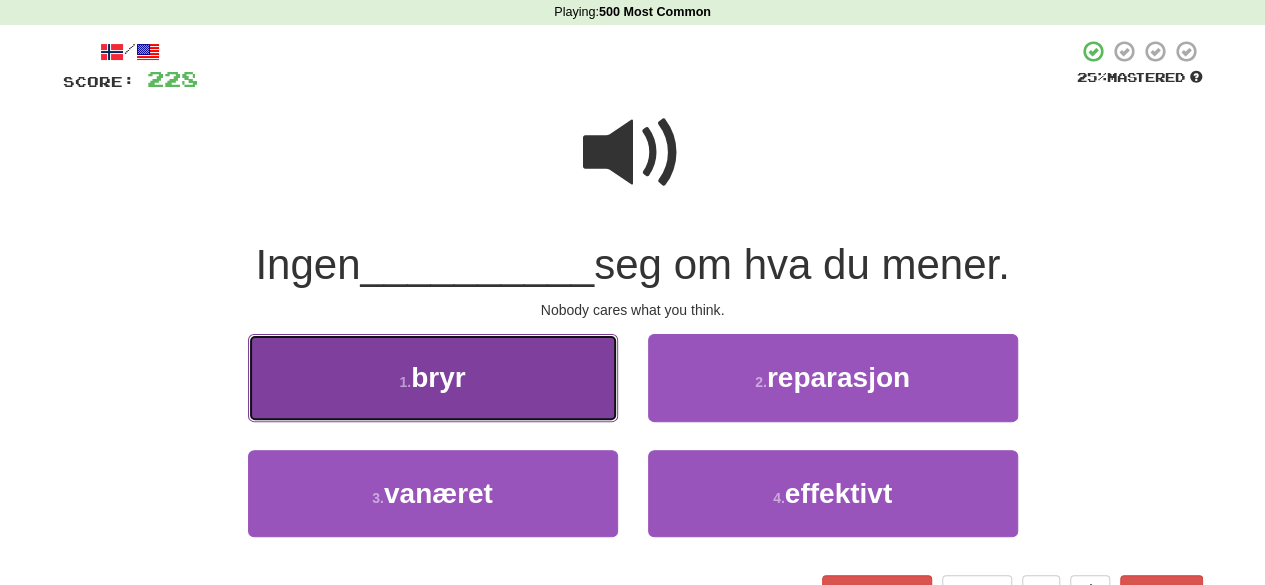 click on "1 .  bryr" at bounding box center [433, 377] 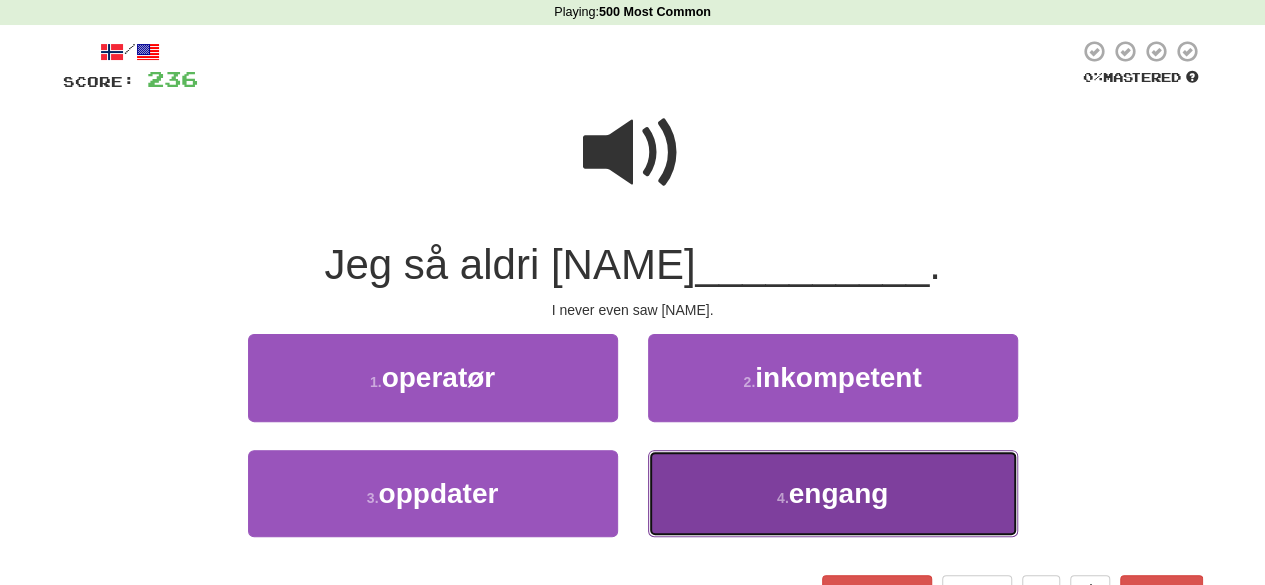click on "4 .  engang" at bounding box center [833, 493] 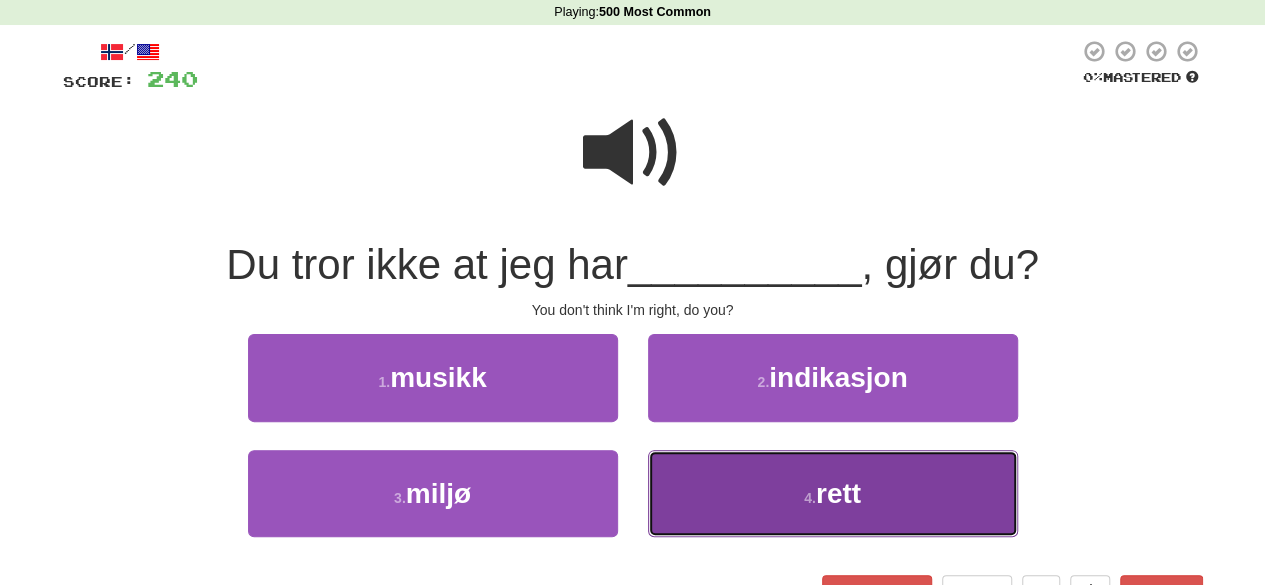 click on "4 .  rett" at bounding box center [833, 493] 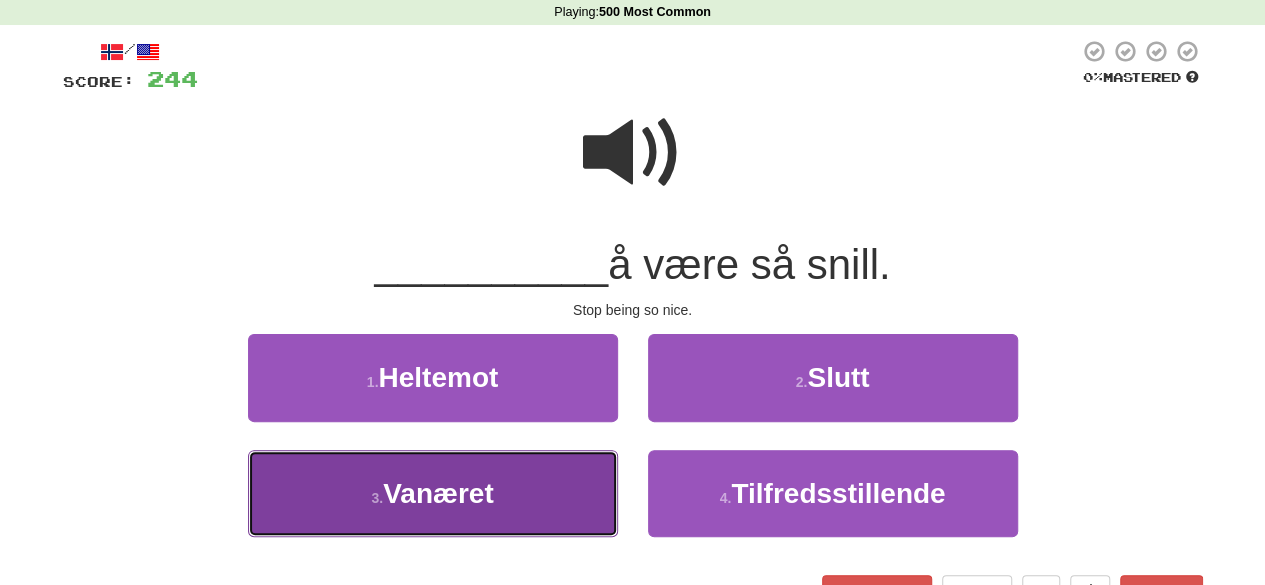 click on "3 .  Vanæret" at bounding box center (433, 493) 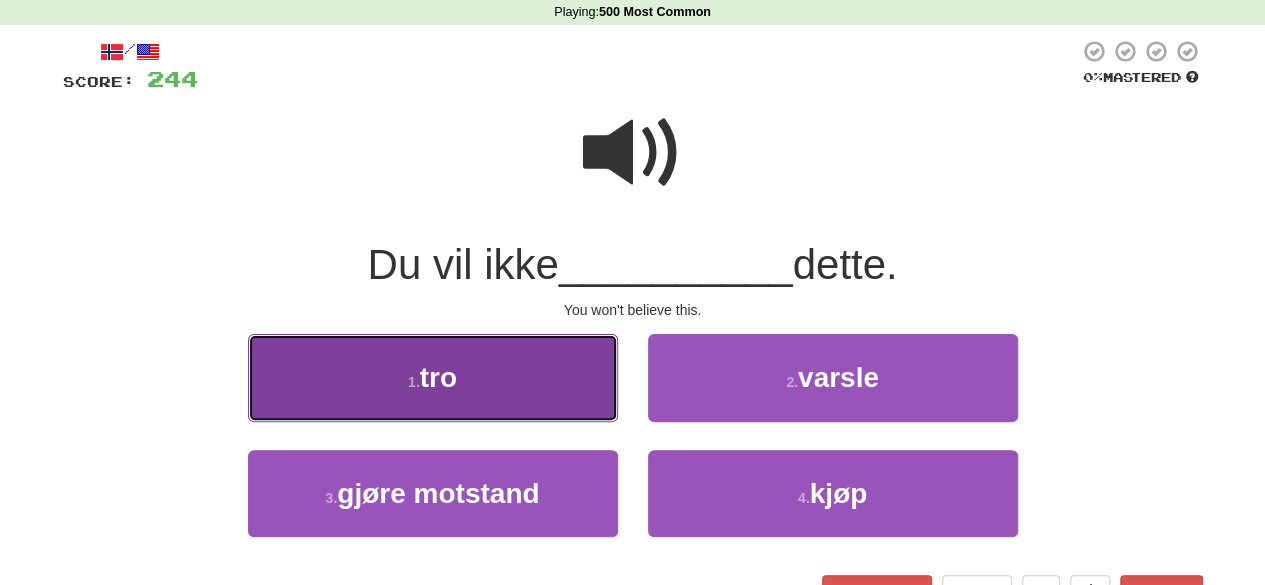 click on "1 .  tro" at bounding box center [433, 377] 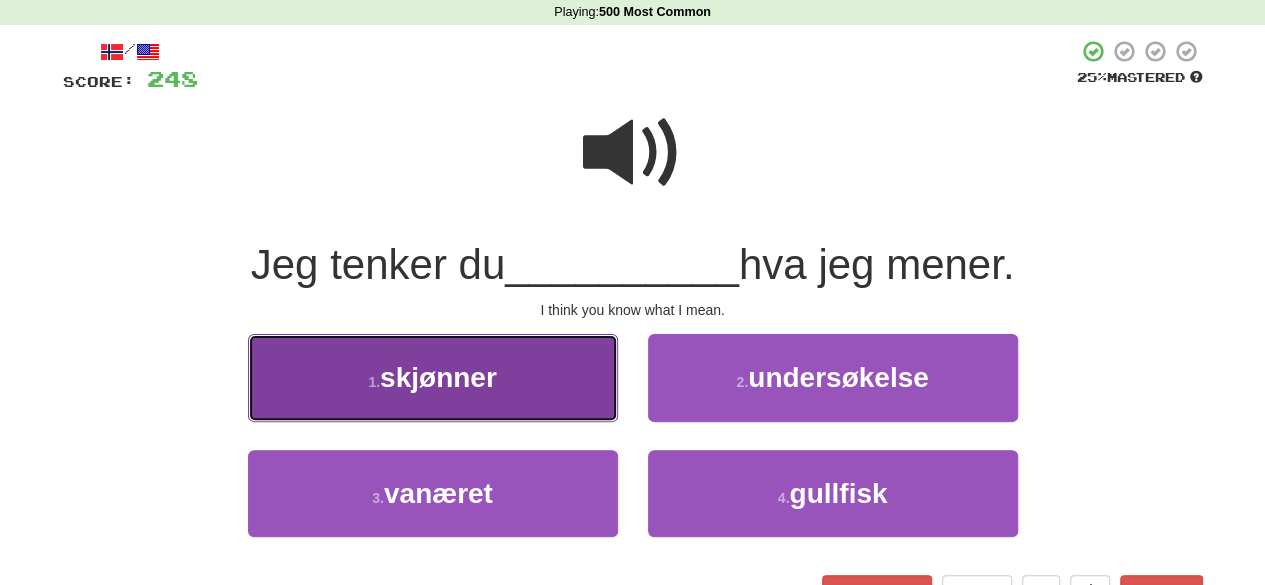 click on "1 .  skjønner" at bounding box center (433, 377) 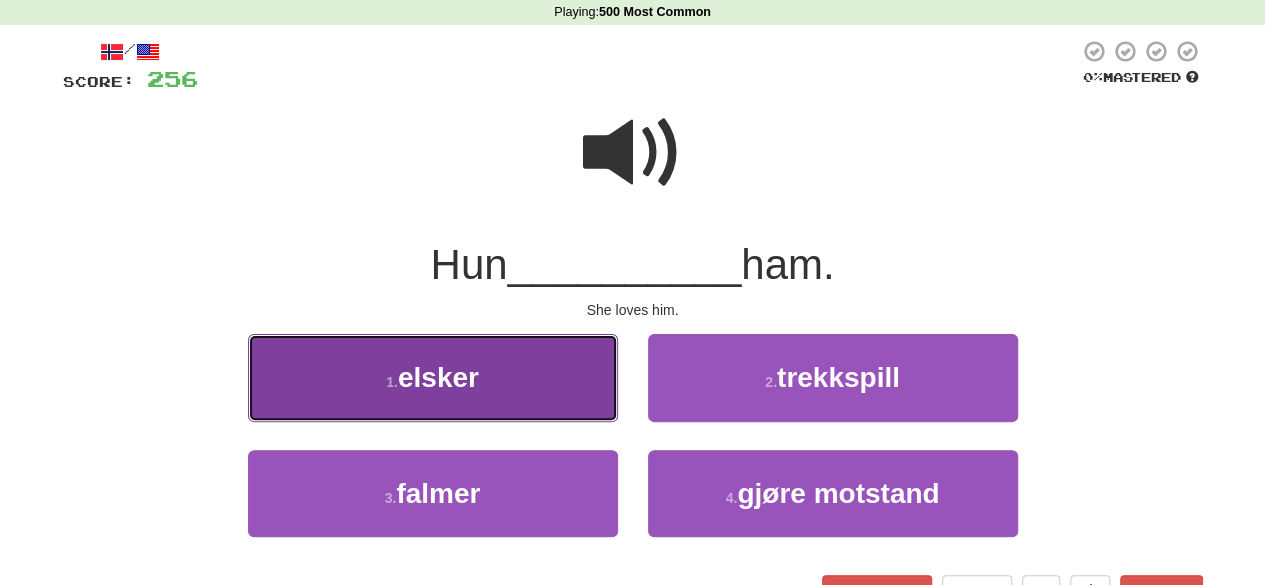 click on "1 .  elsker" at bounding box center [433, 377] 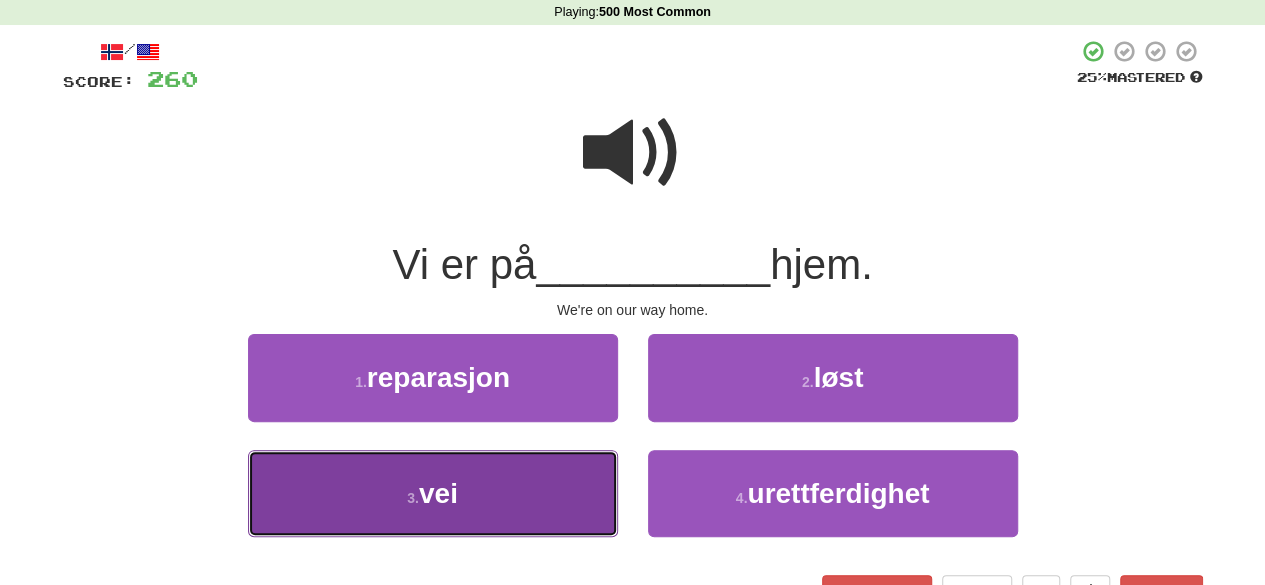 click on "3 .  vei" at bounding box center [433, 493] 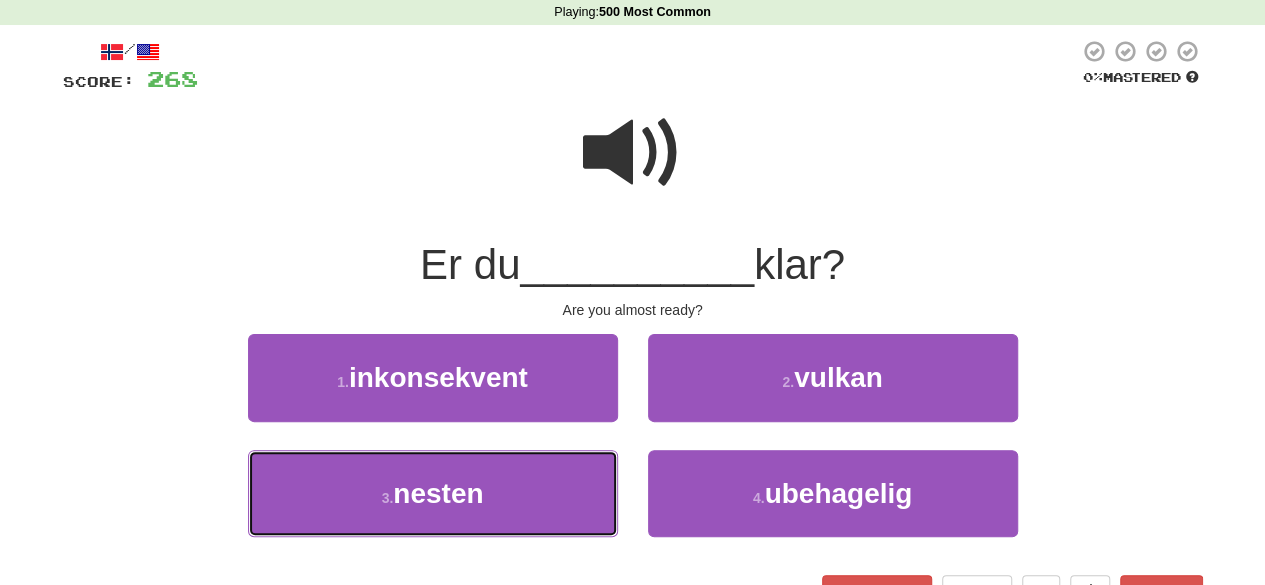 click on "3 .  nesten" at bounding box center (433, 493) 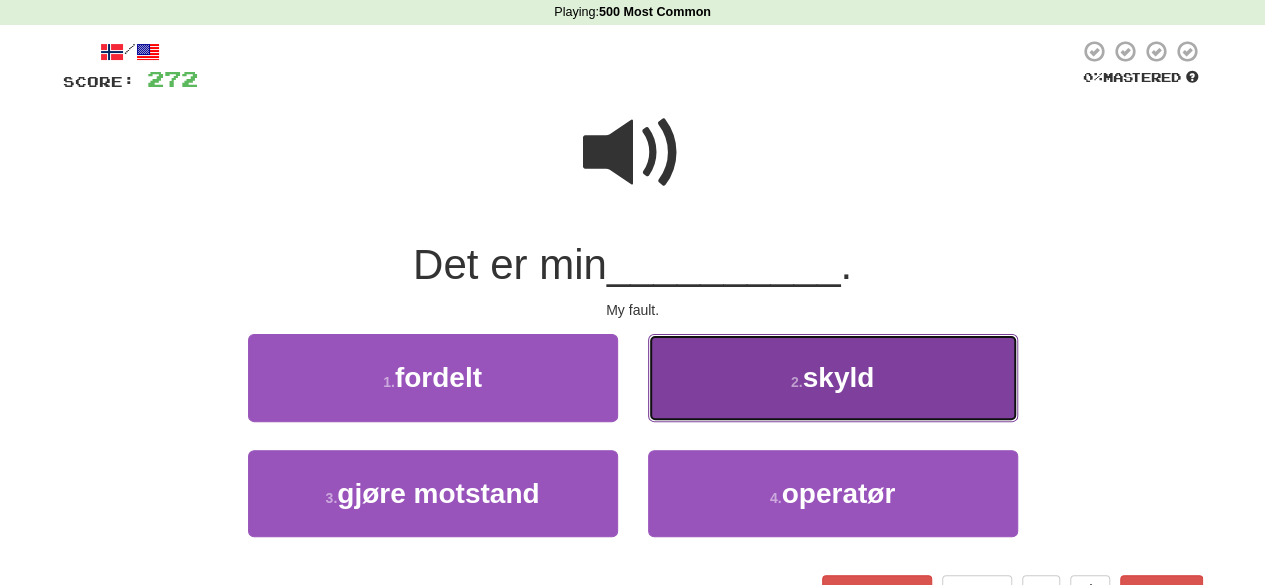 click on "2 .  skyld" at bounding box center (833, 377) 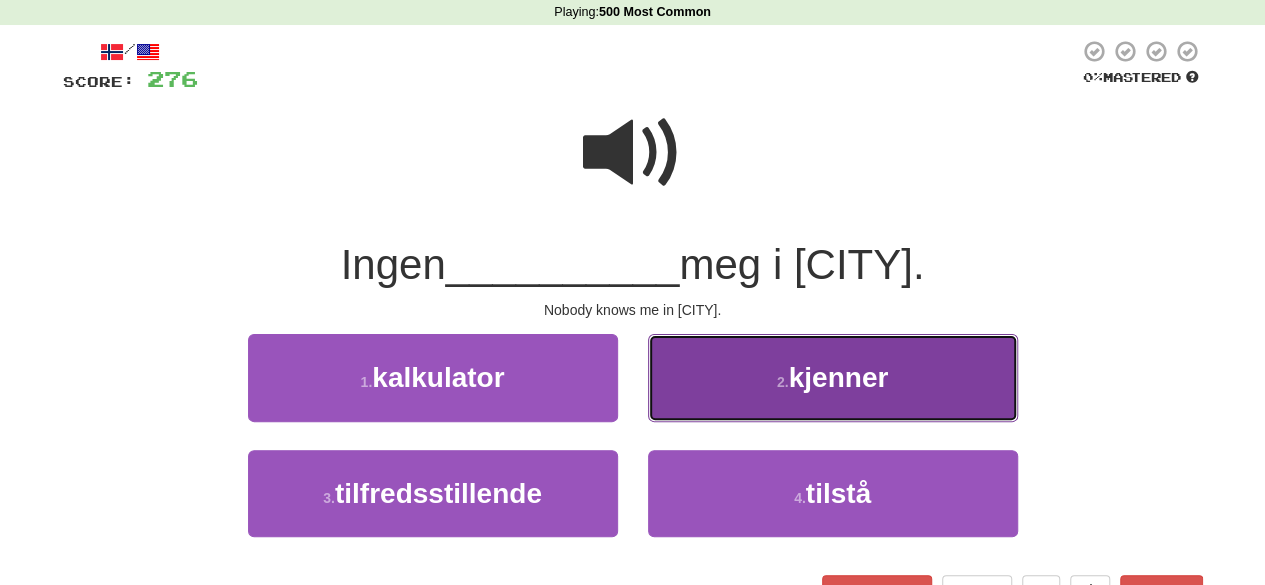 click on "2 .  kjenner" at bounding box center [833, 377] 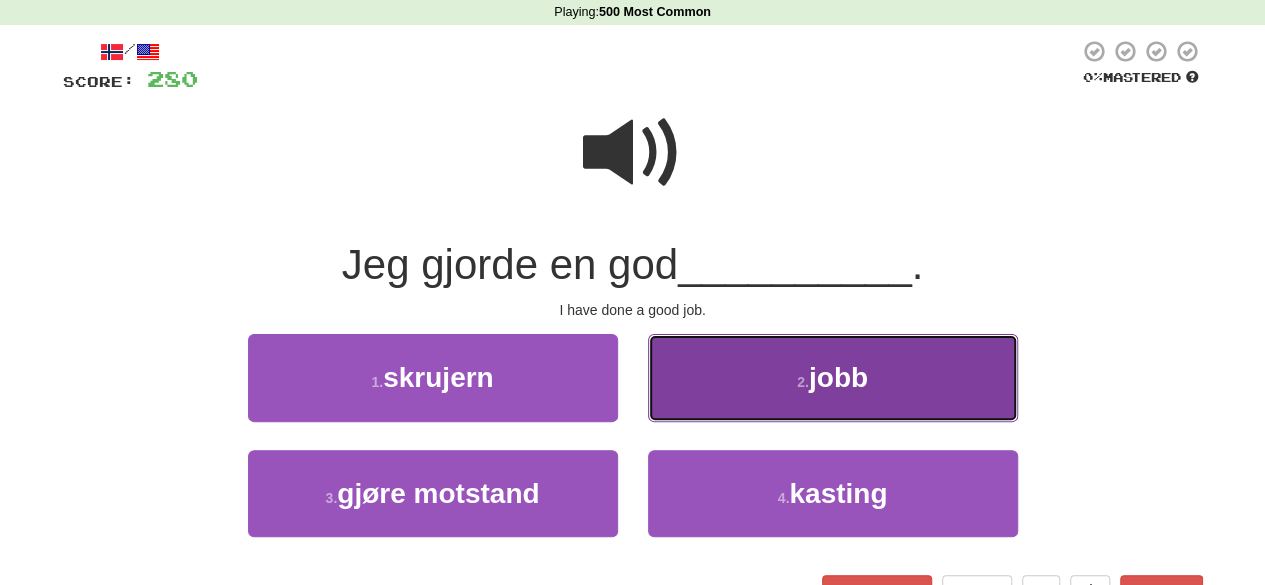 click on "2 .  jobb" at bounding box center (833, 377) 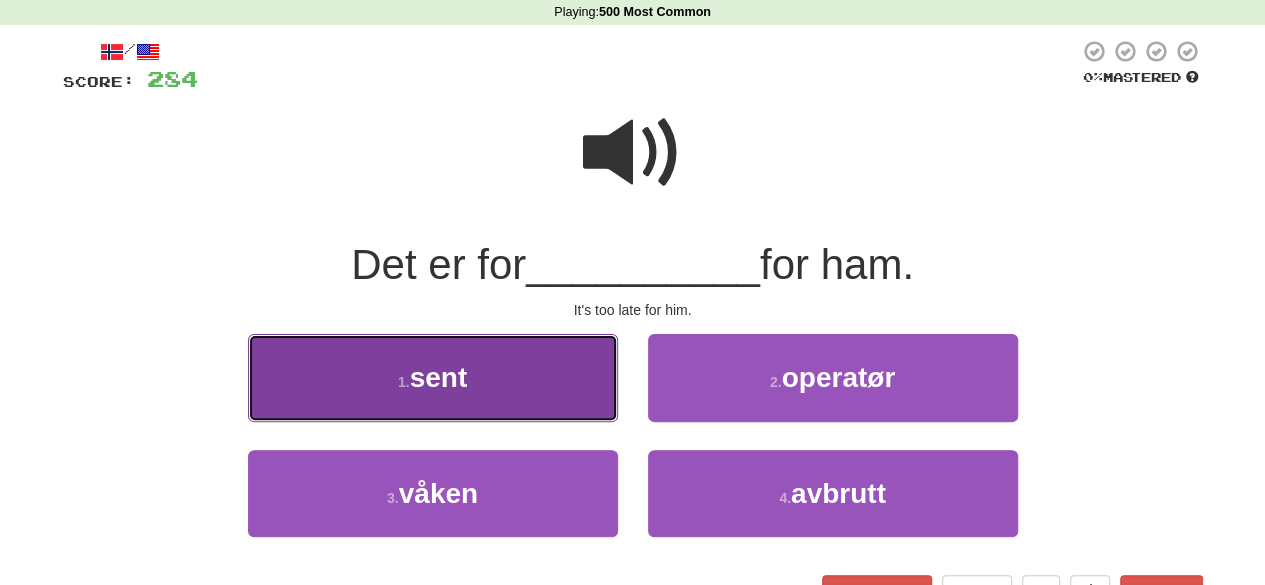 click on "1 .  sent" at bounding box center (433, 377) 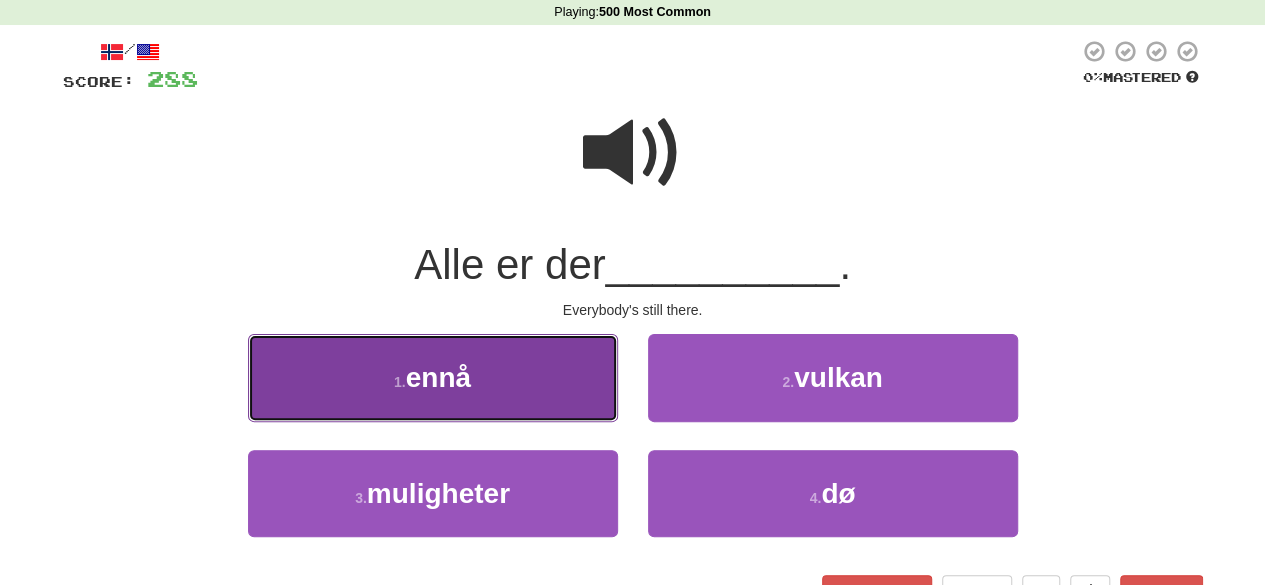 click on "1 .  ennå" at bounding box center [433, 377] 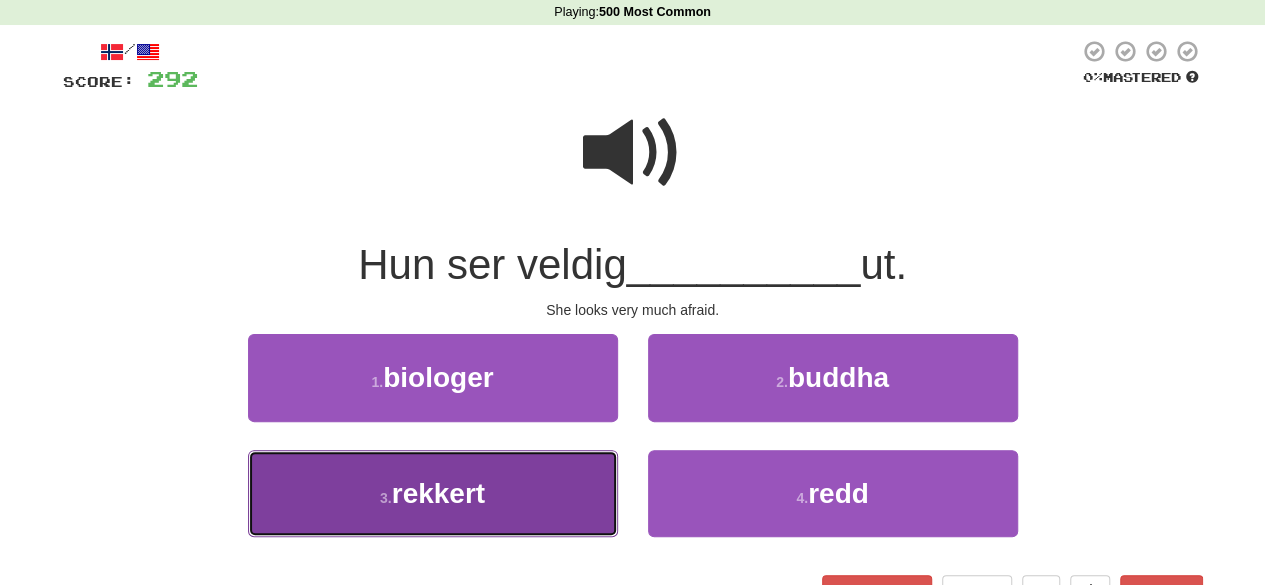 click on "3 .  rekkert" at bounding box center (433, 493) 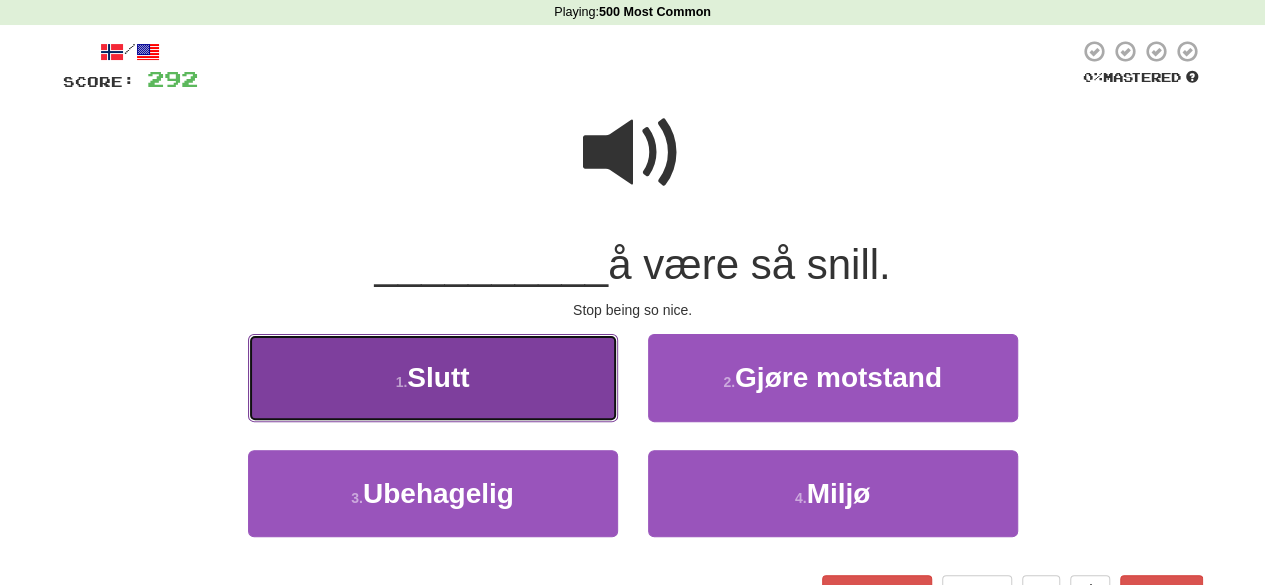 click on "1 .  Slutt" at bounding box center (433, 377) 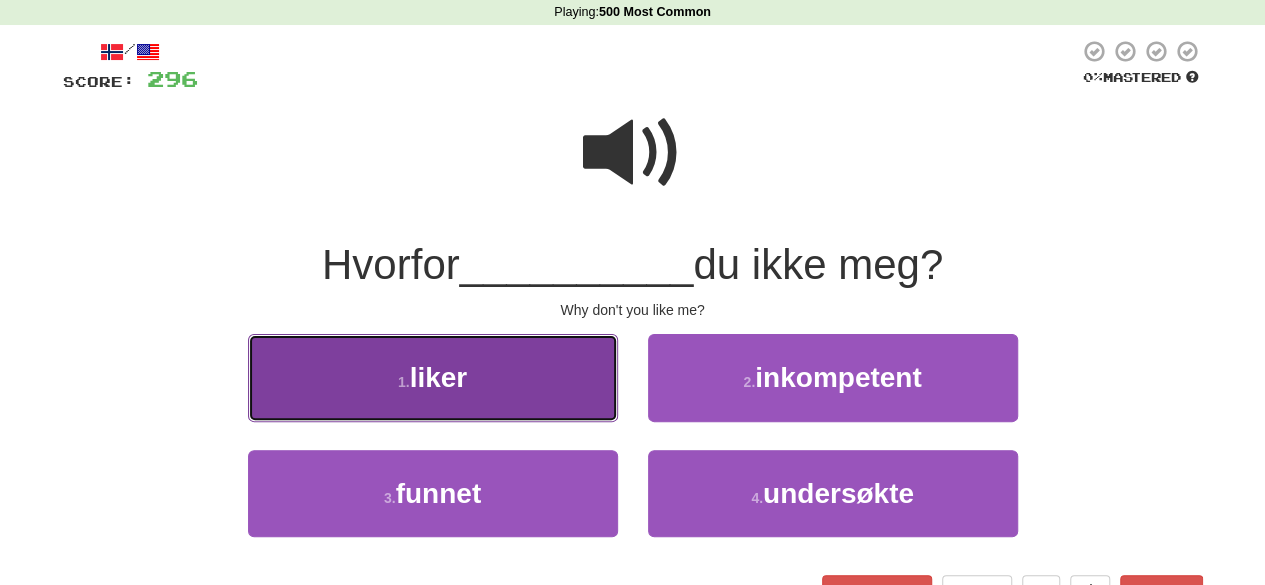 click on "1 .  liker" at bounding box center [433, 377] 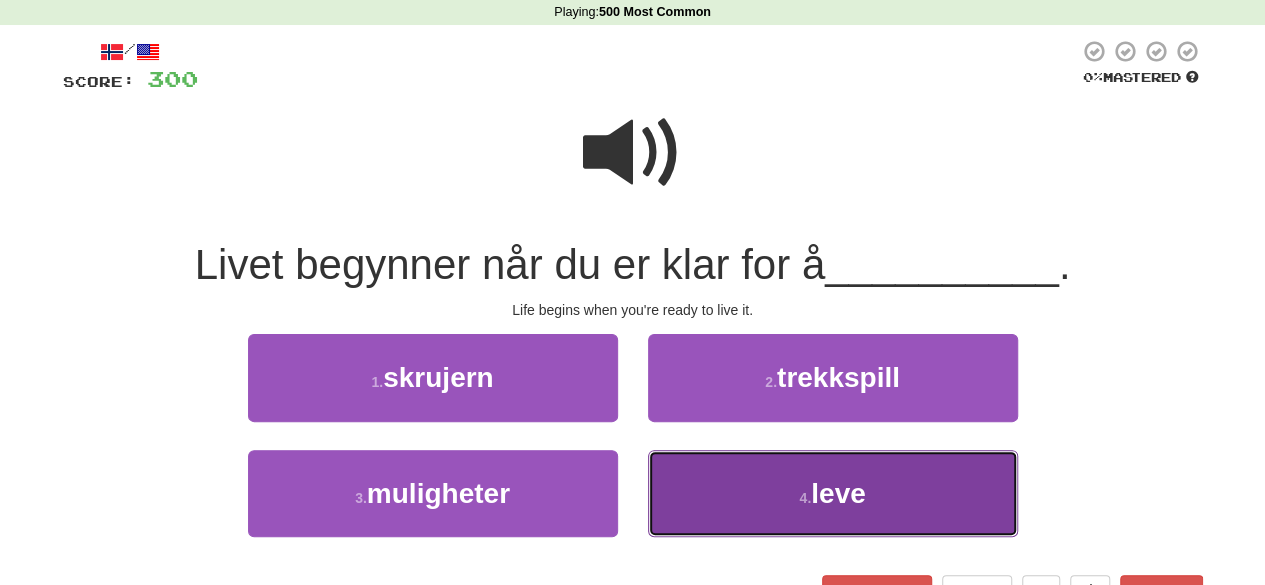 click on "4 .  leve" at bounding box center [833, 493] 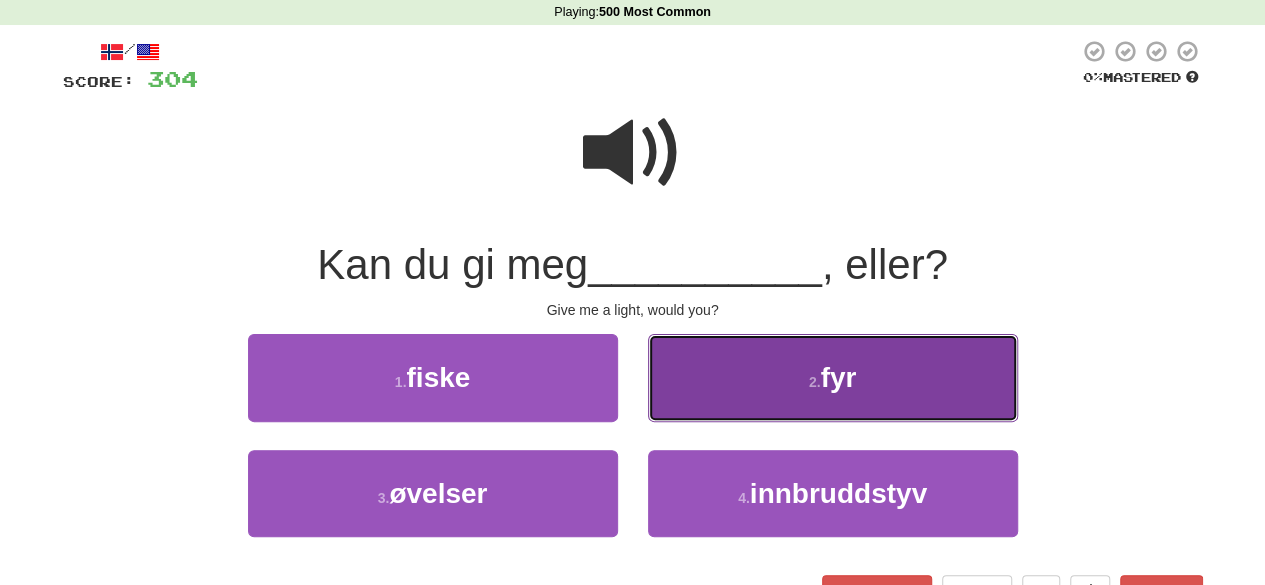 click on "2 .  fyr" at bounding box center (833, 377) 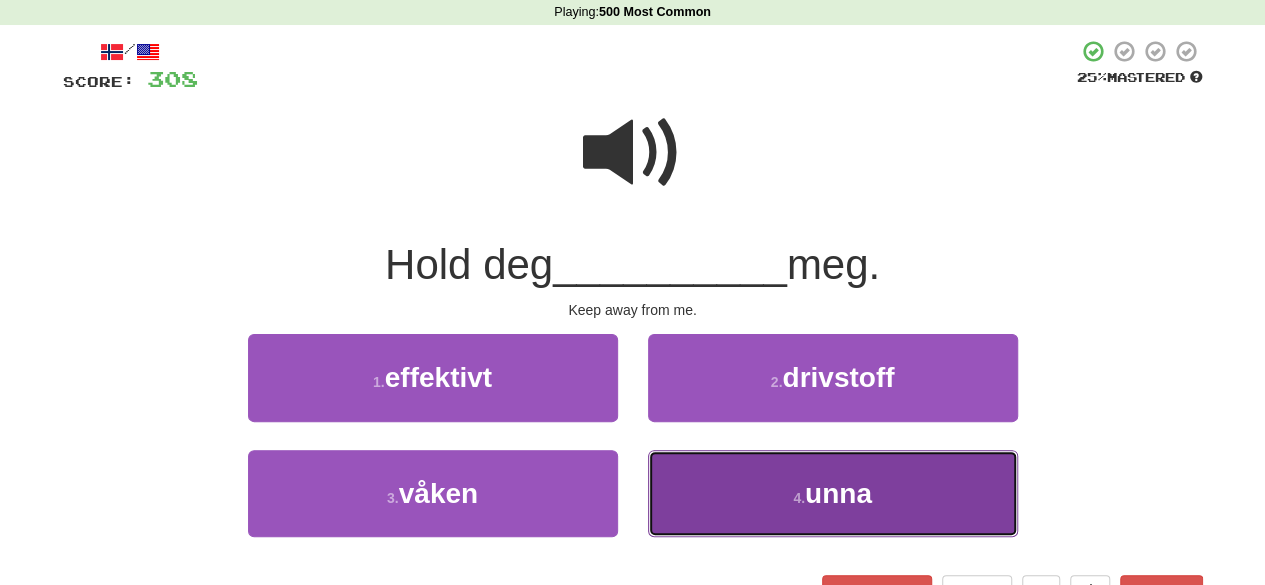click on "4 .  unna" at bounding box center [833, 493] 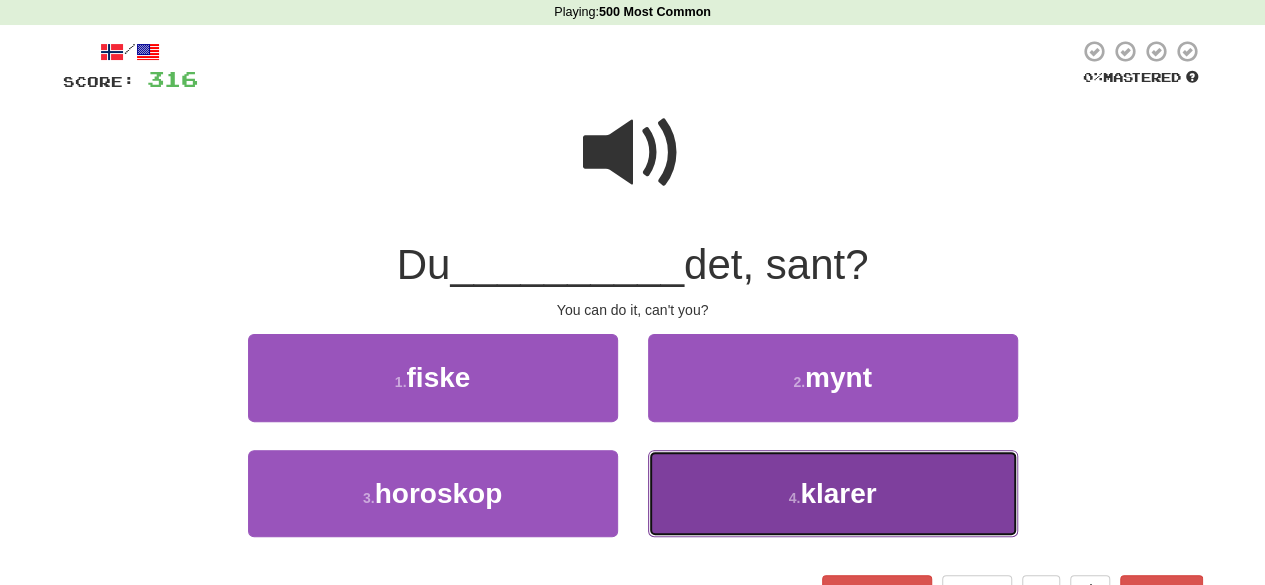 click on "4 .  klarer" at bounding box center (833, 493) 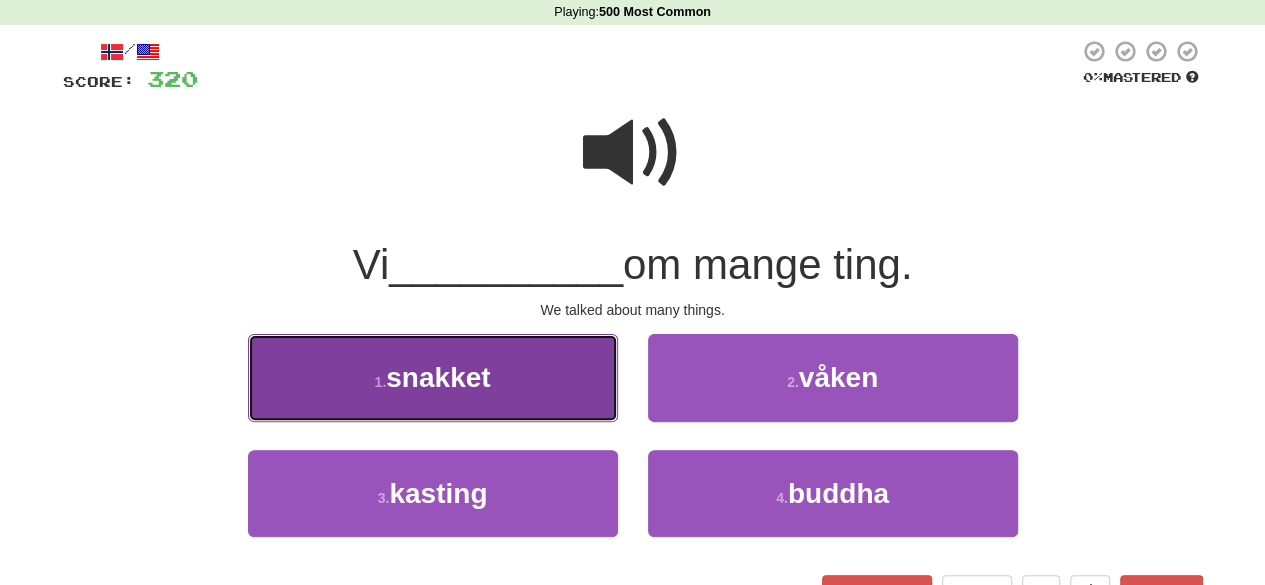 click on "1 .  snakket" at bounding box center [433, 377] 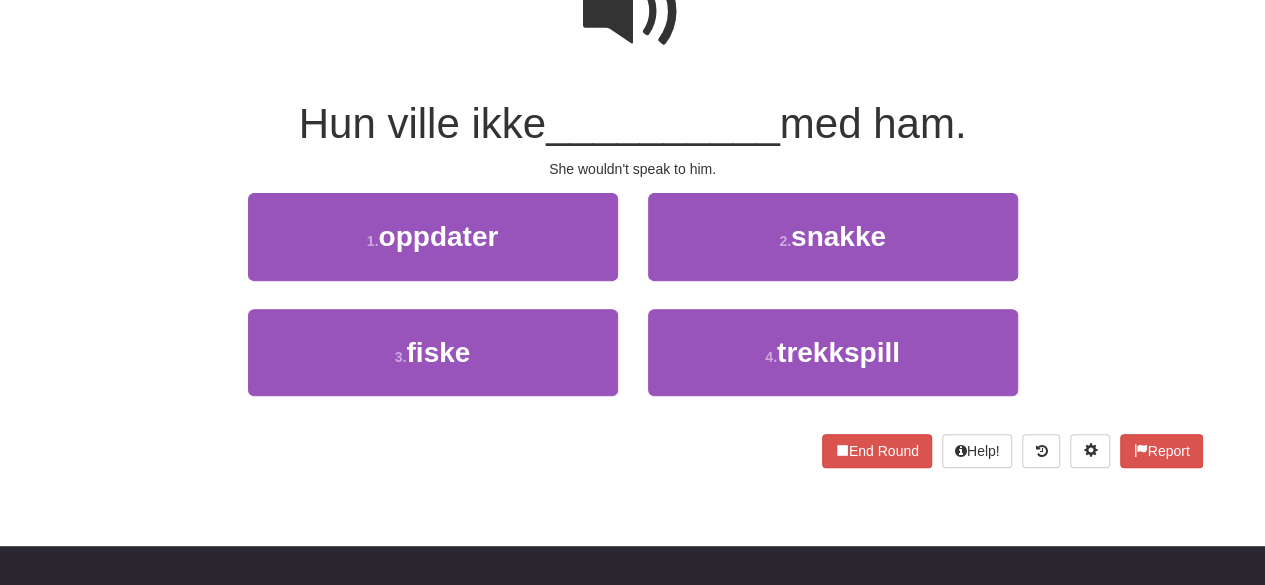 scroll, scrollTop: 77, scrollLeft: 0, axis: vertical 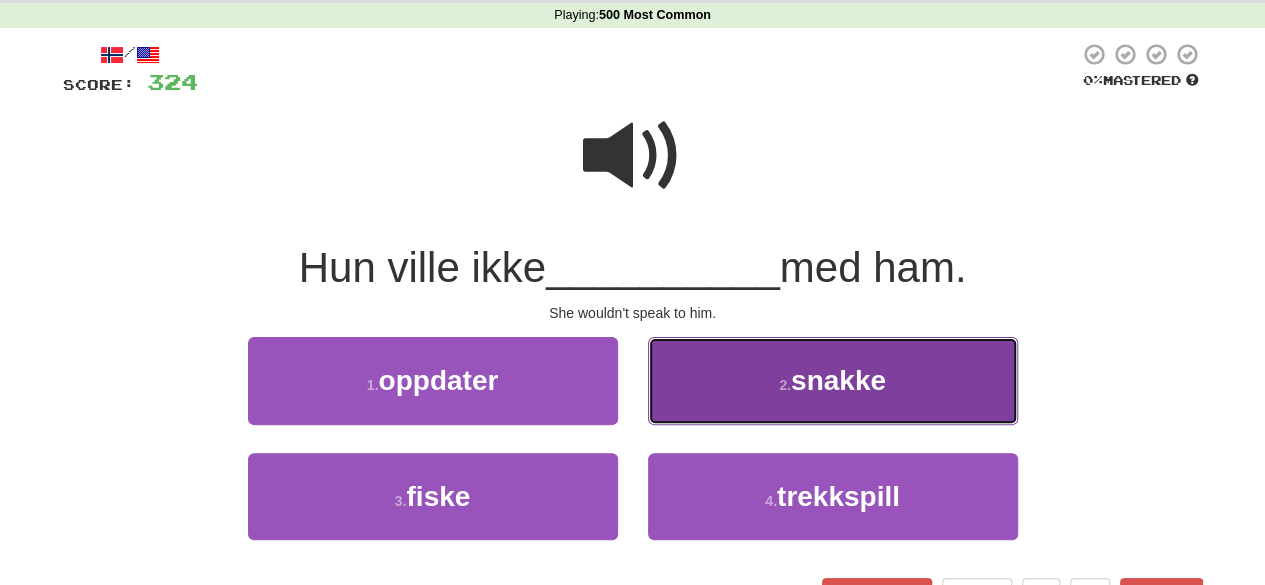 click on "snakke" at bounding box center [838, 380] 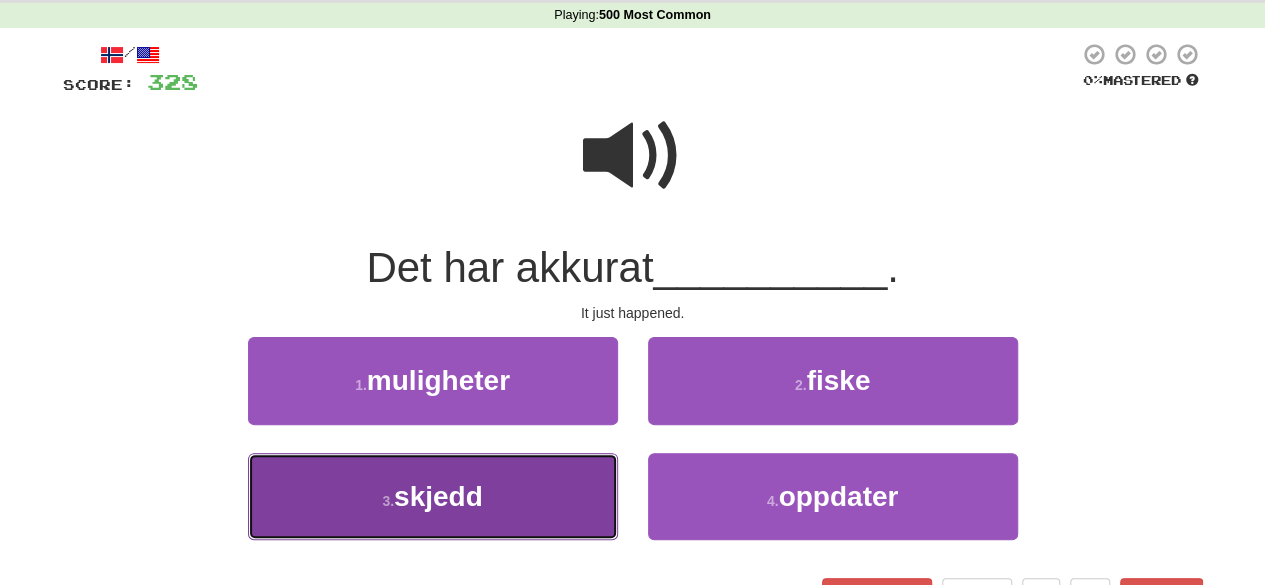 click on "3 .  skjedd" at bounding box center (433, 496) 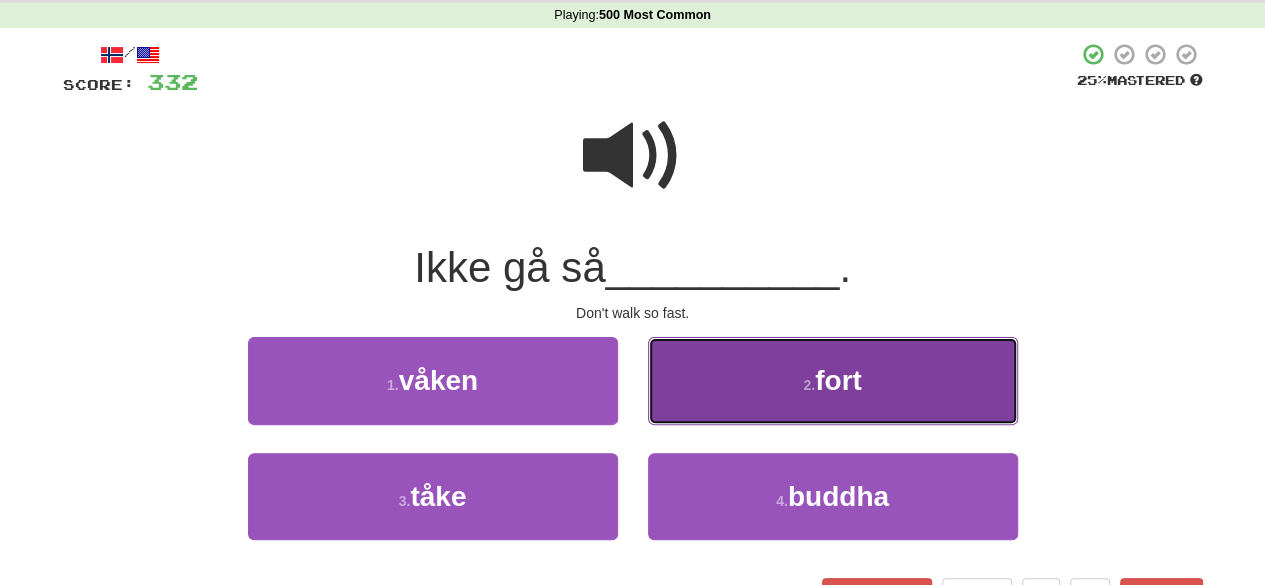 click on "2 .  fort" at bounding box center [833, 380] 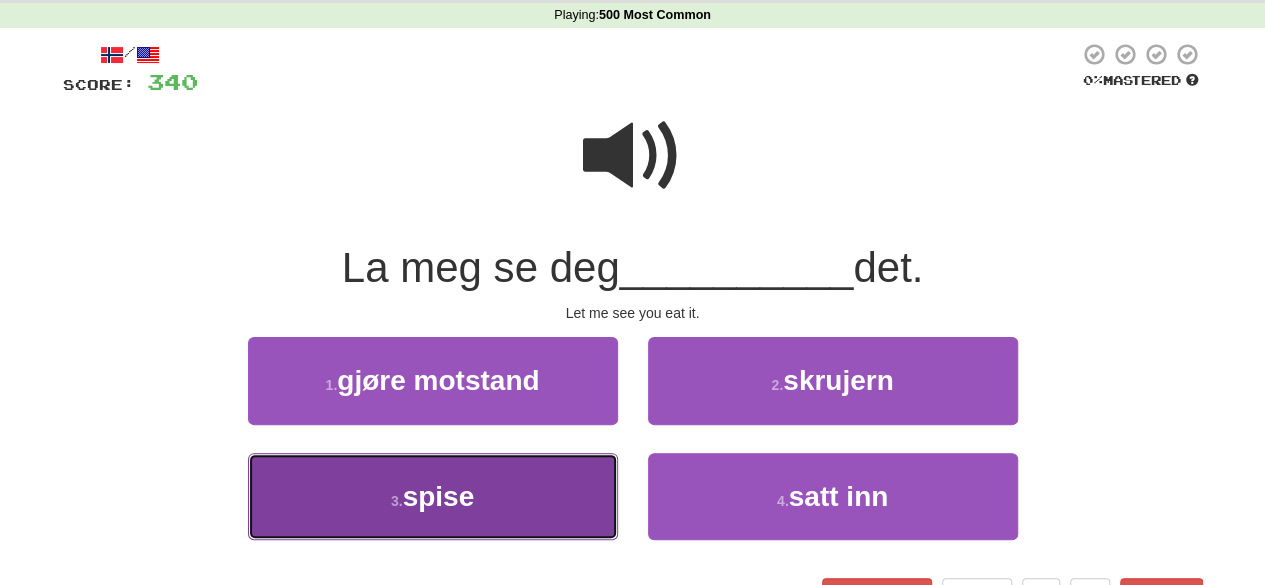 click on "3 .  spise" at bounding box center (433, 496) 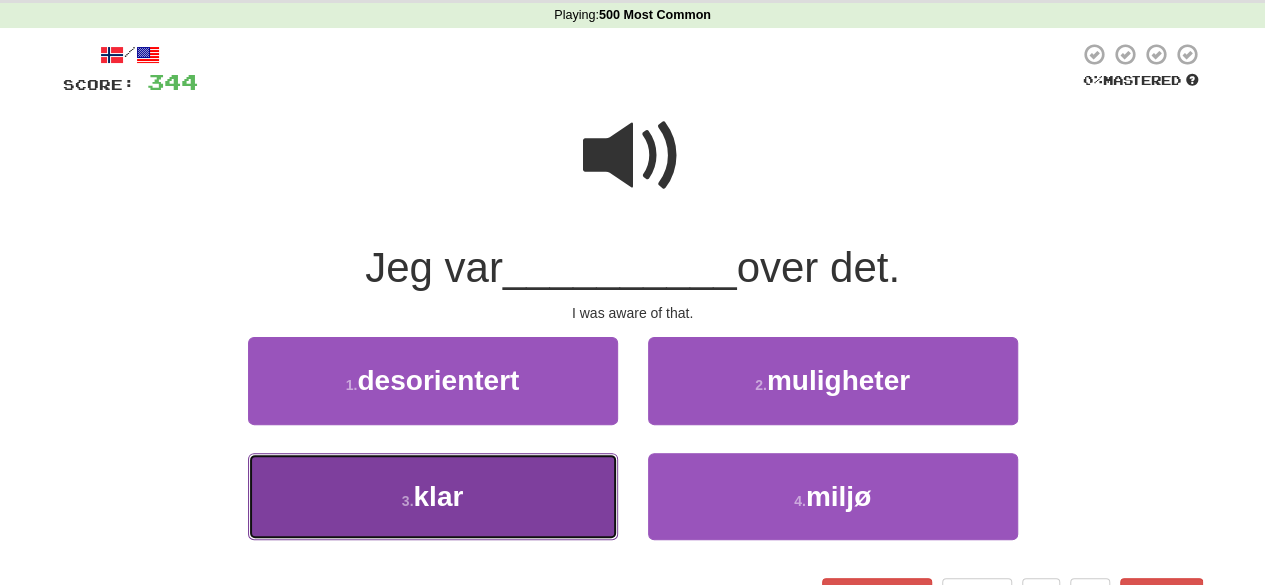 click on "3 .  klar" at bounding box center (433, 496) 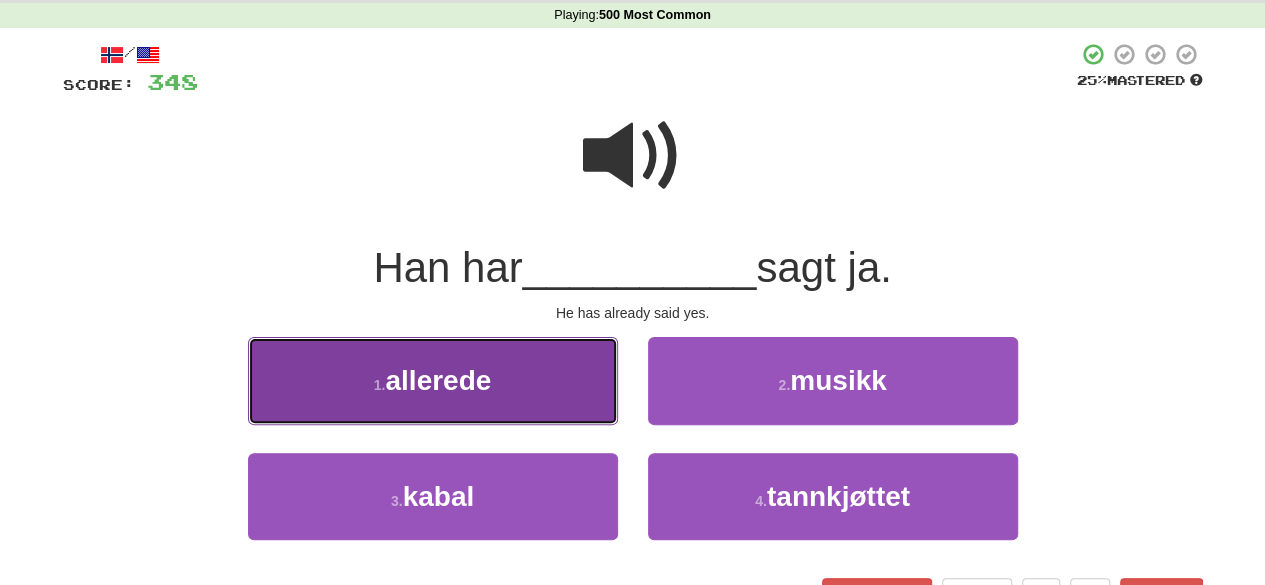 click on "1 .  allerede" at bounding box center [433, 380] 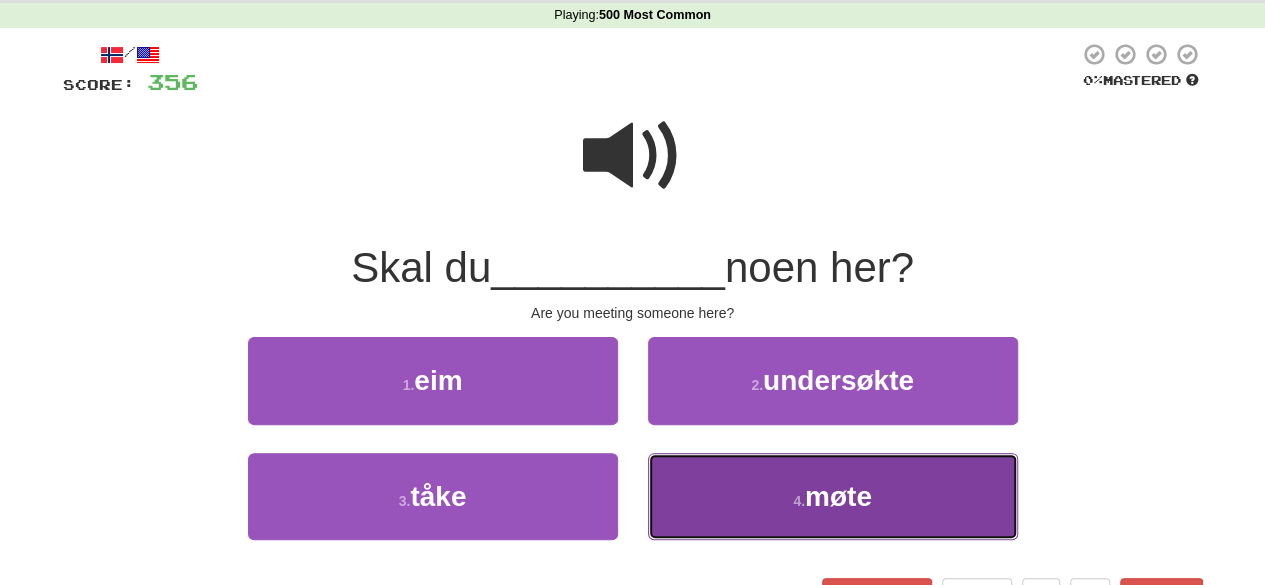 click on "4 .  møte" at bounding box center (833, 496) 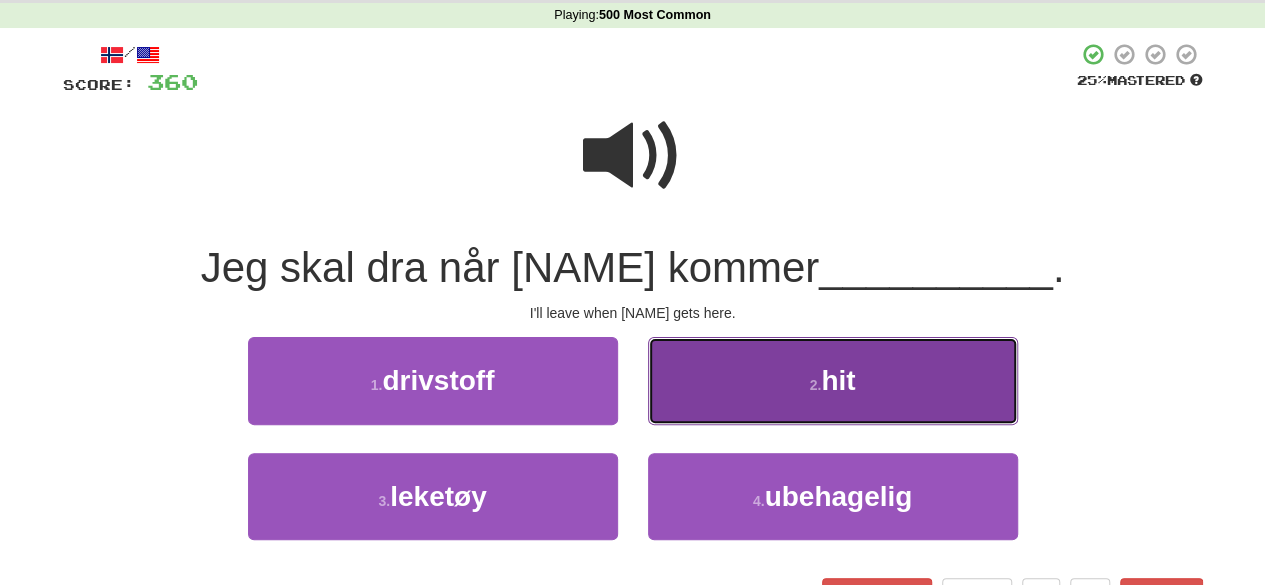click on "2 .  hit" at bounding box center [833, 380] 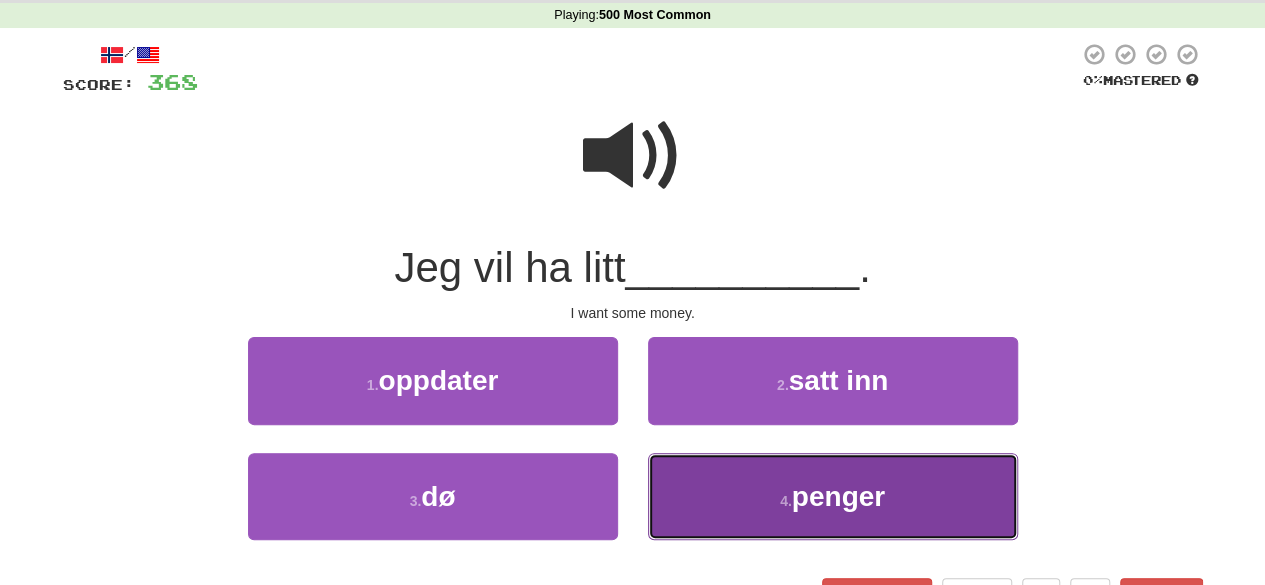 click on "penger" at bounding box center [838, 496] 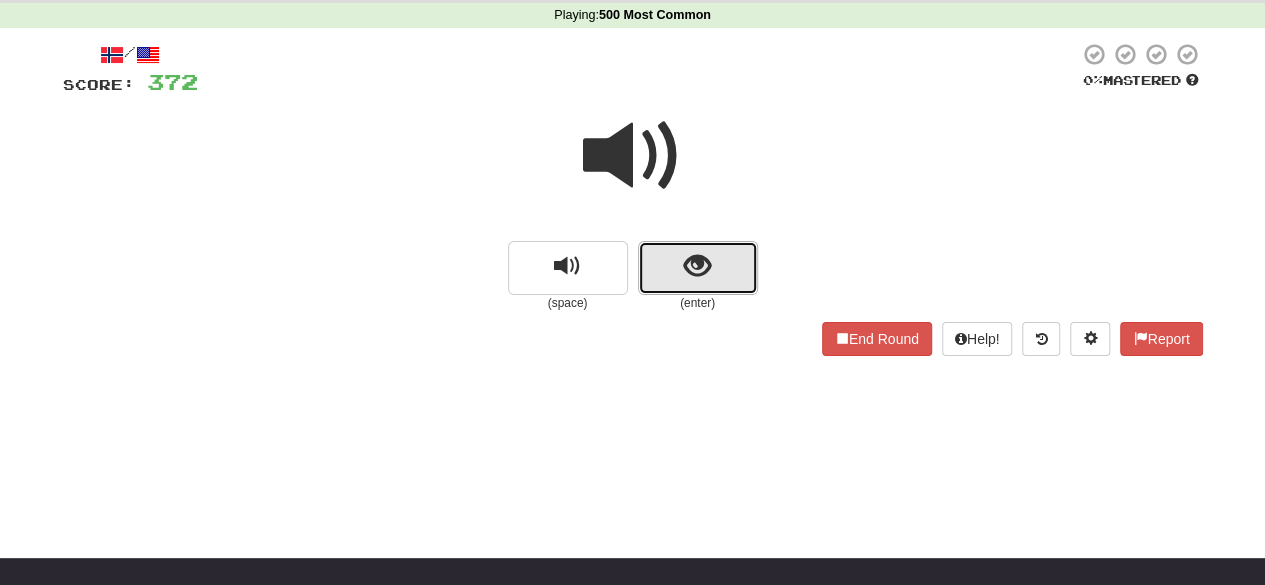 click at bounding box center (698, 268) 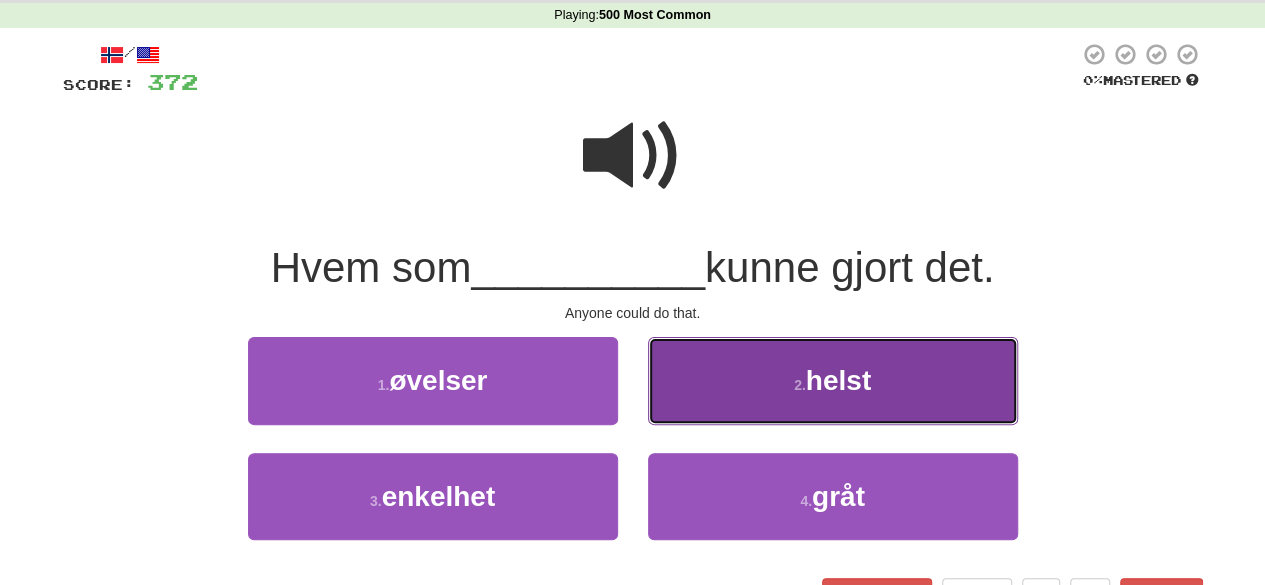 click on "2 .  helst" at bounding box center [833, 380] 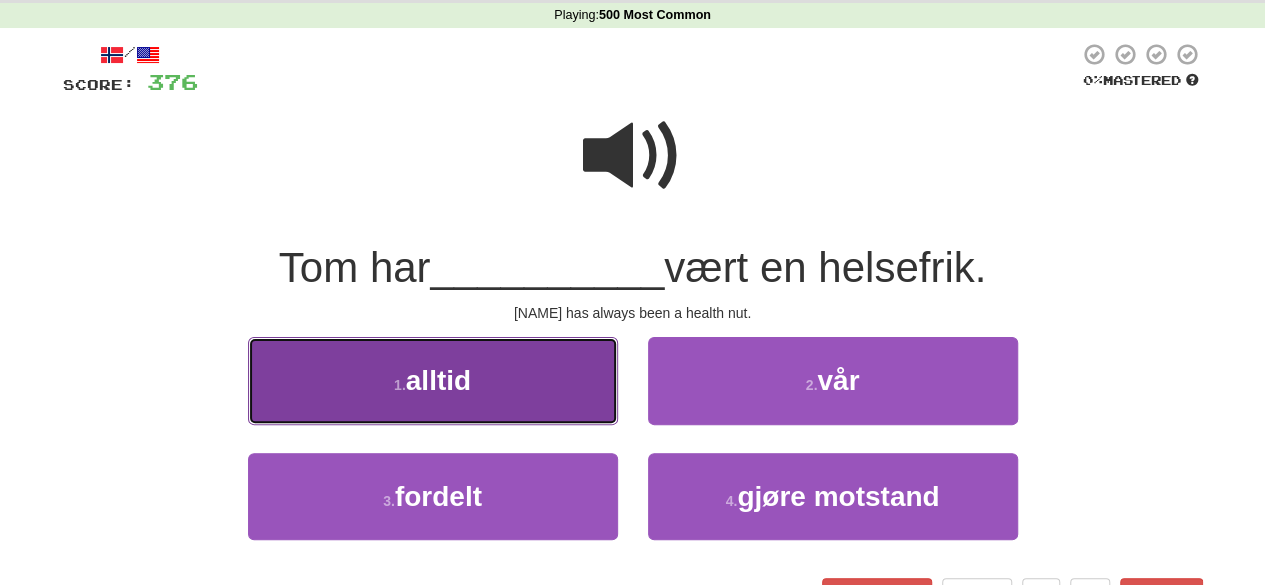 click on "1 .  alltid" at bounding box center [433, 380] 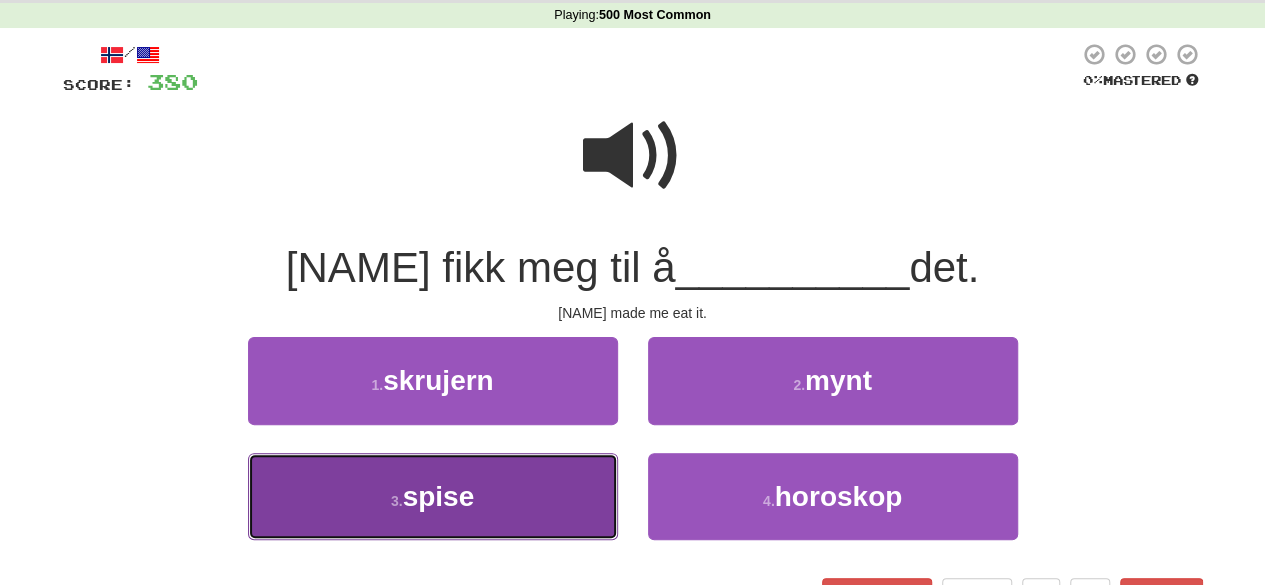 click on "3 .  spise" at bounding box center (433, 496) 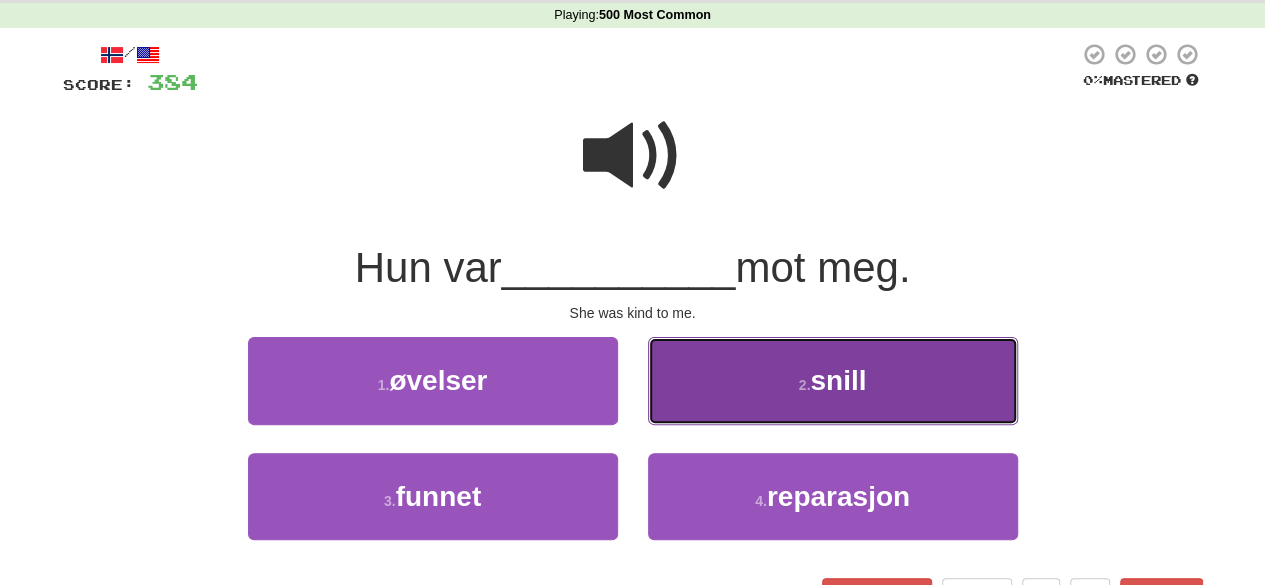 click on "2 .  snill" at bounding box center (833, 380) 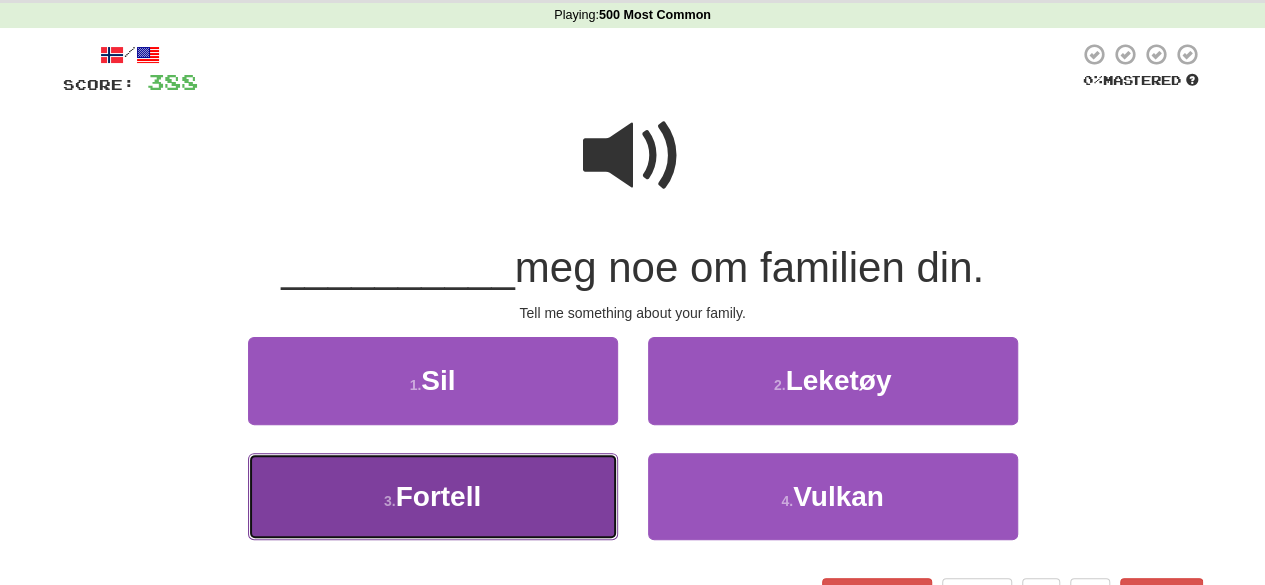 click on "3 .  Fortell" at bounding box center (433, 496) 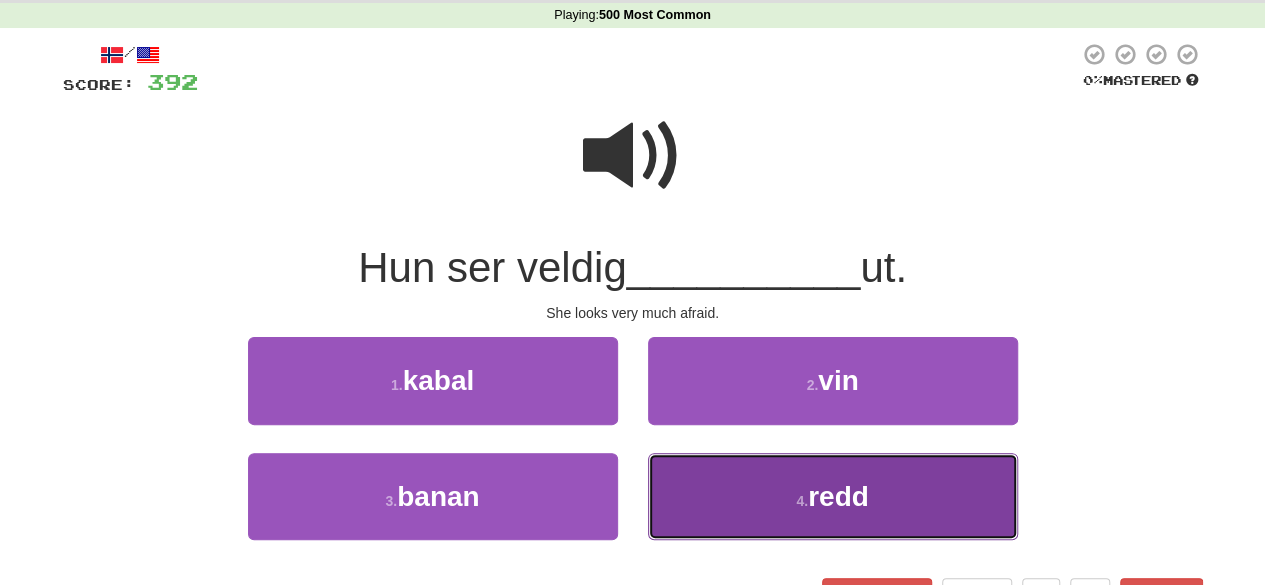 click on "4 .  redd" at bounding box center [833, 496] 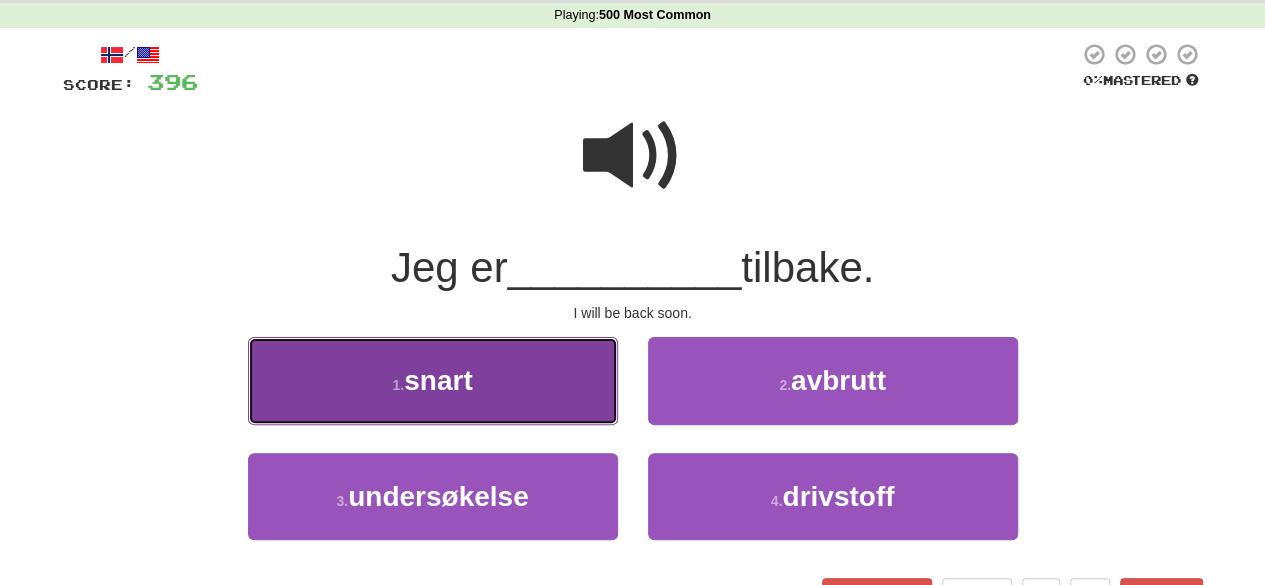click on "snart" at bounding box center [438, 380] 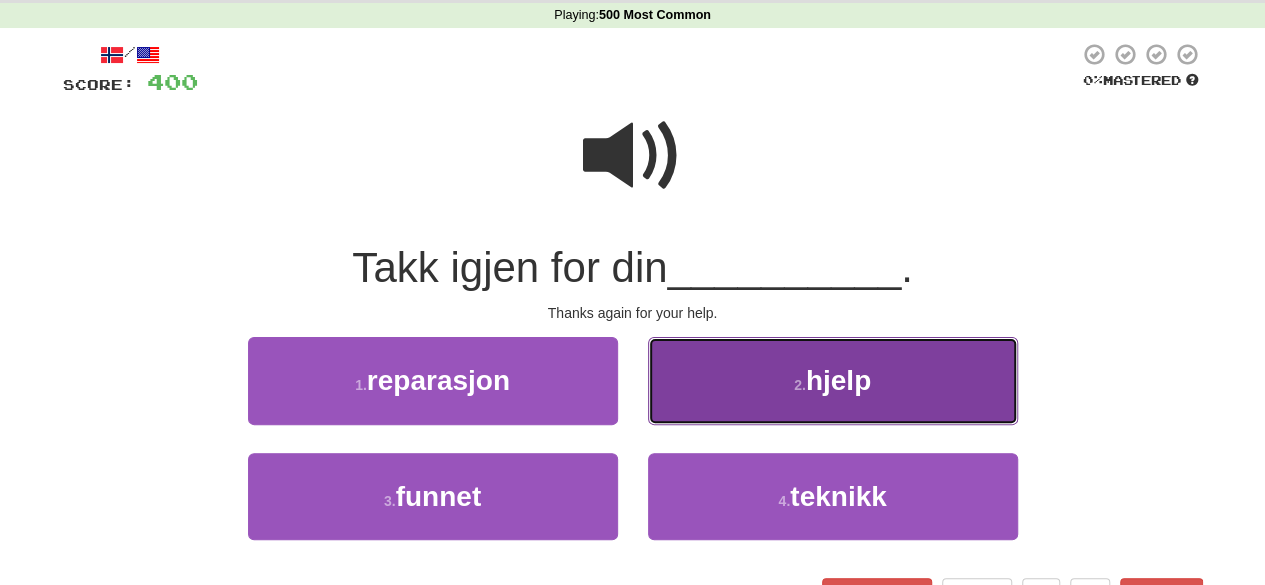 click on "2 .  hjelp" at bounding box center [833, 380] 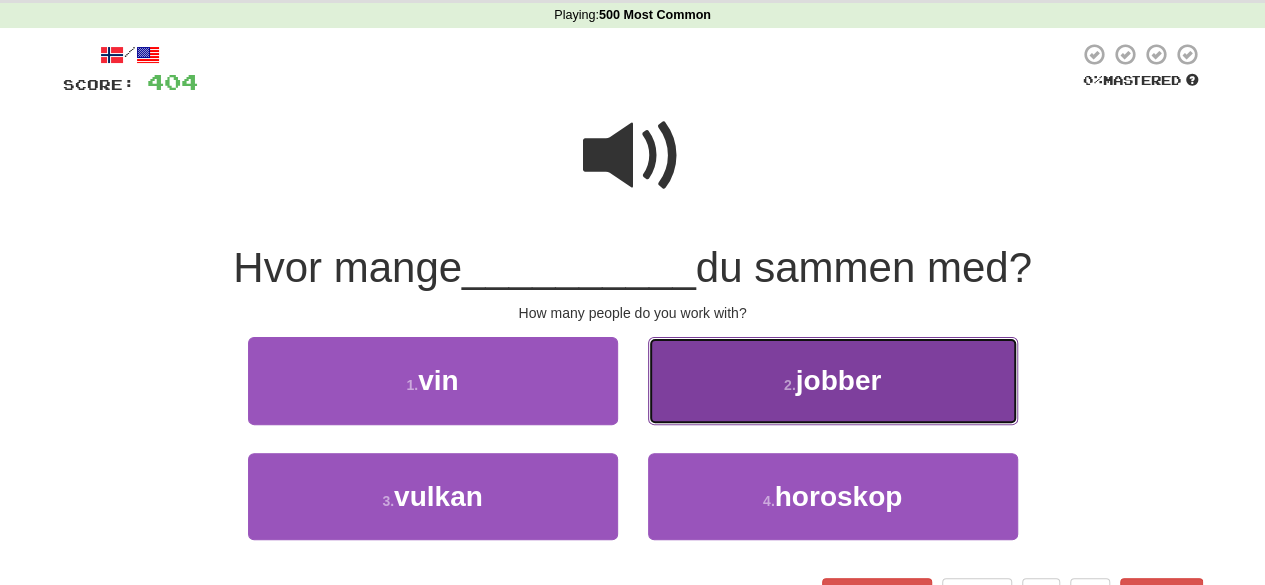 click on "2 .  jobber" at bounding box center [833, 380] 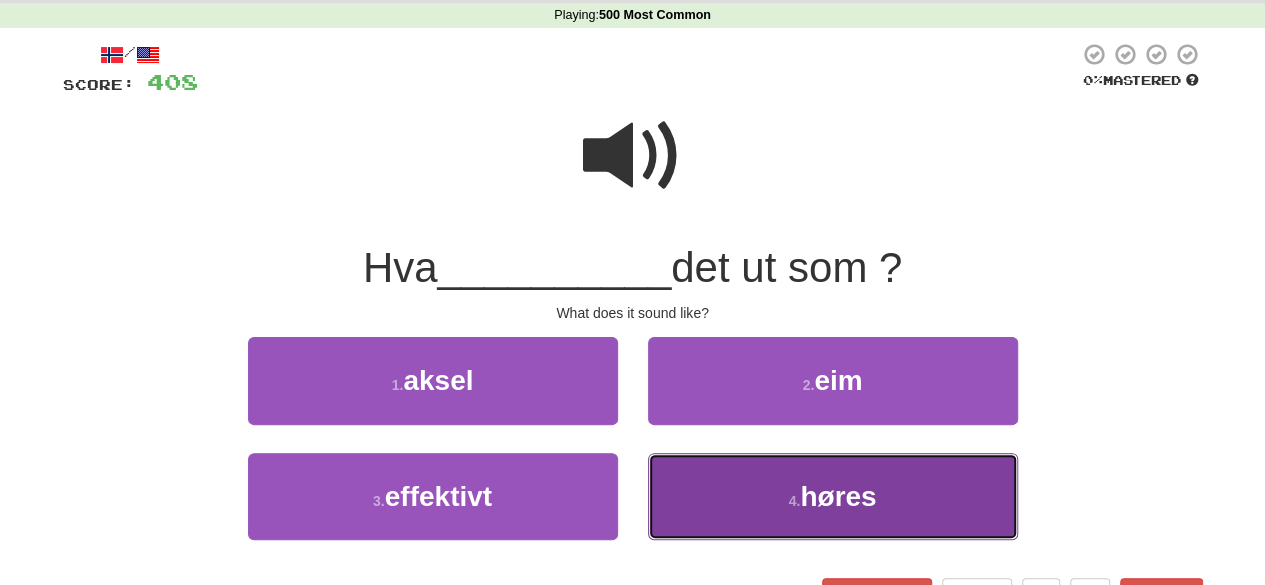 click on "4 .  høres" at bounding box center (833, 496) 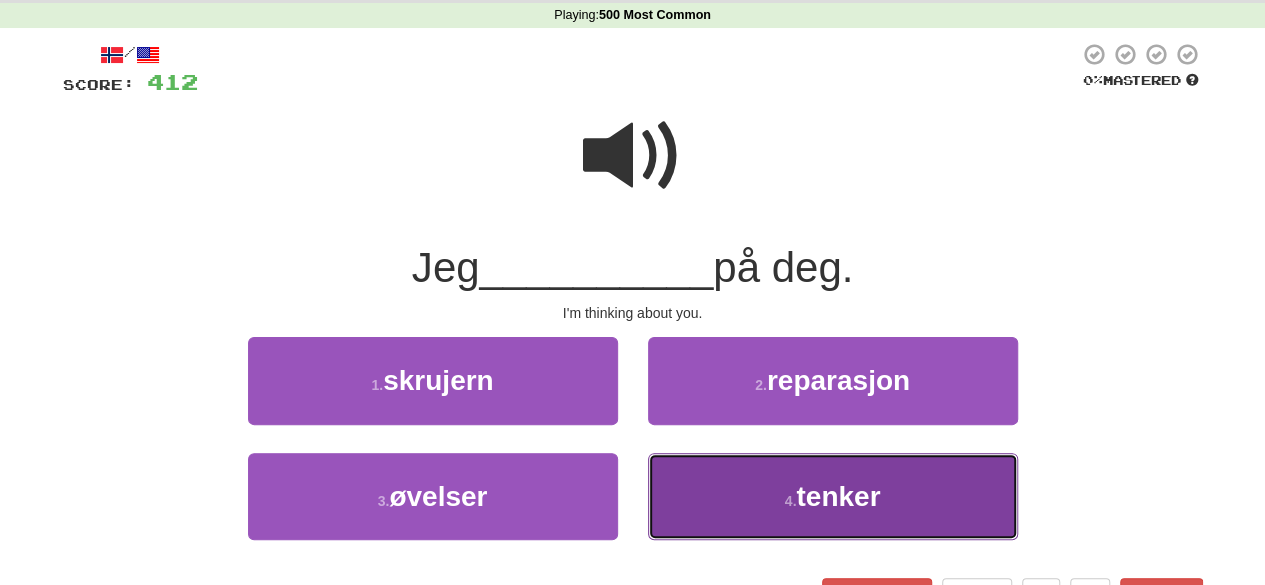 click on "4 .  tenker" at bounding box center (833, 496) 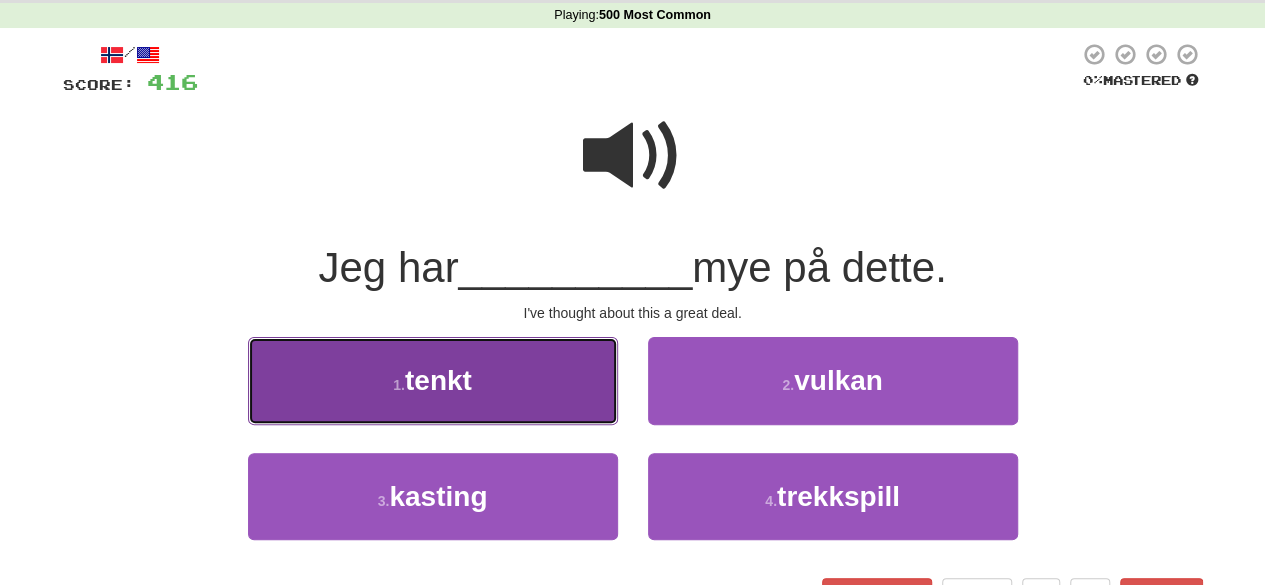 click on "1 .  tenkt" at bounding box center (433, 380) 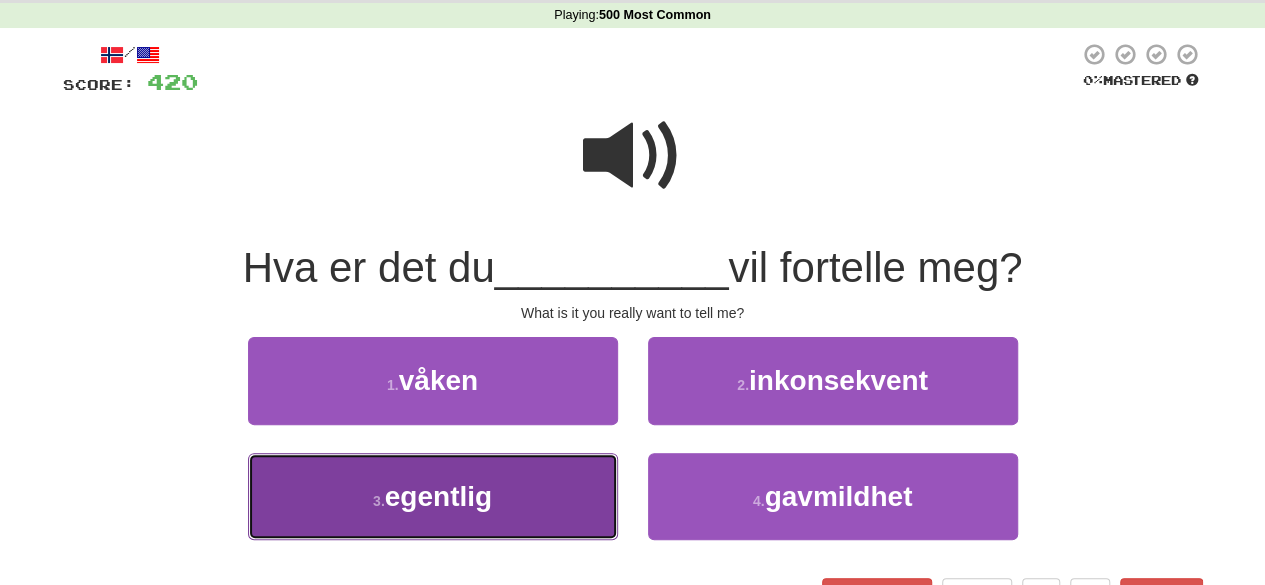click on "3 .  egentlig" at bounding box center (433, 496) 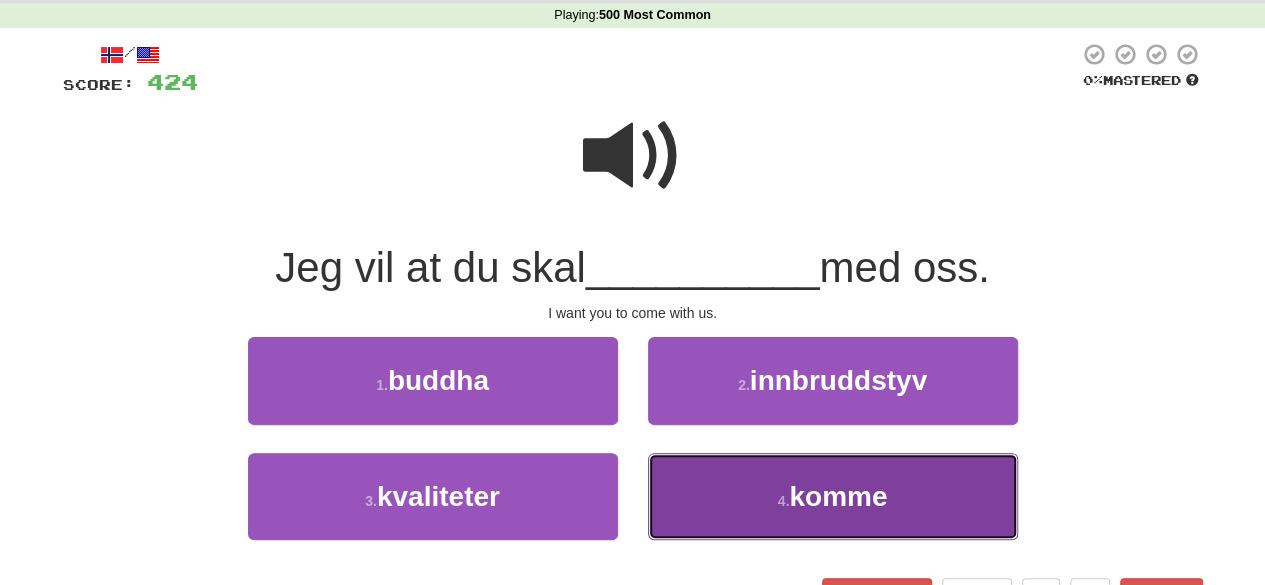 click on "4 .  komme" at bounding box center [833, 496] 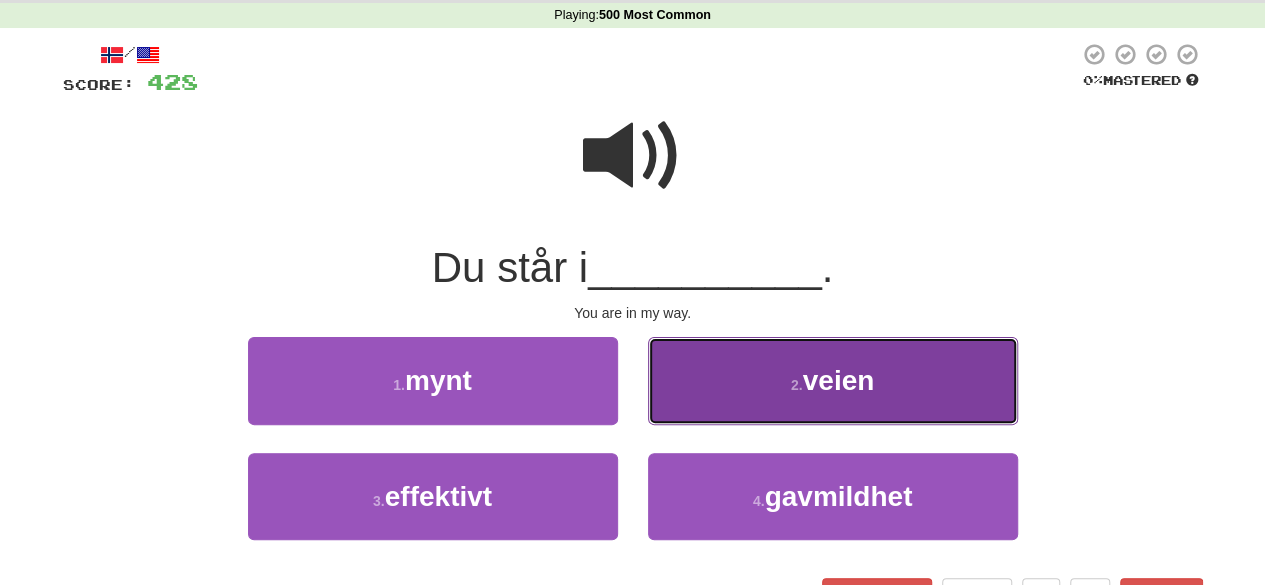 click on "2 .  veien" at bounding box center (833, 380) 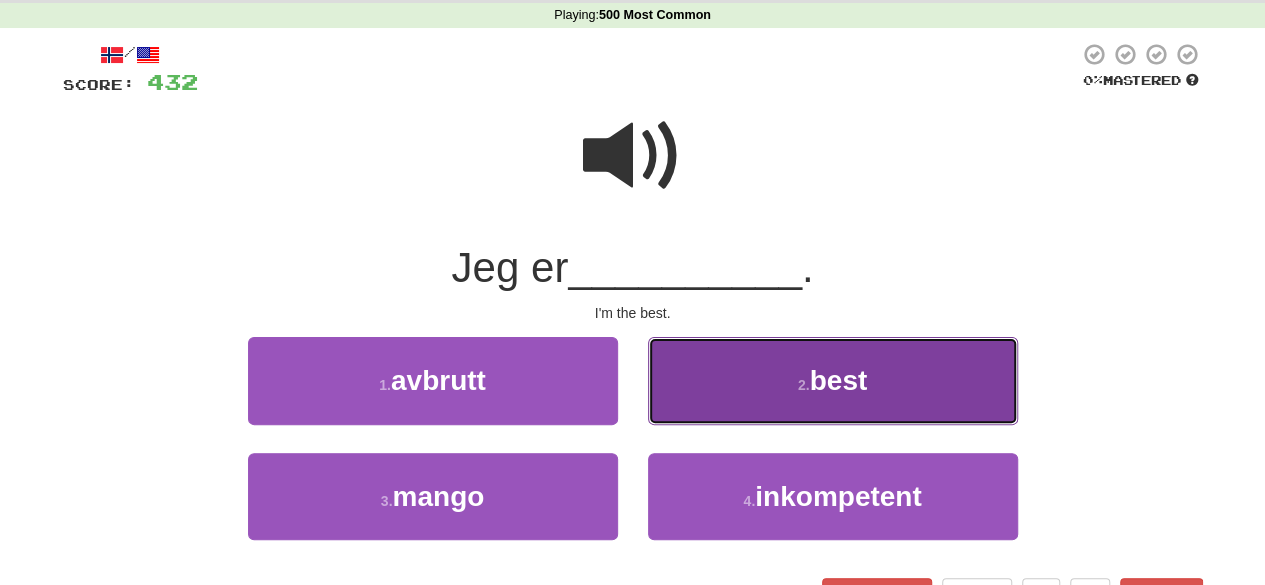 click on "2 .  best" at bounding box center [833, 380] 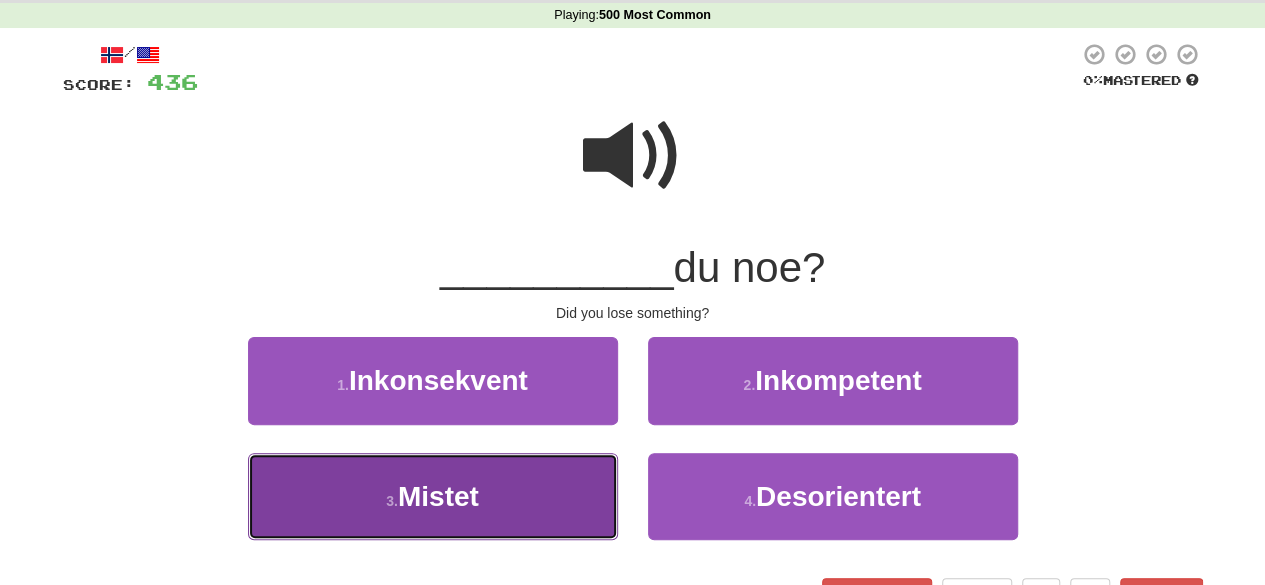 click on "3 .  Mistet" at bounding box center [433, 496] 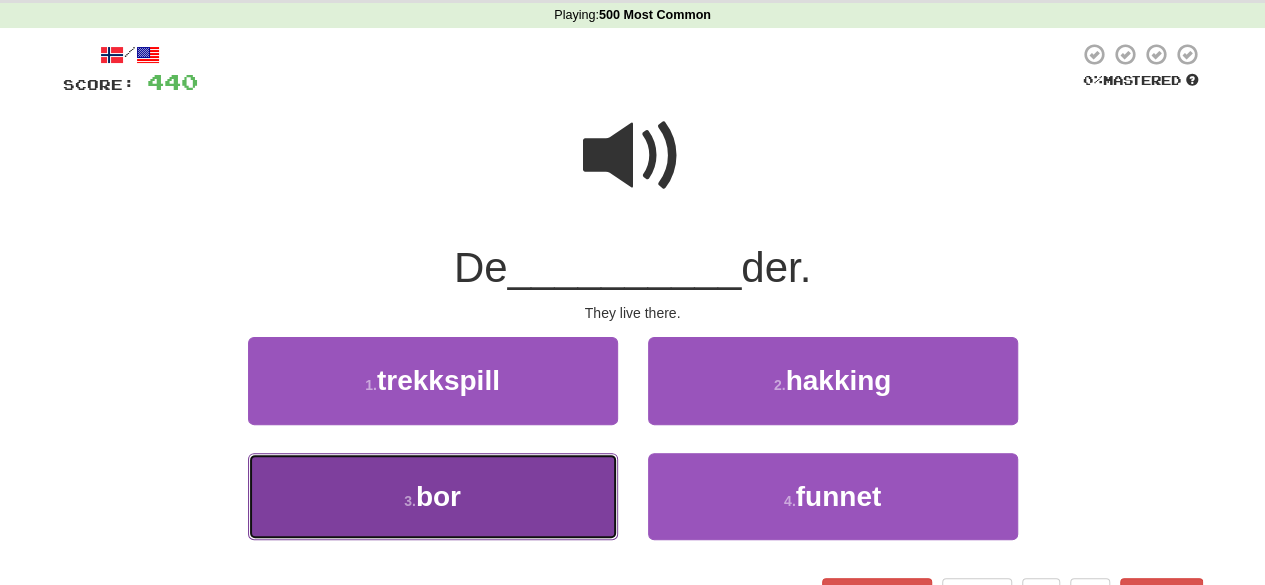 click on "3 .  bor" at bounding box center [433, 496] 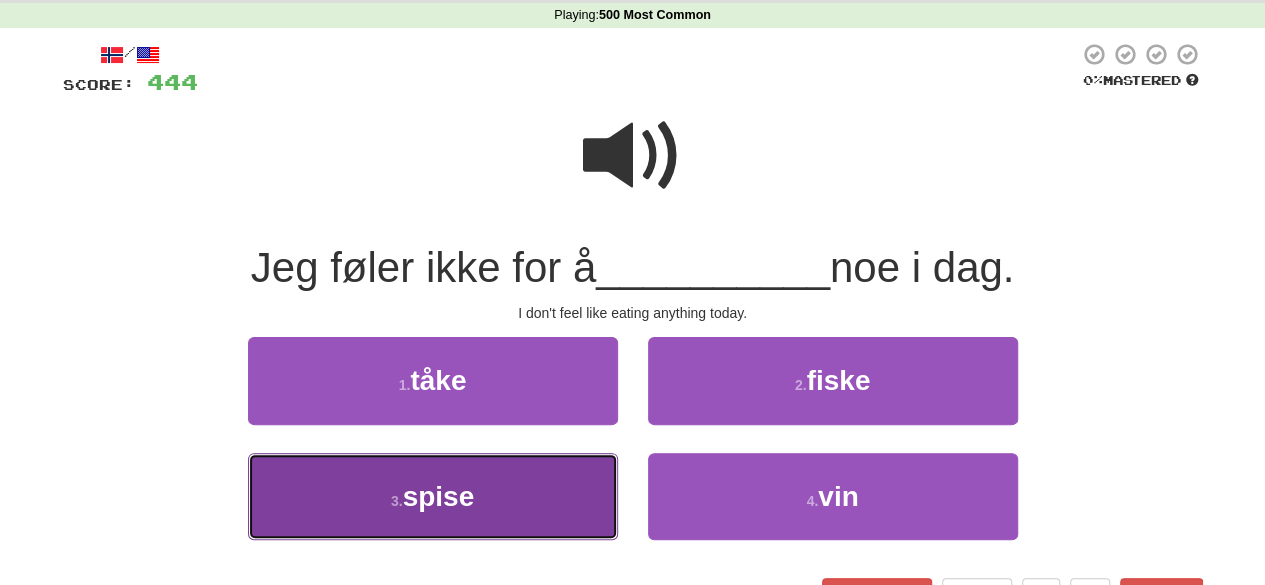 click on "3 .  spise" at bounding box center [433, 496] 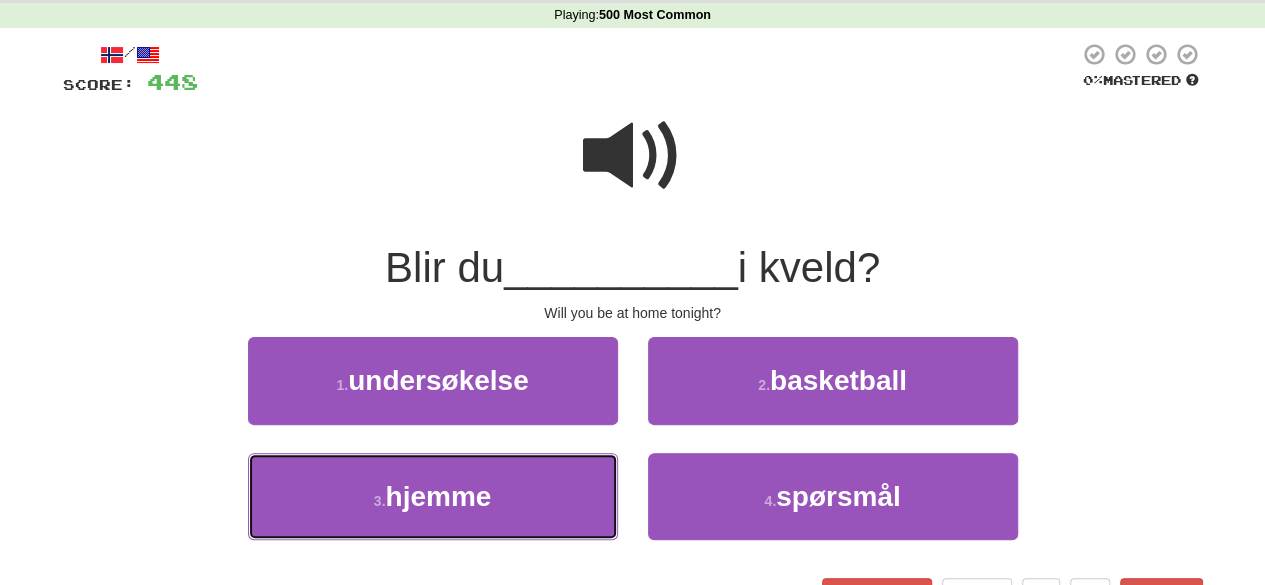 click on "3 .  hjemme" at bounding box center (433, 496) 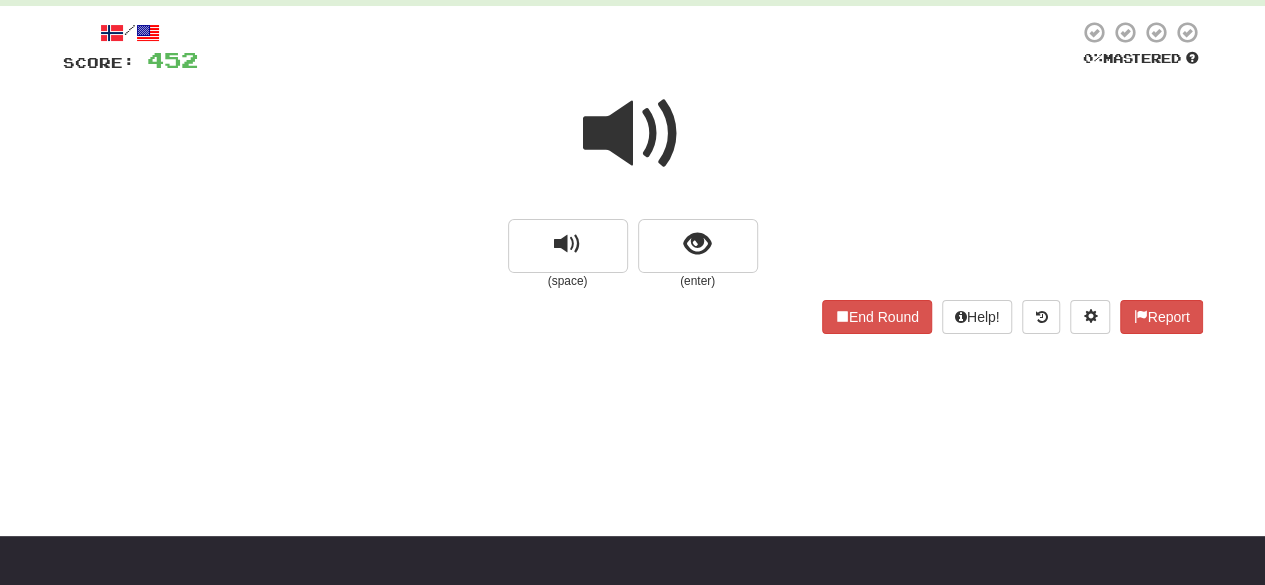 scroll, scrollTop: 98, scrollLeft: 0, axis: vertical 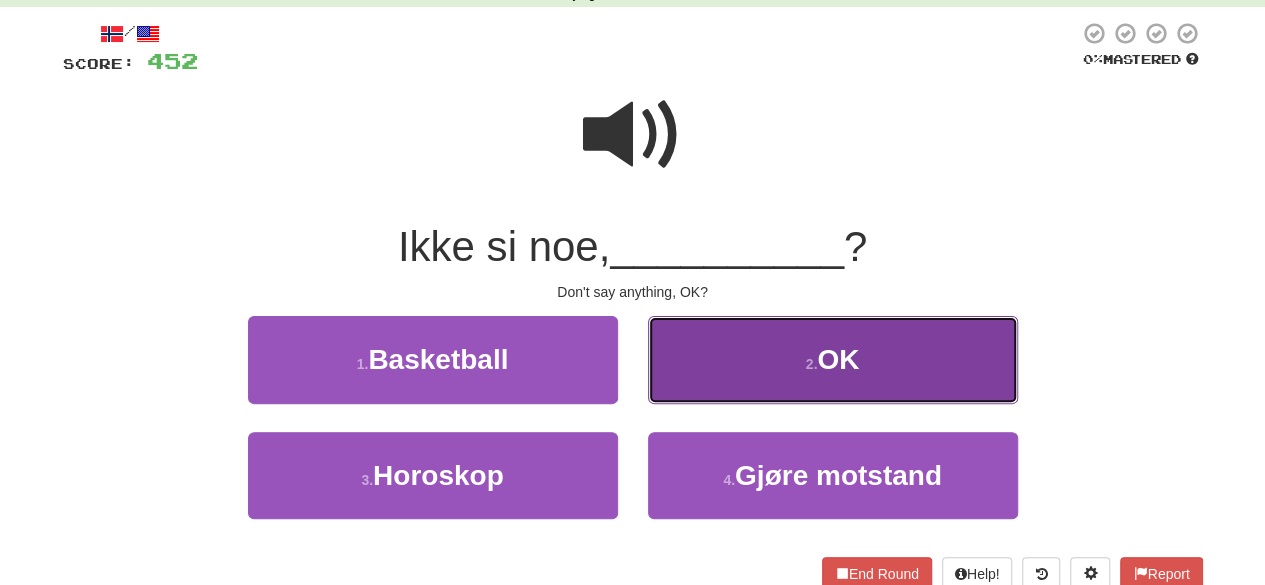 click on "2 .  OK" at bounding box center [833, 359] 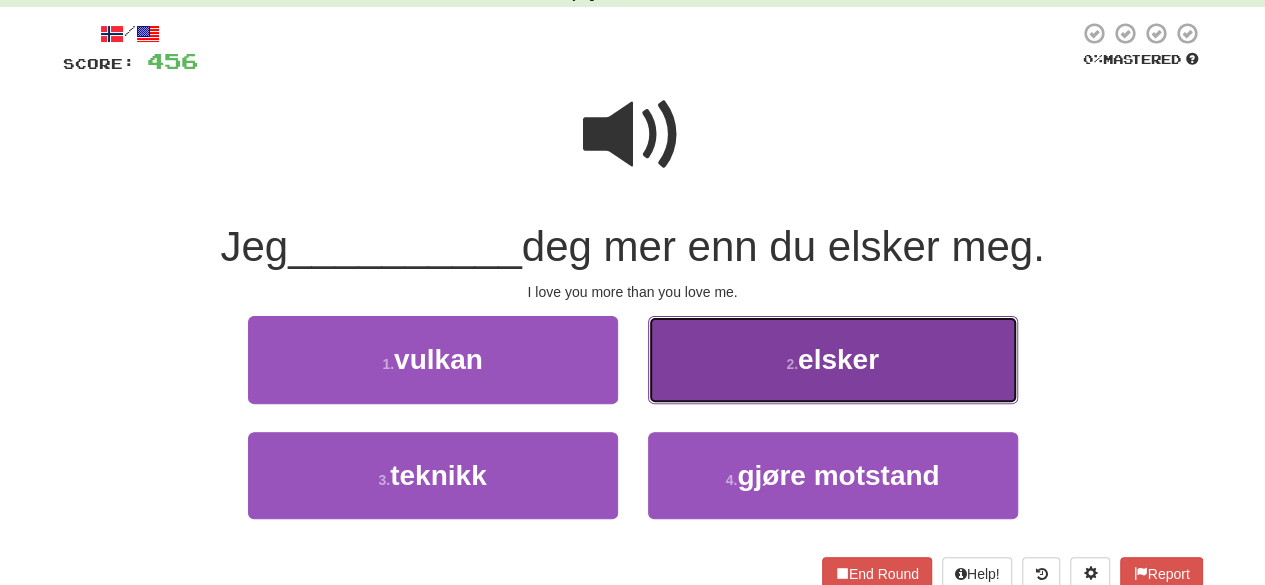 click on "2 .  elsker" at bounding box center [833, 359] 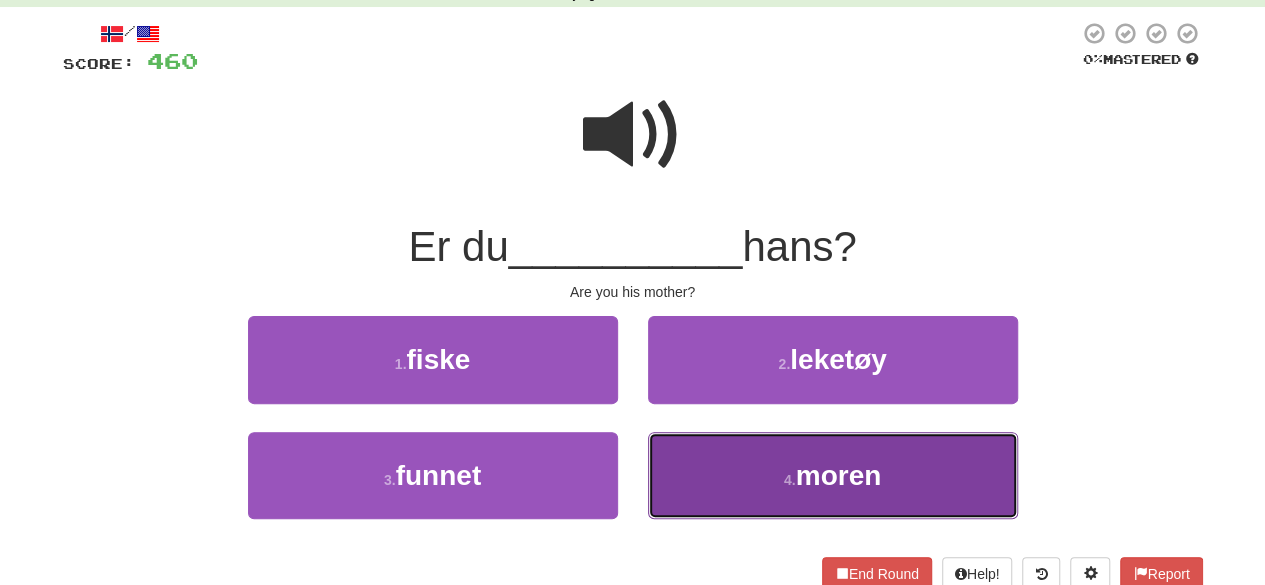click on "4 .  moren" at bounding box center [833, 475] 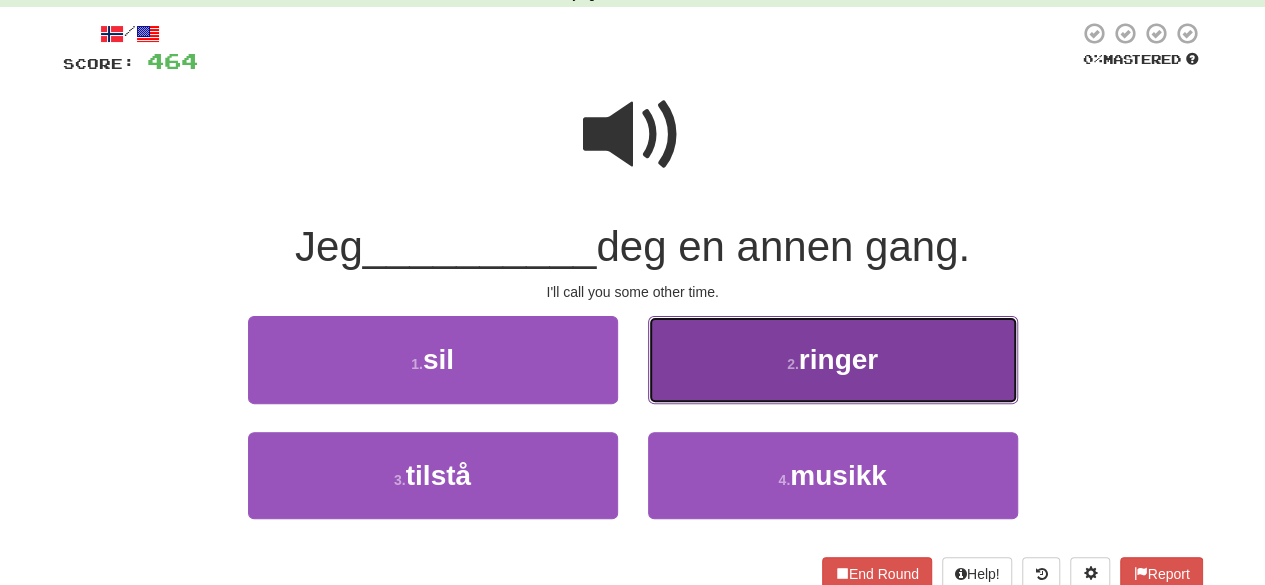 click on "2 .  ringer" at bounding box center (833, 359) 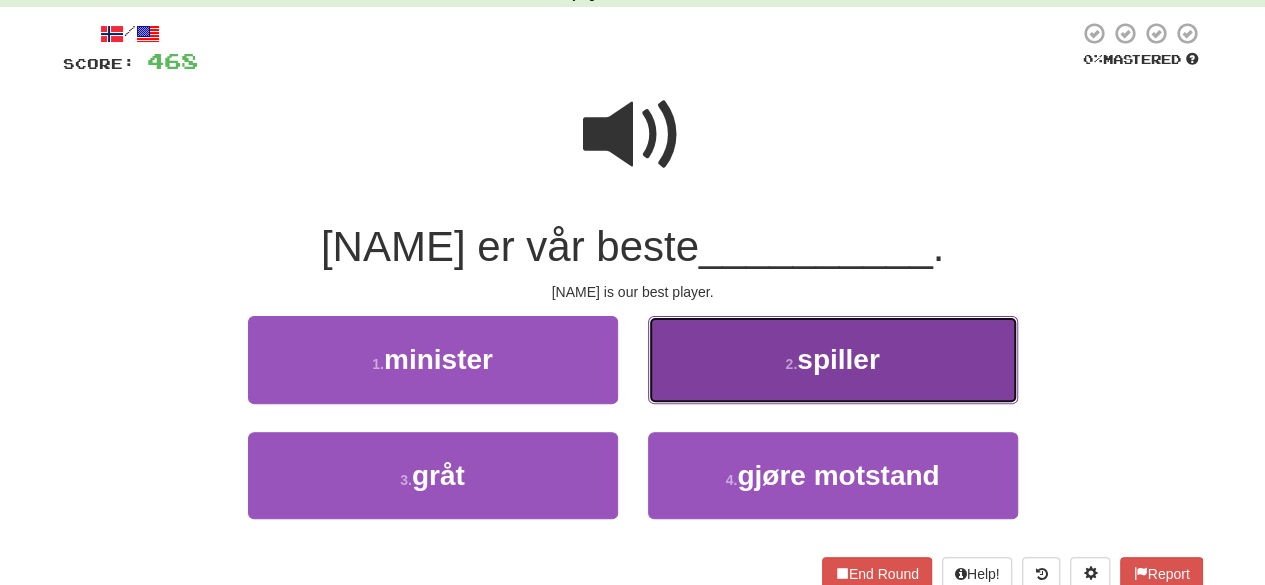 click on "2 .  spiller" at bounding box center (833, 359) 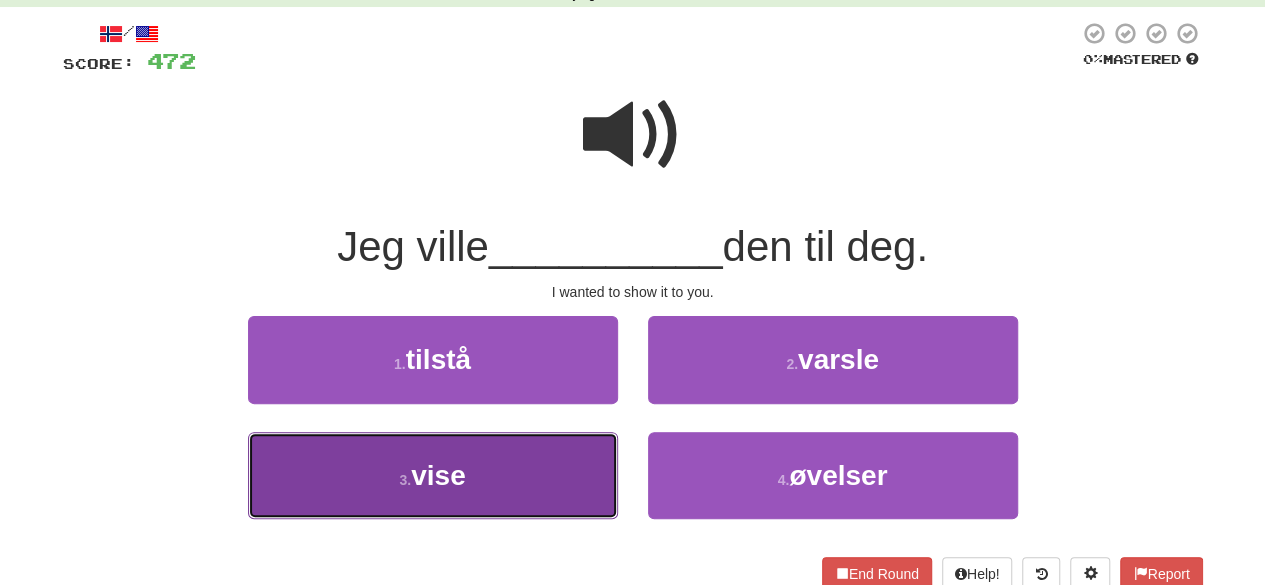 click on "3 .  vise" at bounding box center (433, 475) 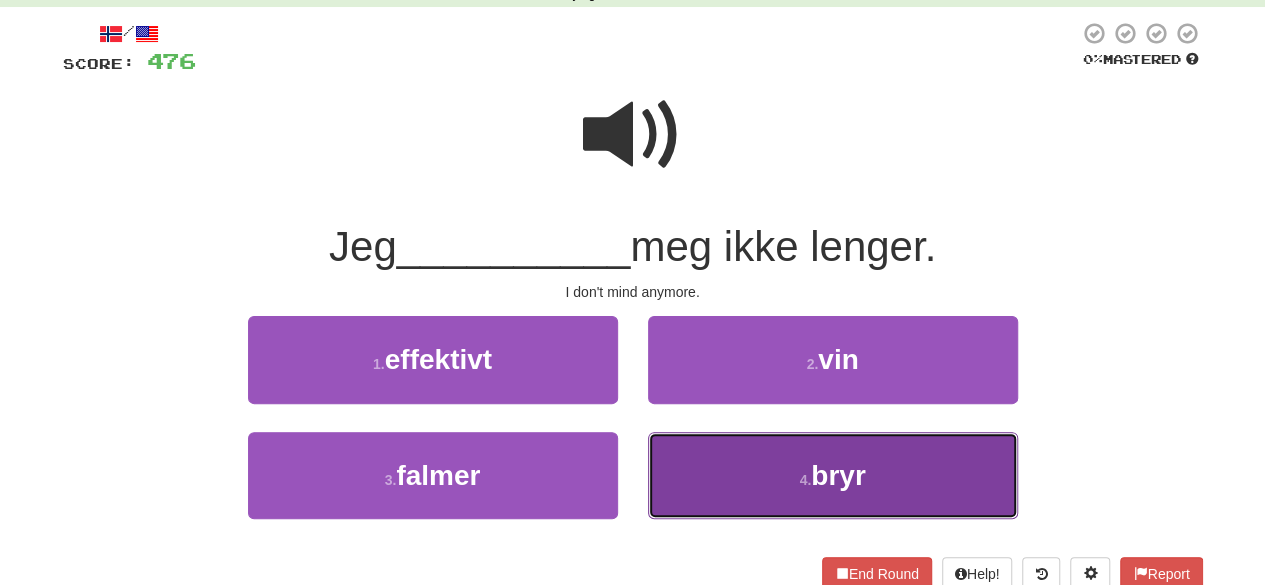 click on "4 .  bryr" at bounding box center (833, 475) 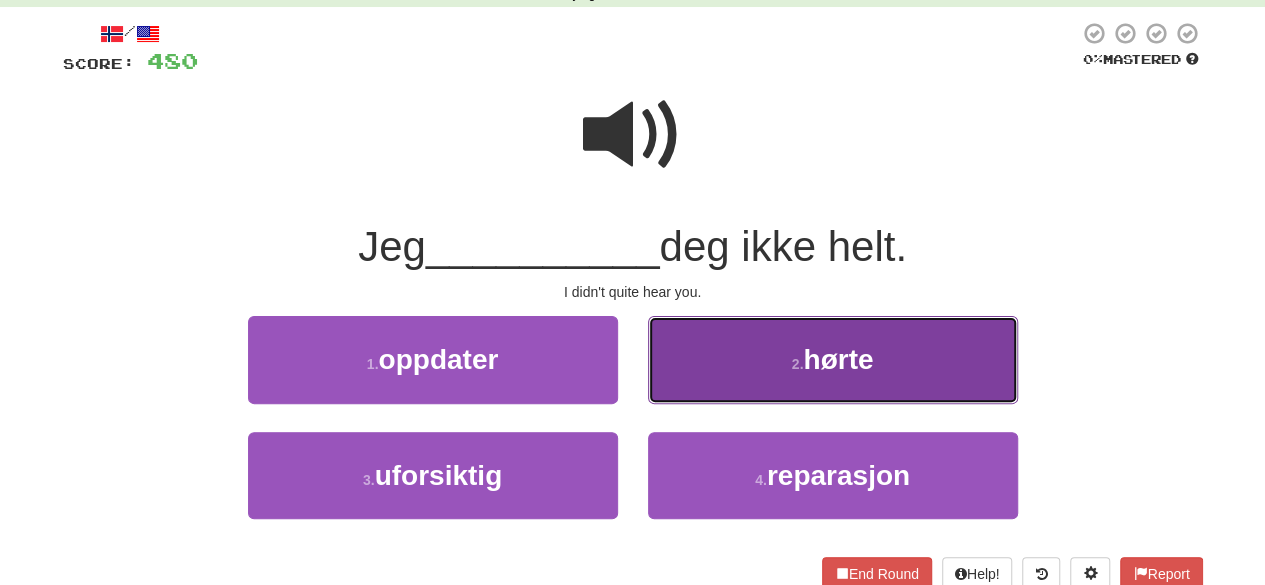 click on "2 .  hørte" at bounding box center (833, 359) 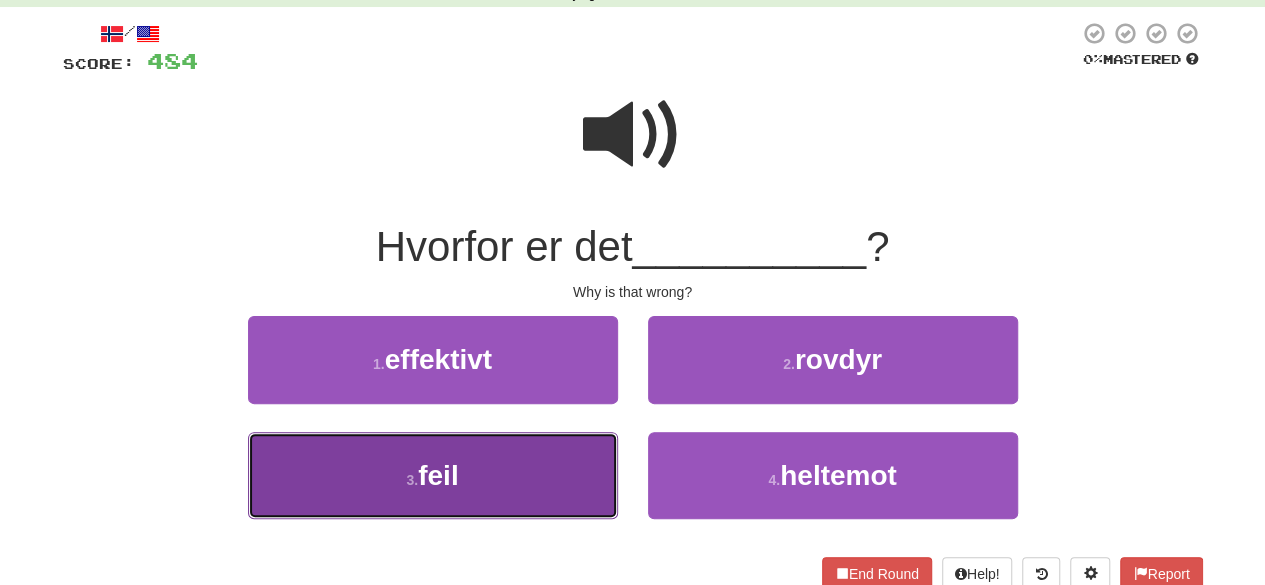 click on "3 .  feil" at bounding box center (433, 475) 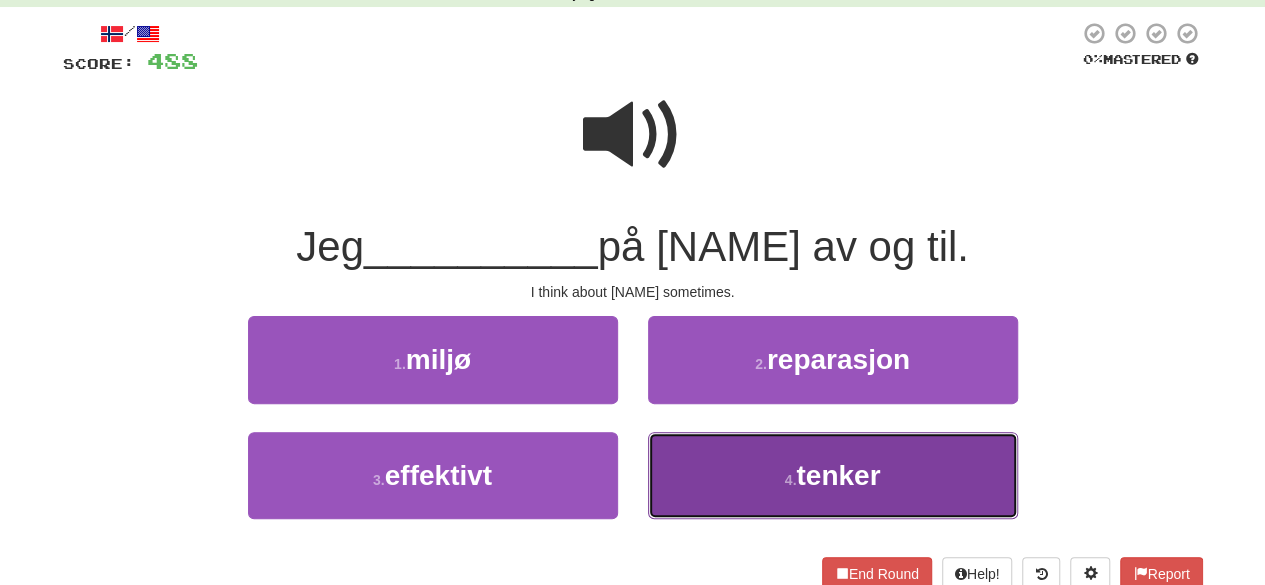 click on "4 .  tenker" at bounding box center [833, 475] 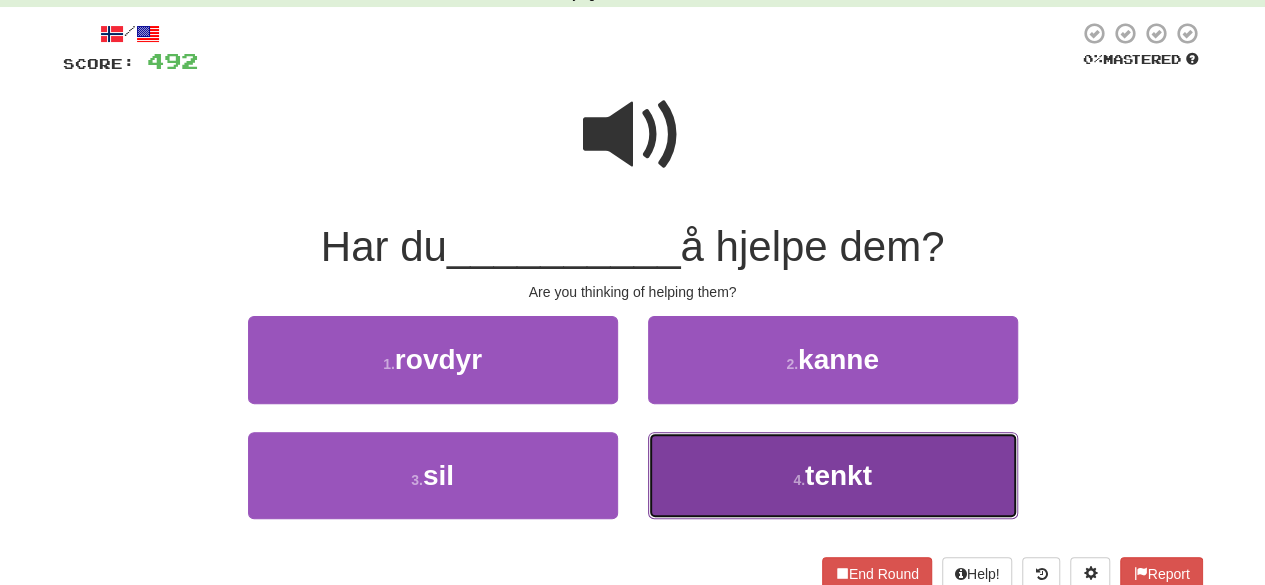 click on "4 .  tenkt" at bounding box center (833, 475) 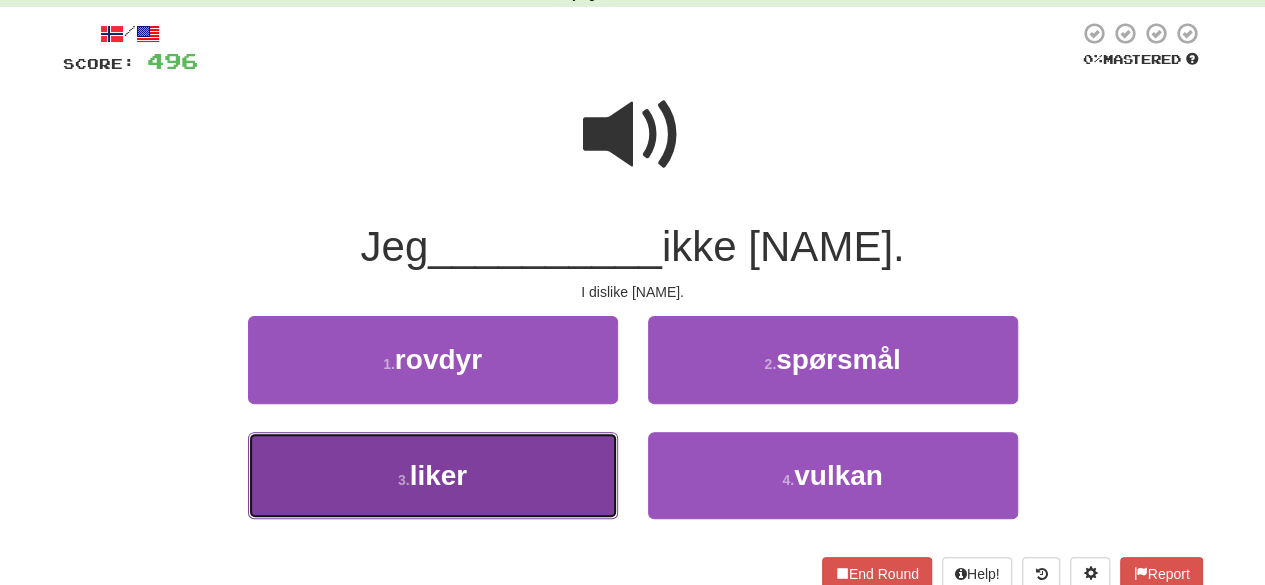 click on "3 .  liker" at bounding box center (433, 475) 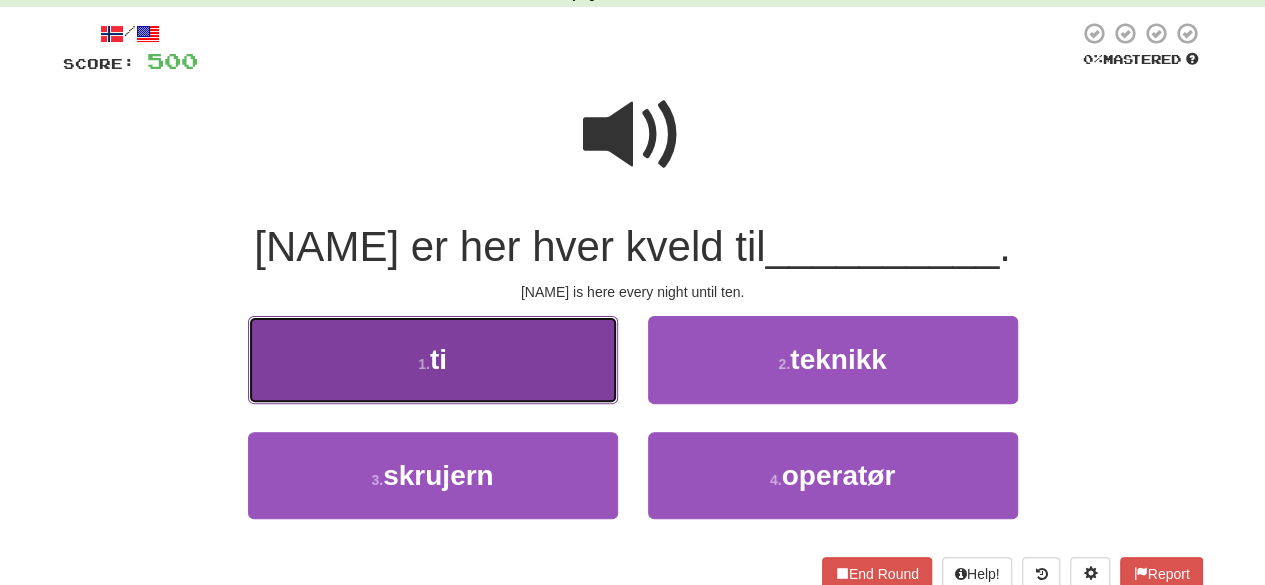 click on "1 .  ti" at bounding box center (433, 359) 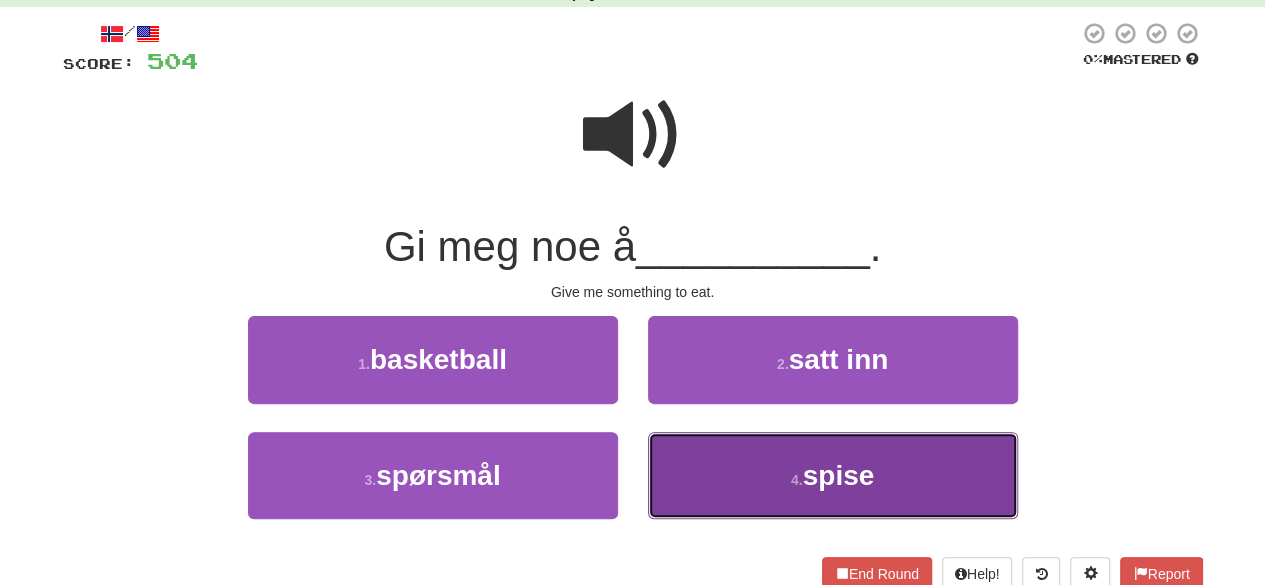 click on "4 .  spise" at bounding box center (833, 475) 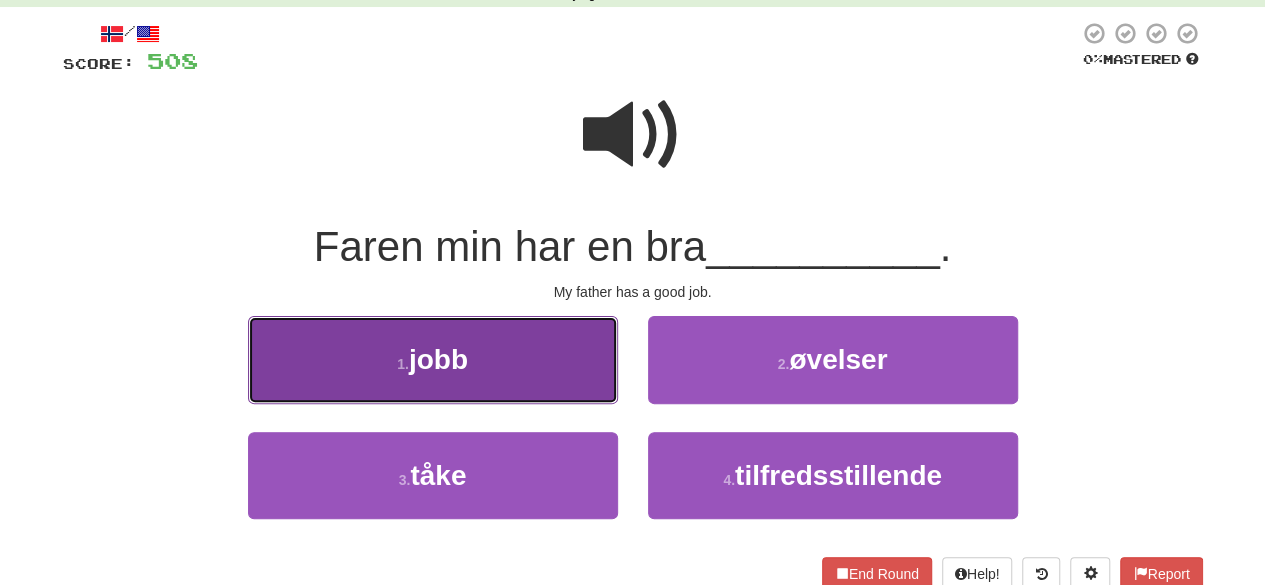 click on "1 .  jobb" at bounding box center [433, 359] 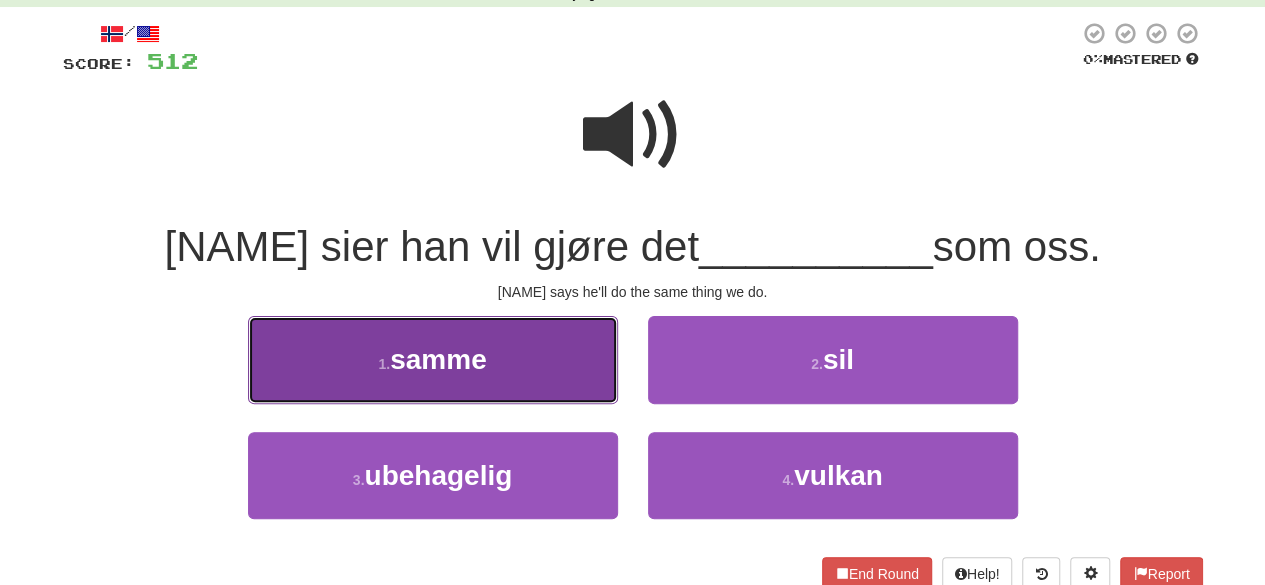 click on "1 .  samme" at bounding box center [433, 359] 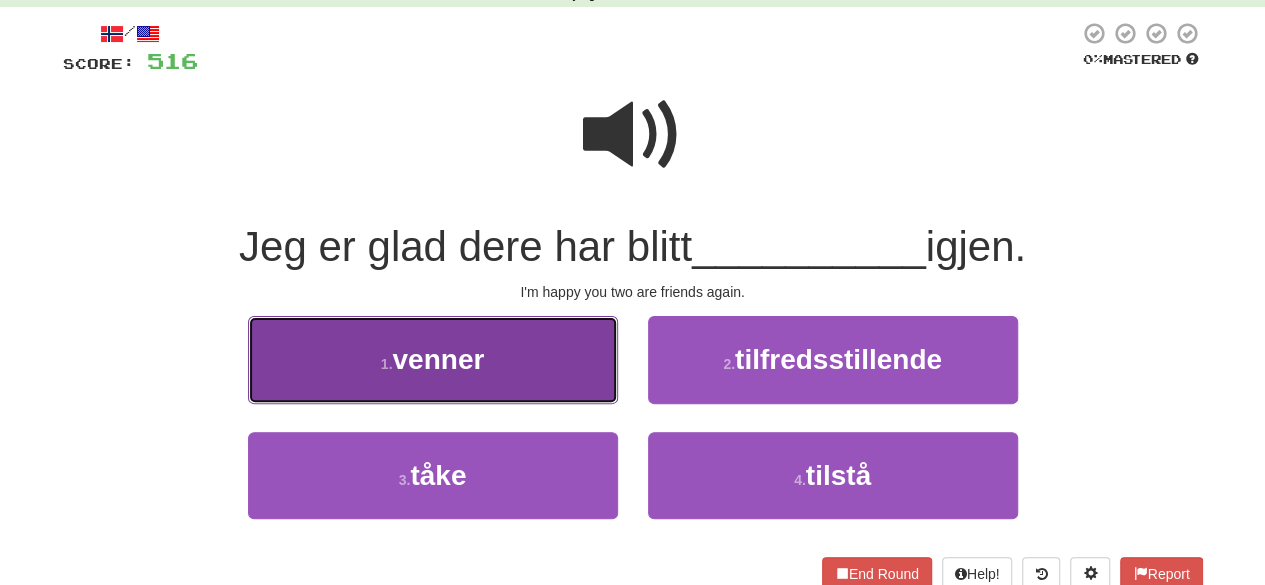 click on "1 .  venner" at bounding box center (433, 359) 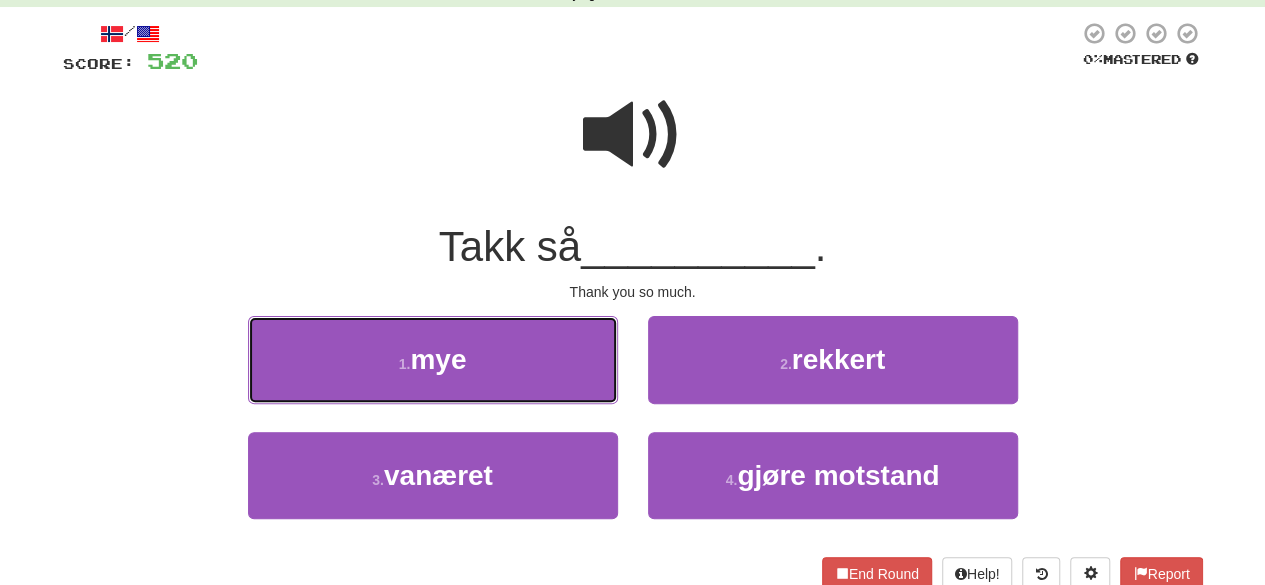 click on "1 .  mye" at bounding box center (433, 359) 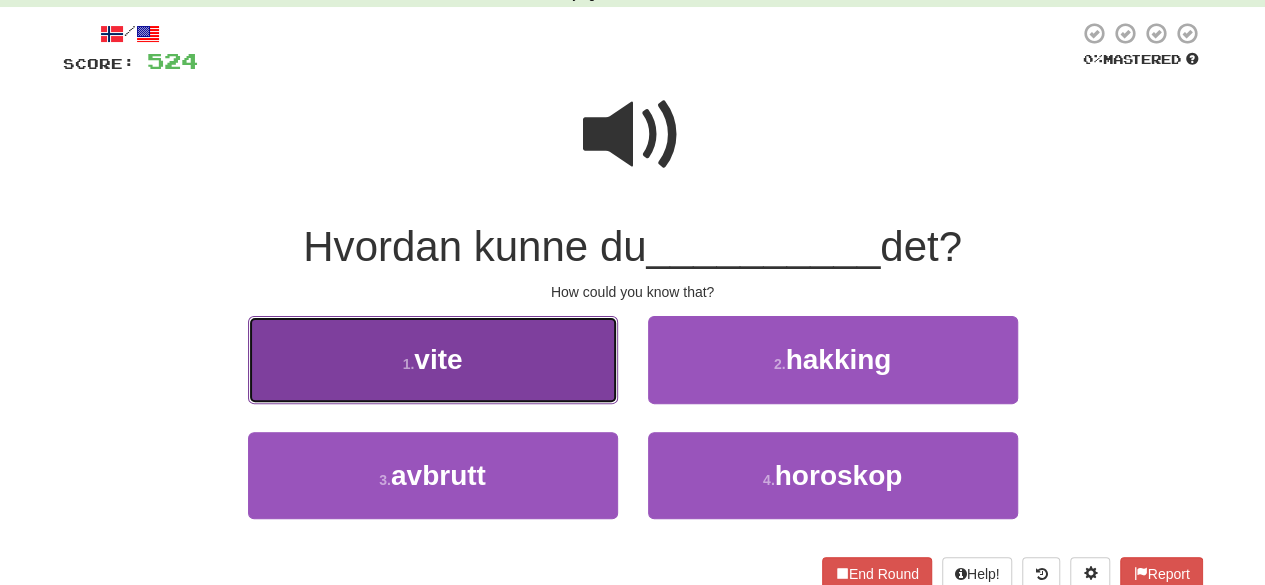 click on "1 .  vite" at bounding box center [433, 359] 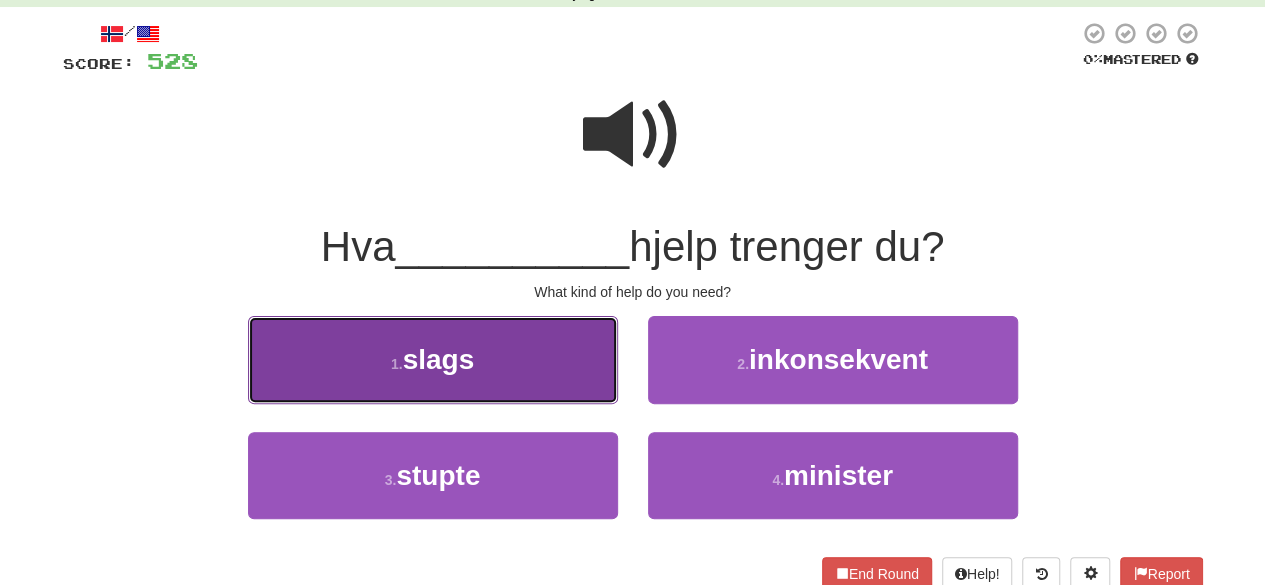 click on "1 .  slags" at bounding box center (433, 359) 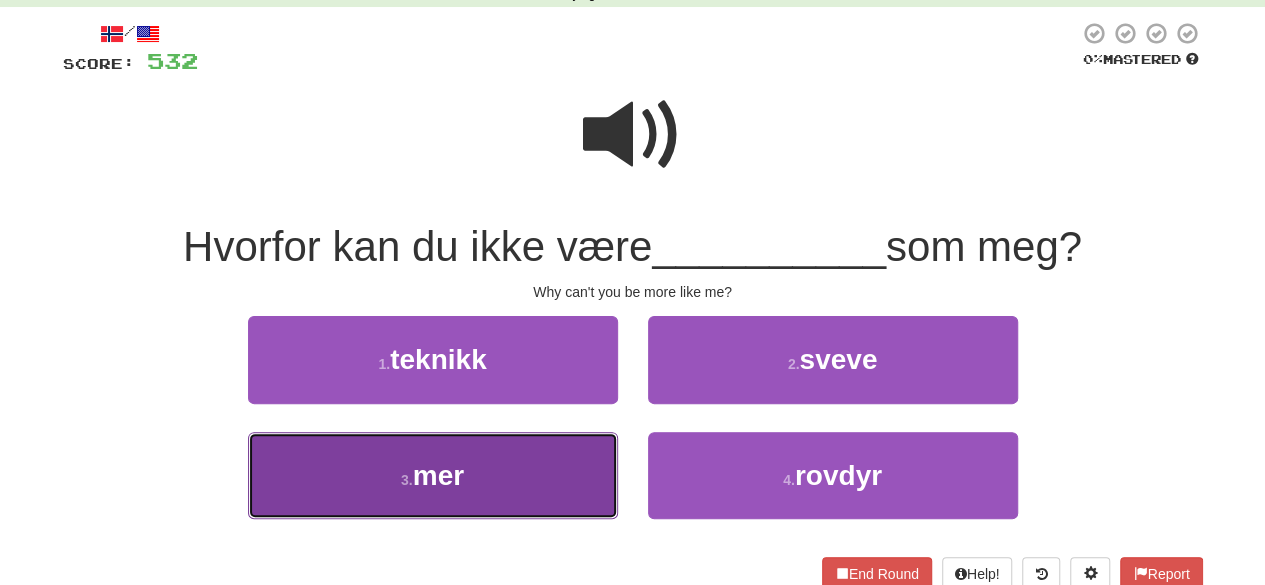 click on "3 .  mer" at bounding box center [433, 475] 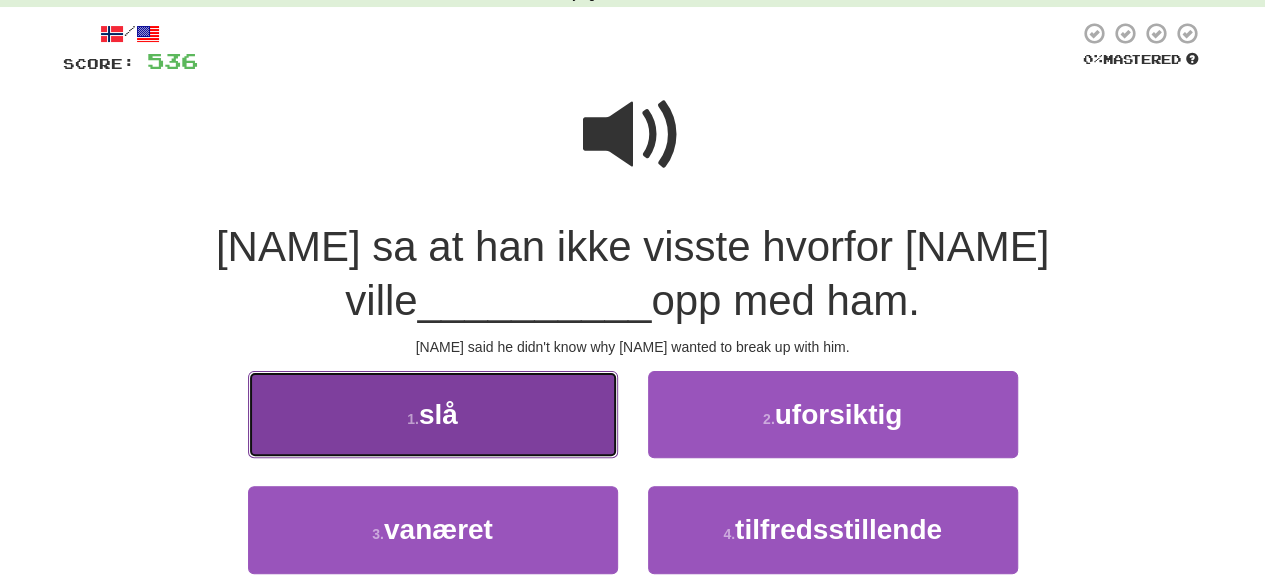 click on "1 .  slå" at bounding box center (433, 414) 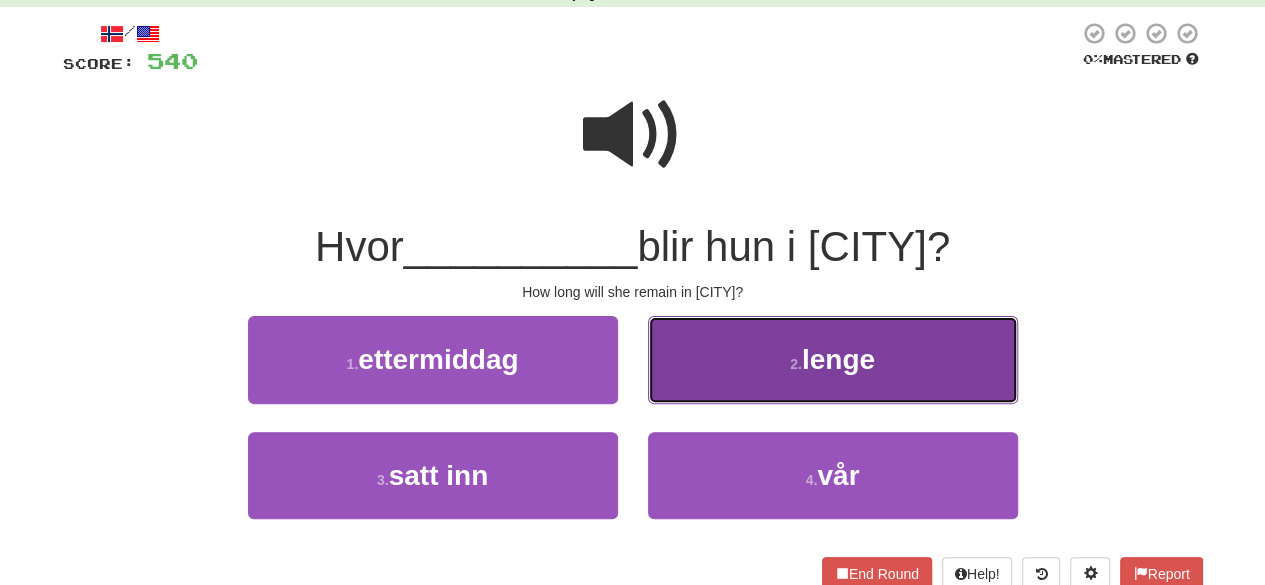click on "2 .  lenge" at bounding box center [833, 359] 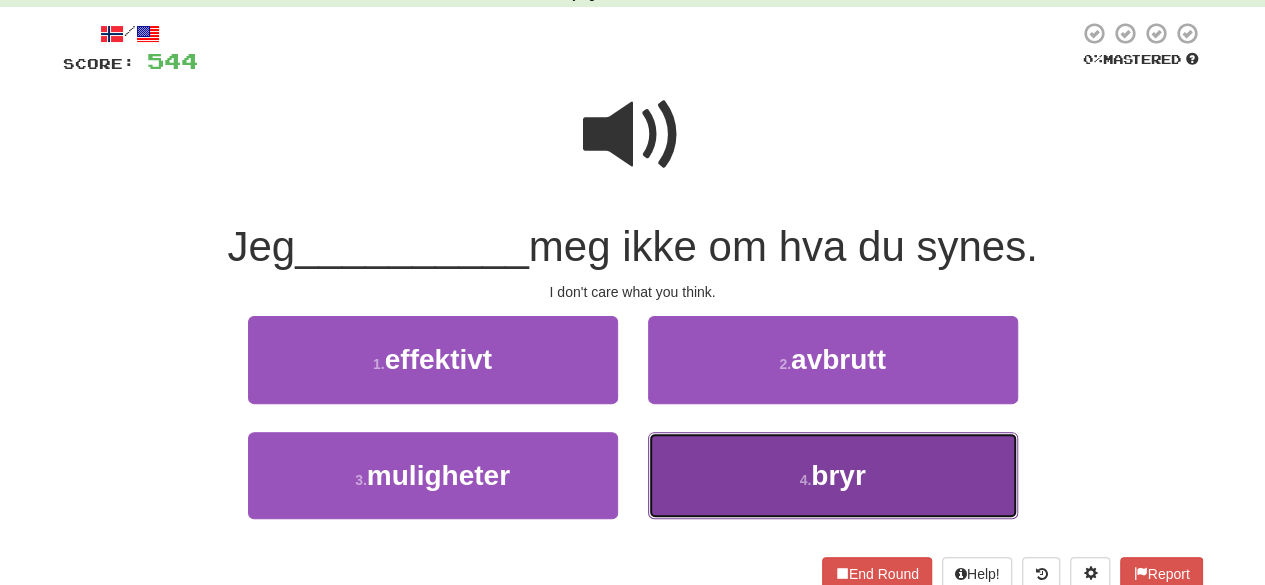 click on "4 .  bryr" at bounding box center (833, 475) 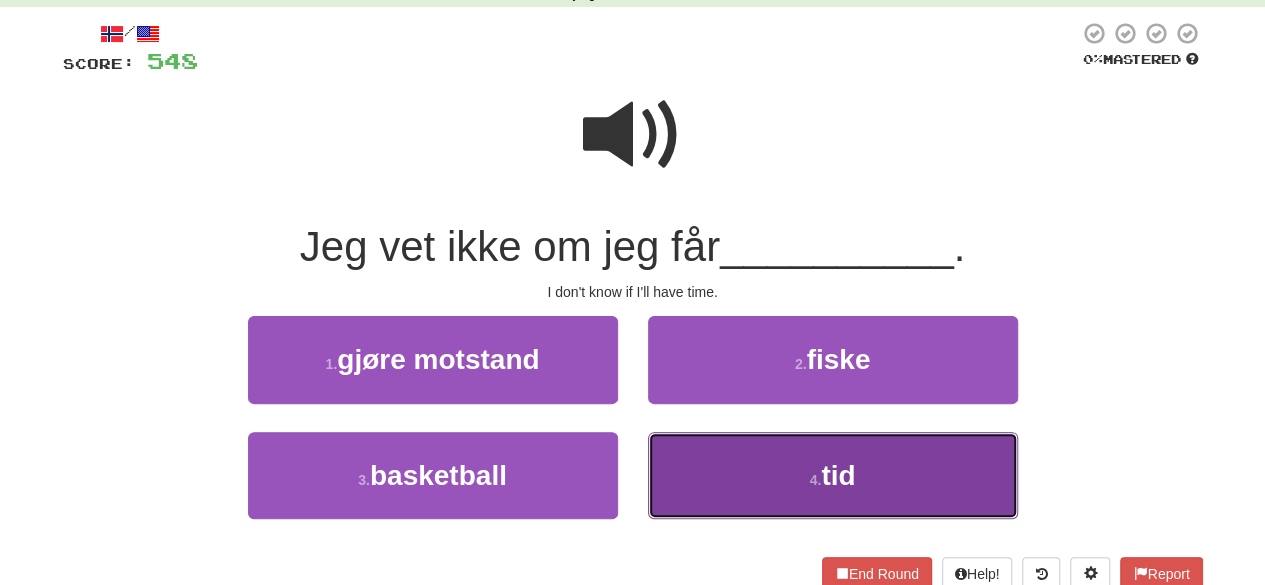 click on "4 .  tid" at bounding box center (833, 475) 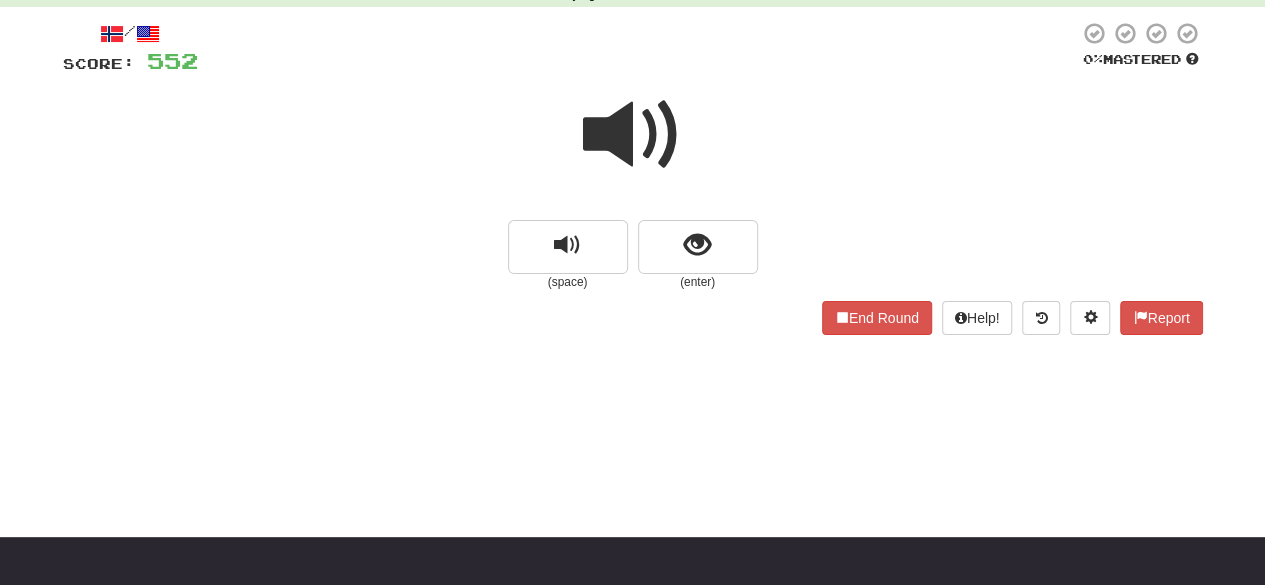 click at bounding box center [633, 135] 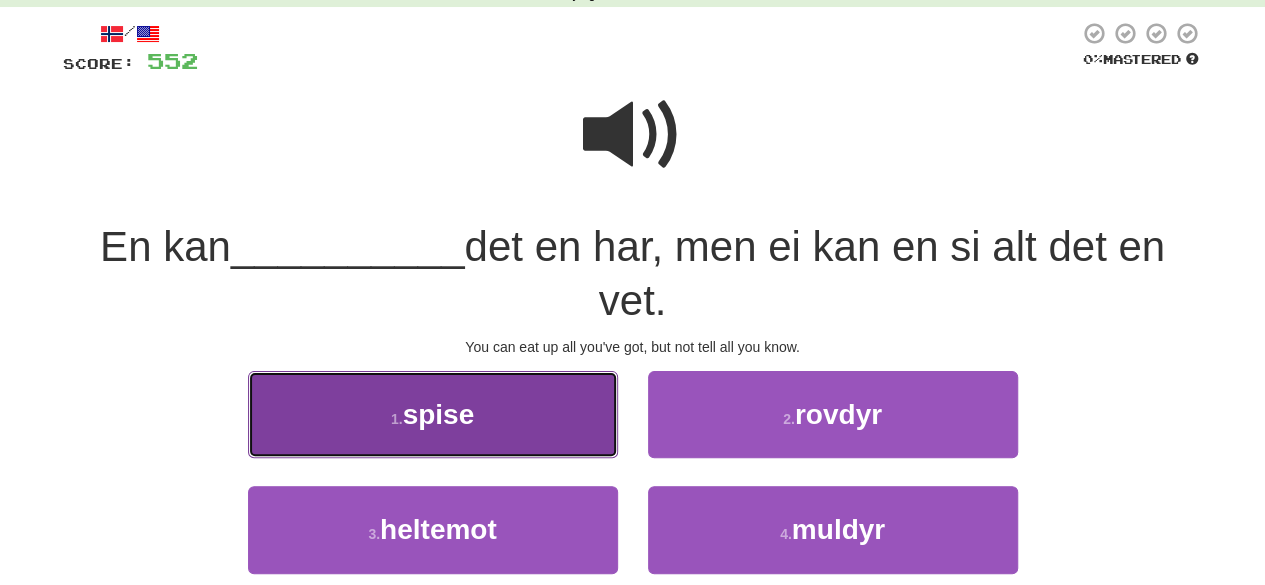 click on "1 ." at bounding box center [397, 419] 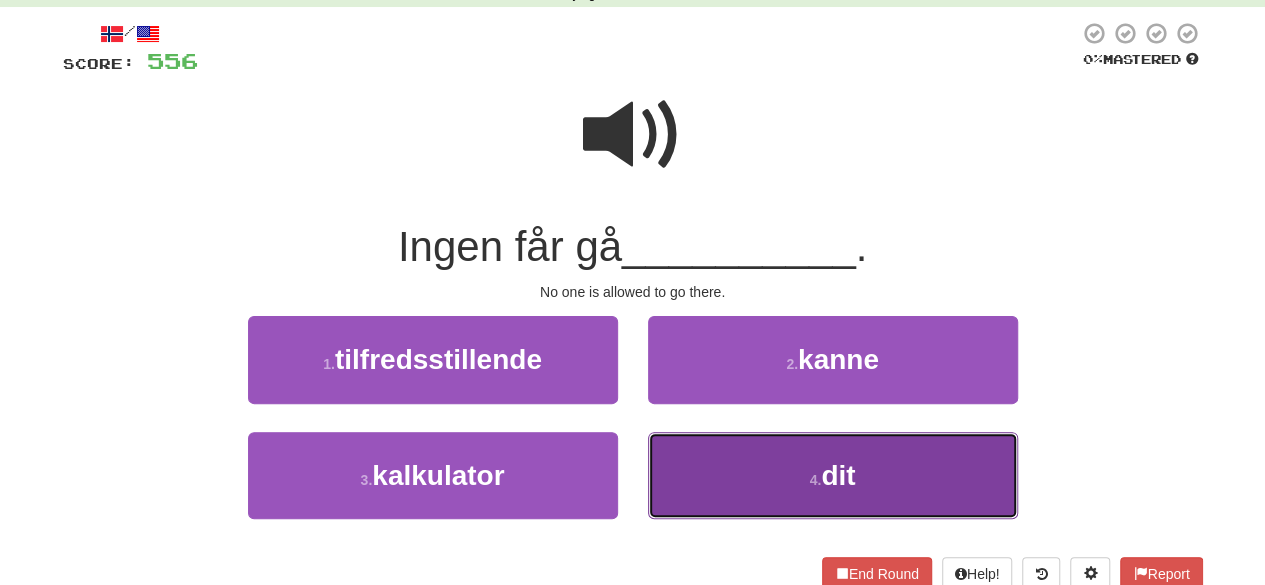 click on "dit" at bounding box center (838, 475) 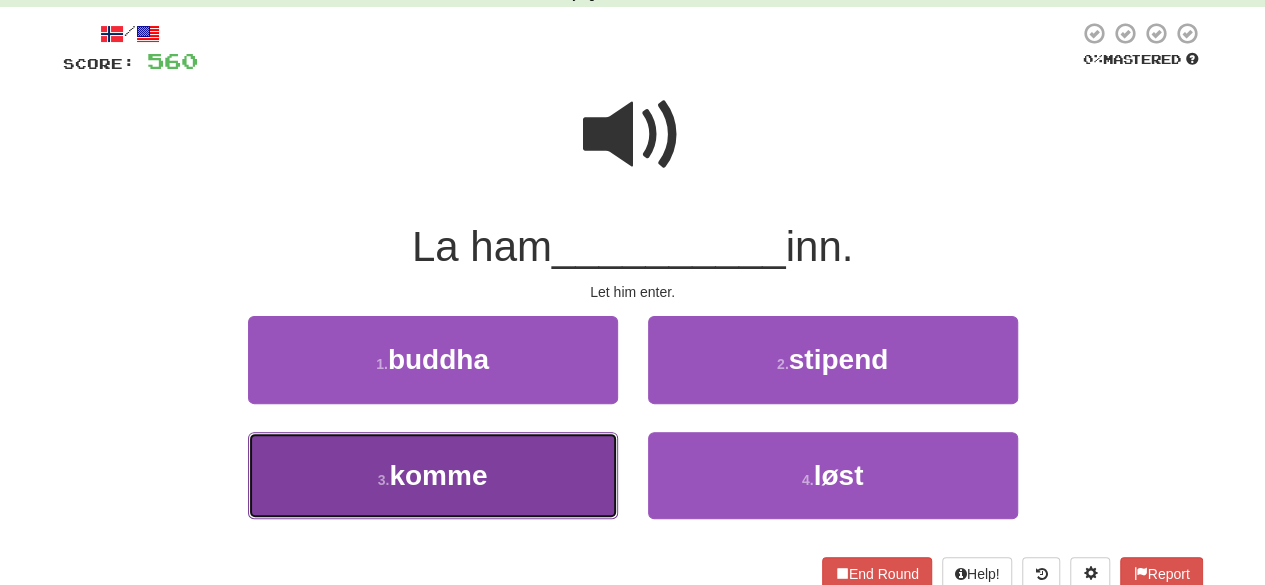 click on "3 .  komme" at bounding box center [433, 475] 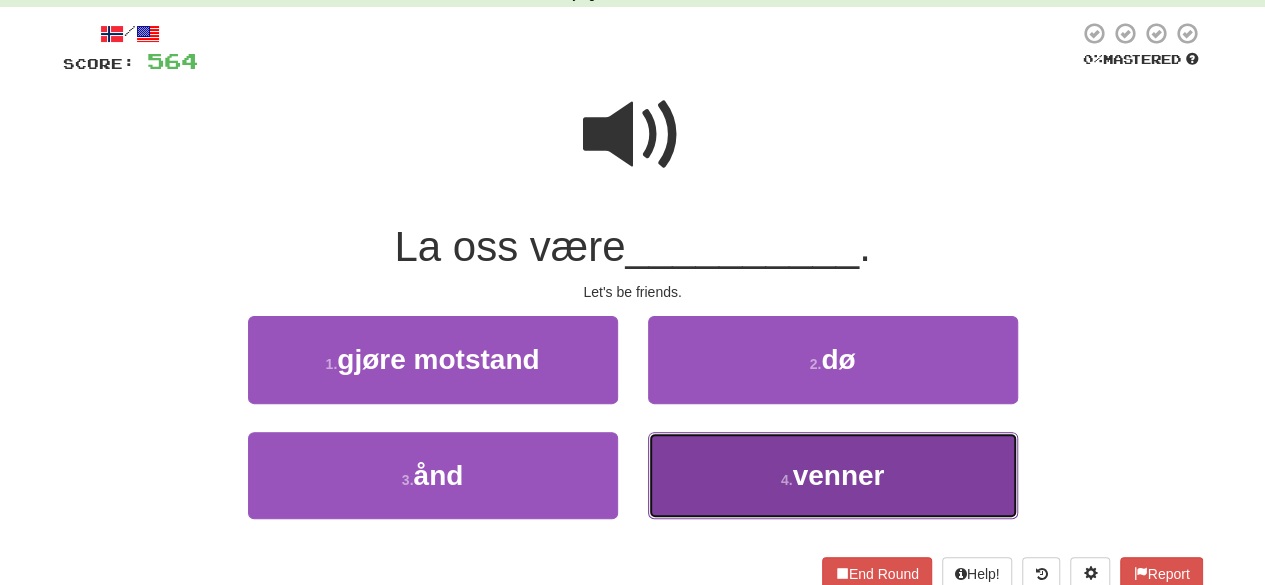 click on "4 .  venner" at bounding box center [833, 475] 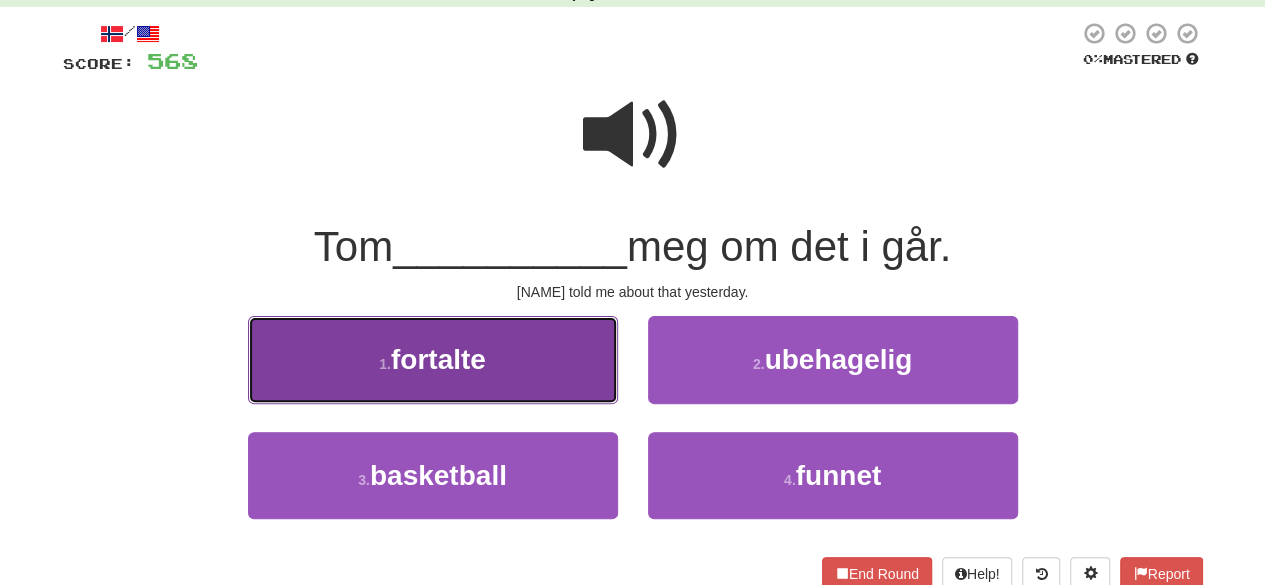 click on "1 .  fortalte" at bounding box center [433, 359] 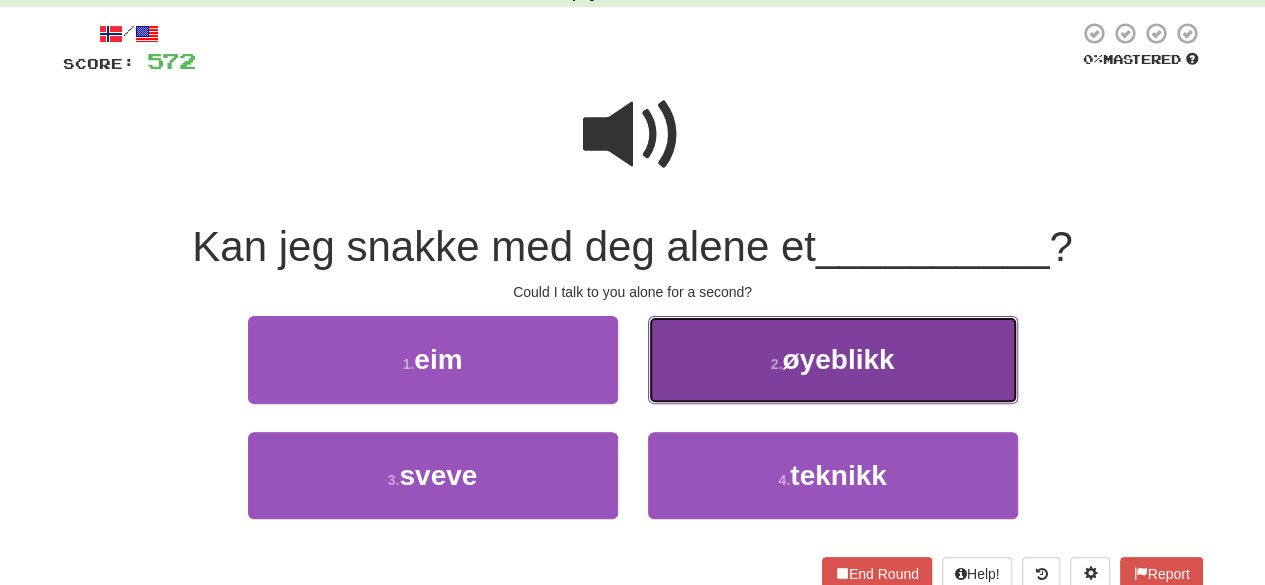 click on "2 .  øyeblikk" at bounding box center [833, 359] 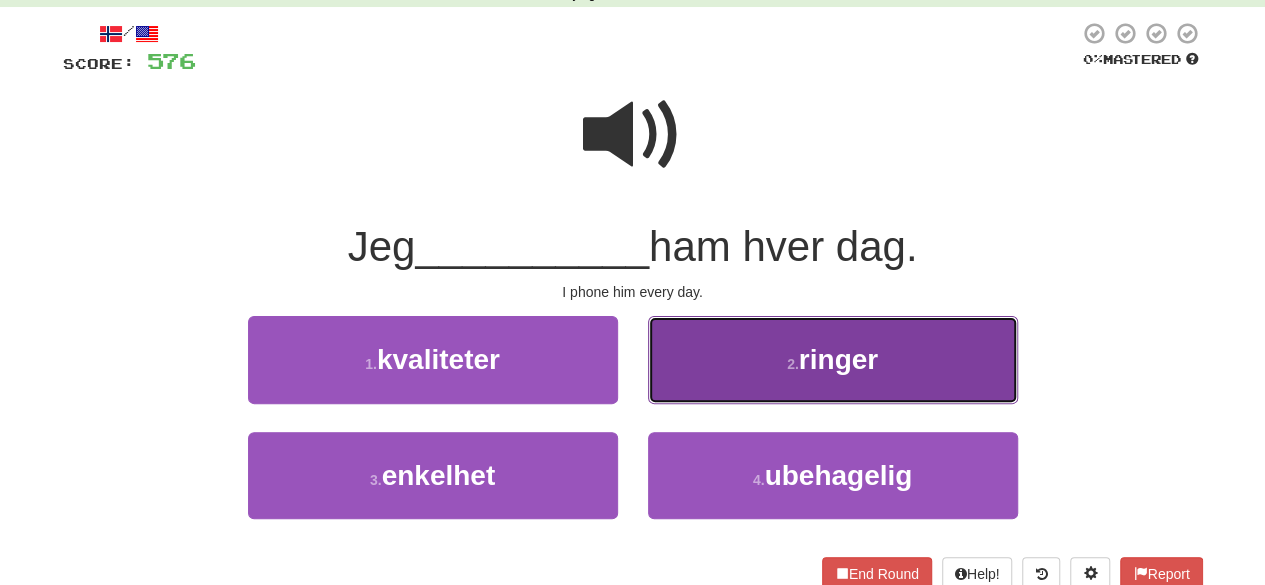 click on "2 .  ringer" at bounding box center [833, 359] 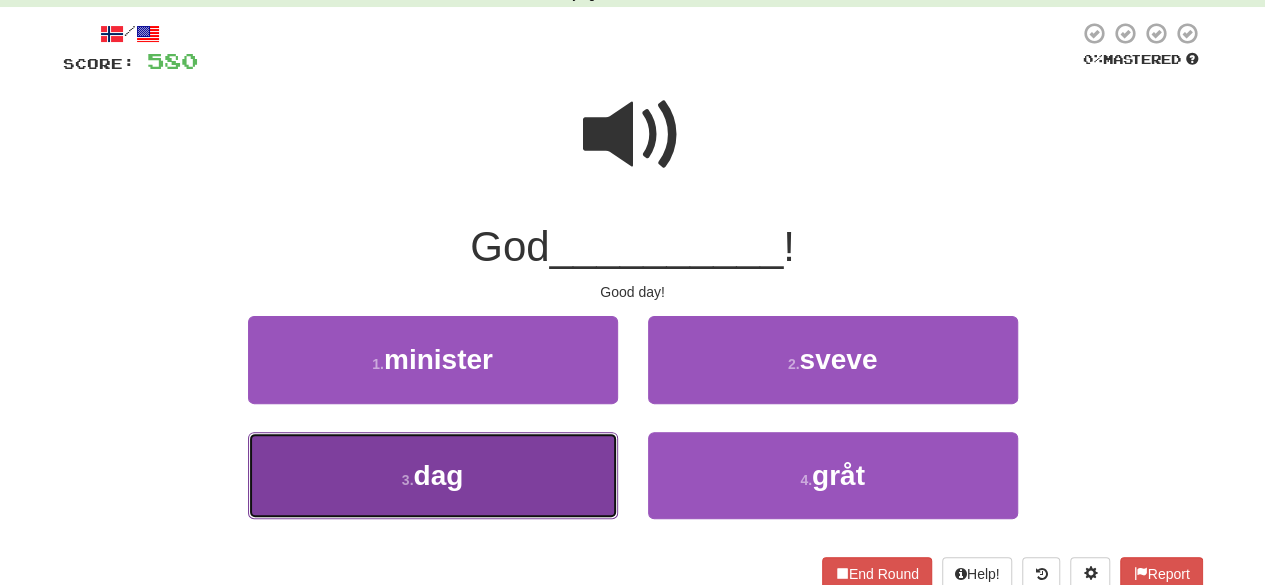 click on "3 .  dag" at bounding box center [433, 475] 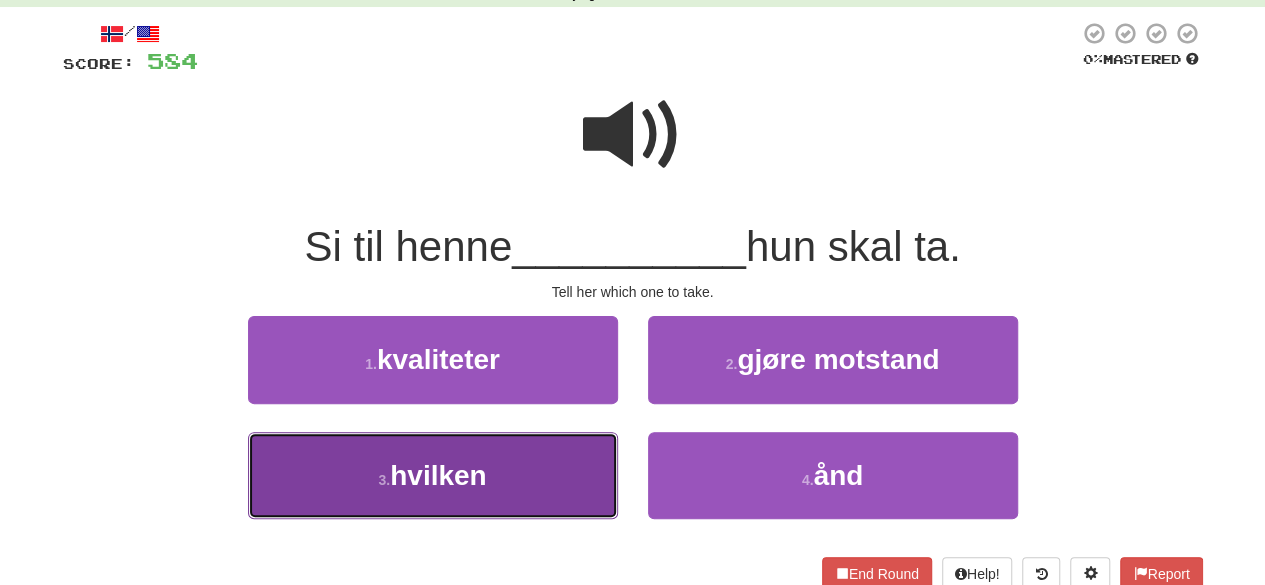 click on "3 .  hvilken" at bounding box center (433, 475) 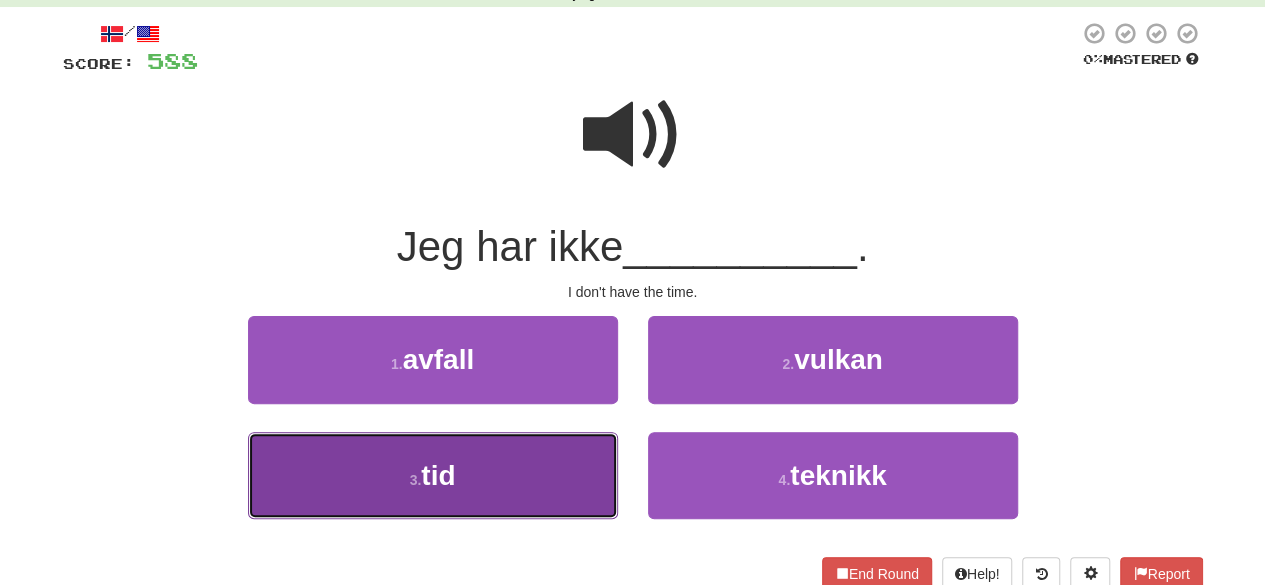 click on "3 .  tid" at bounding box center (433, 475) 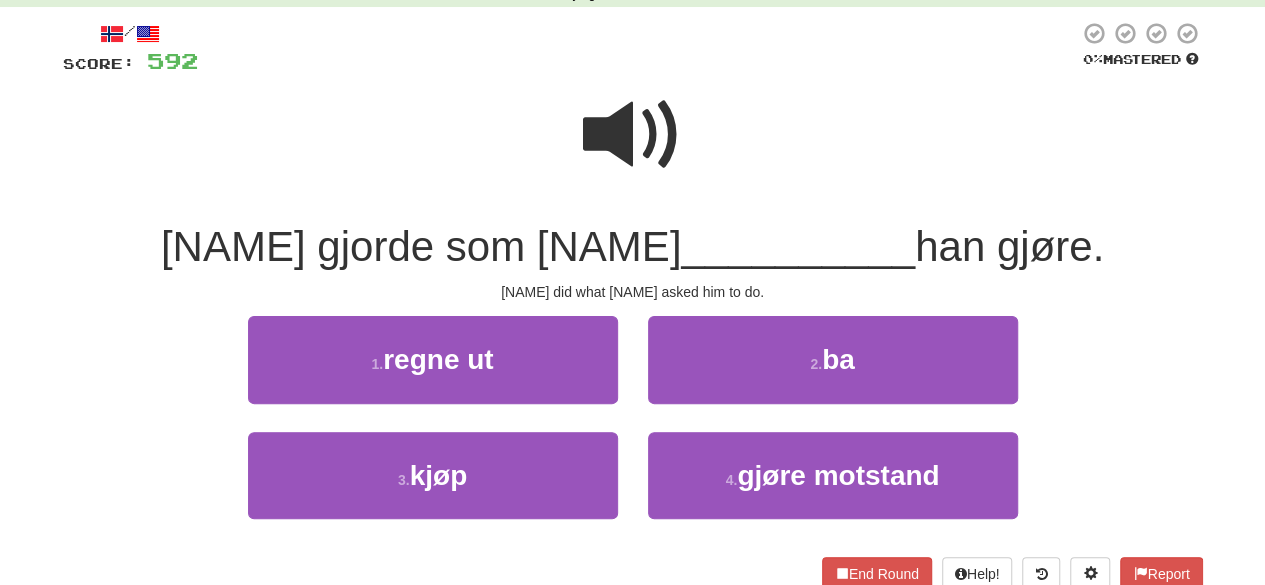 click on "3 .  kjøp" at bounding box center [433, 489] 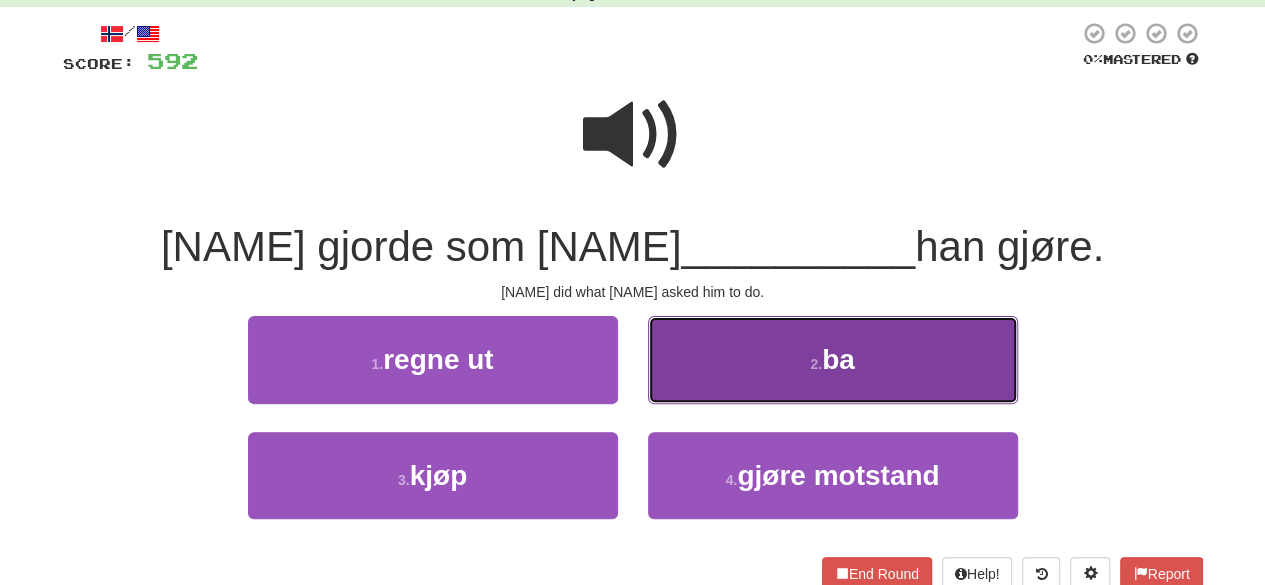click on "2 .  ba" at bounding box center (833, 359) 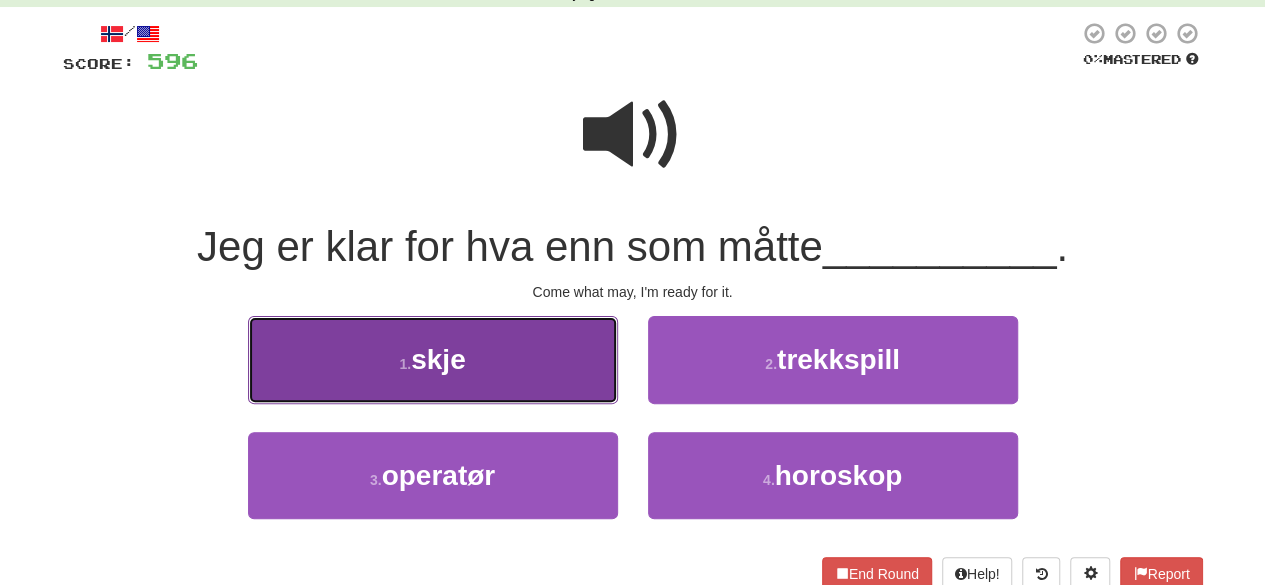 click on "1 .  skje" at bounding box center (433, 359) 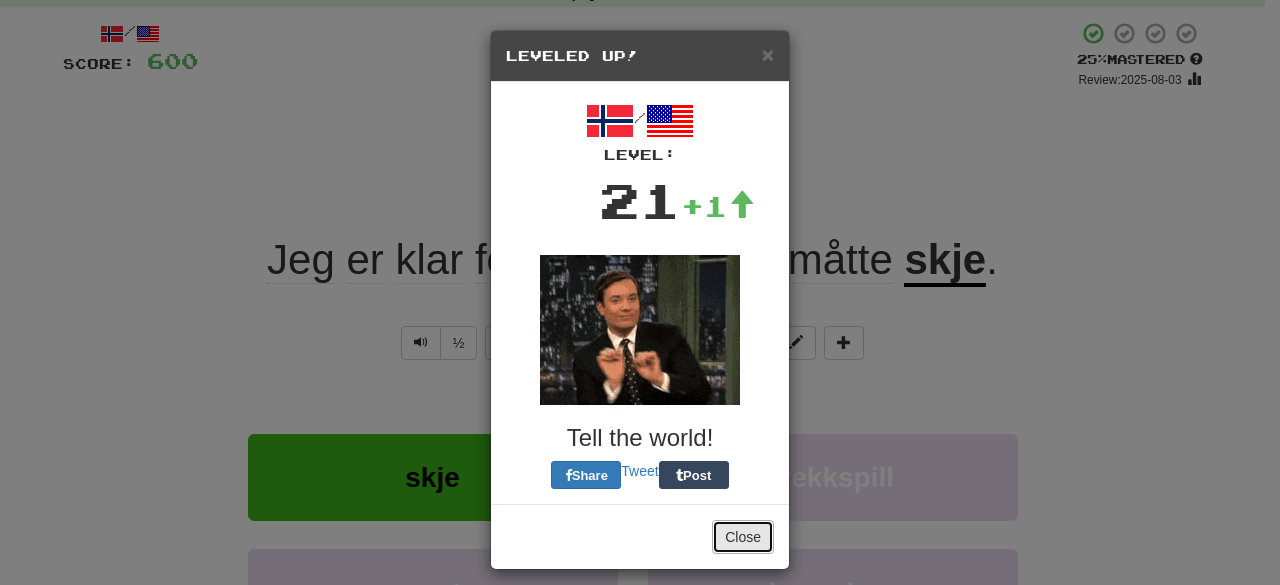 click on "Close" at bounding box center [743, 537] 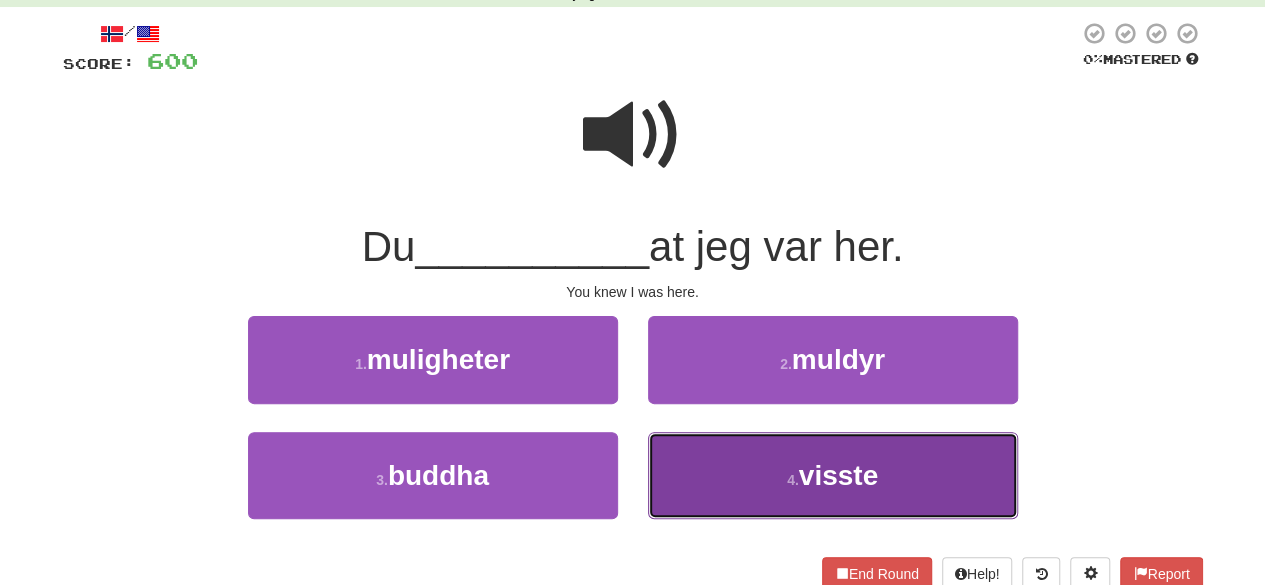 click on "4 .  visste" at bounding box center [833, 475] 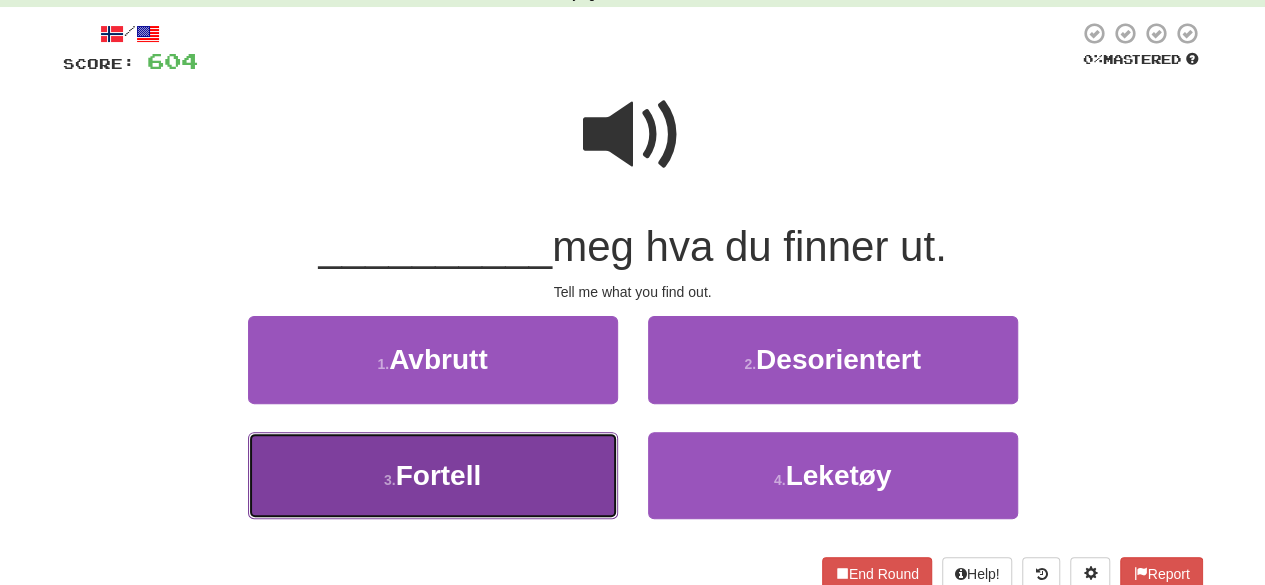 click on "3 .  Fortell" at bounding box center [433, 475] 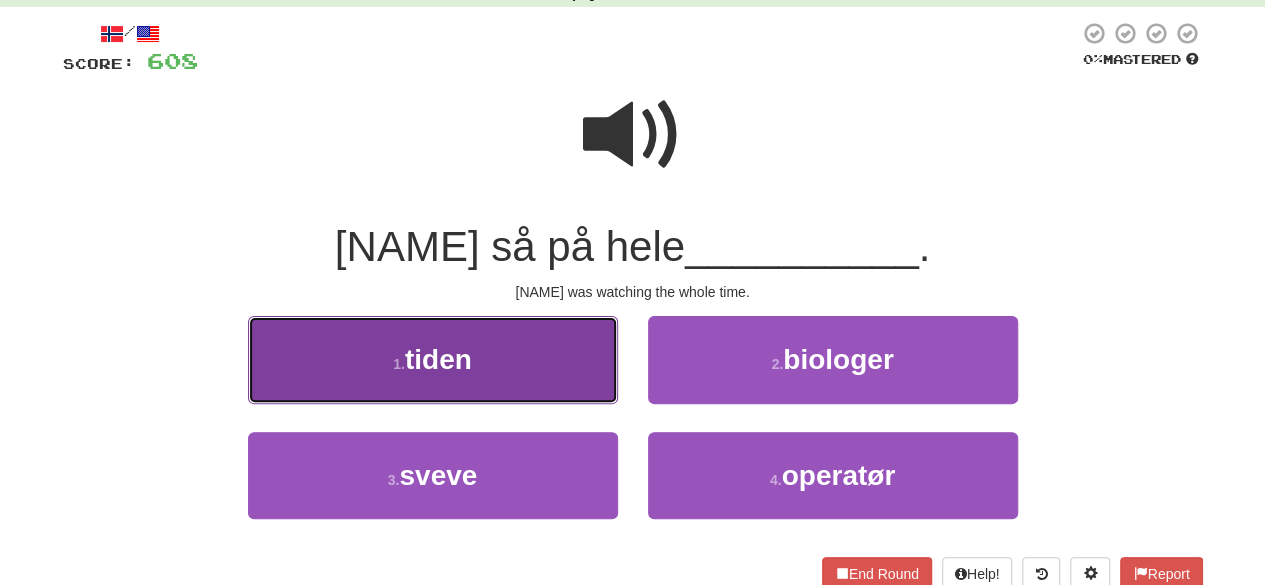 click on "tiden" at bounding box center (438, 359) 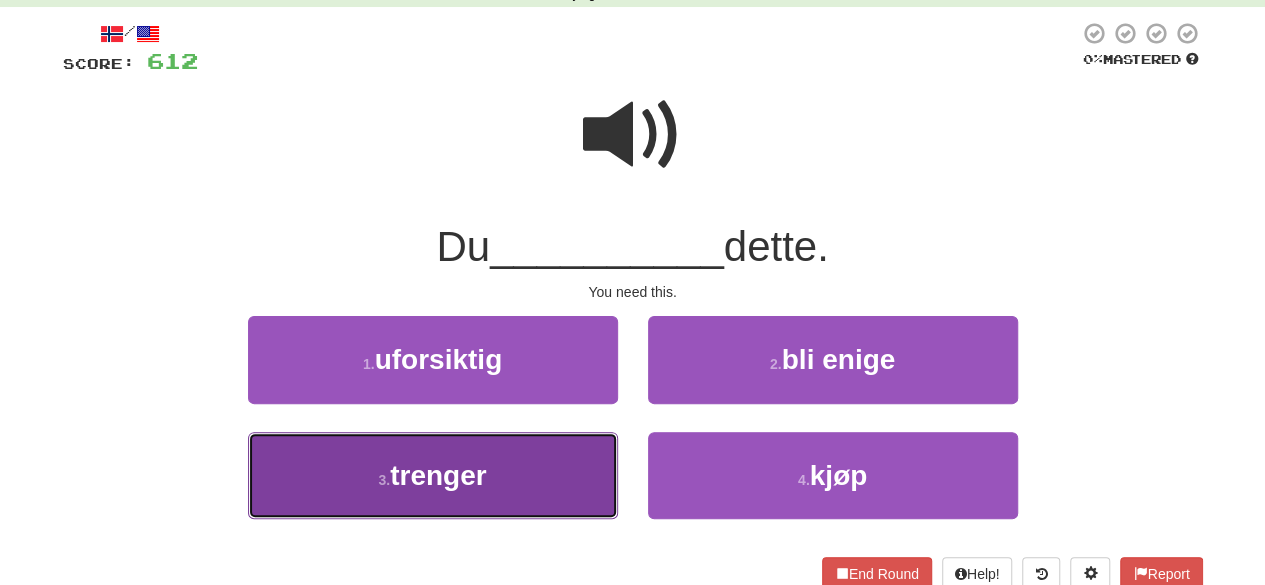click on "trenger" at bounding box center (438, 475) 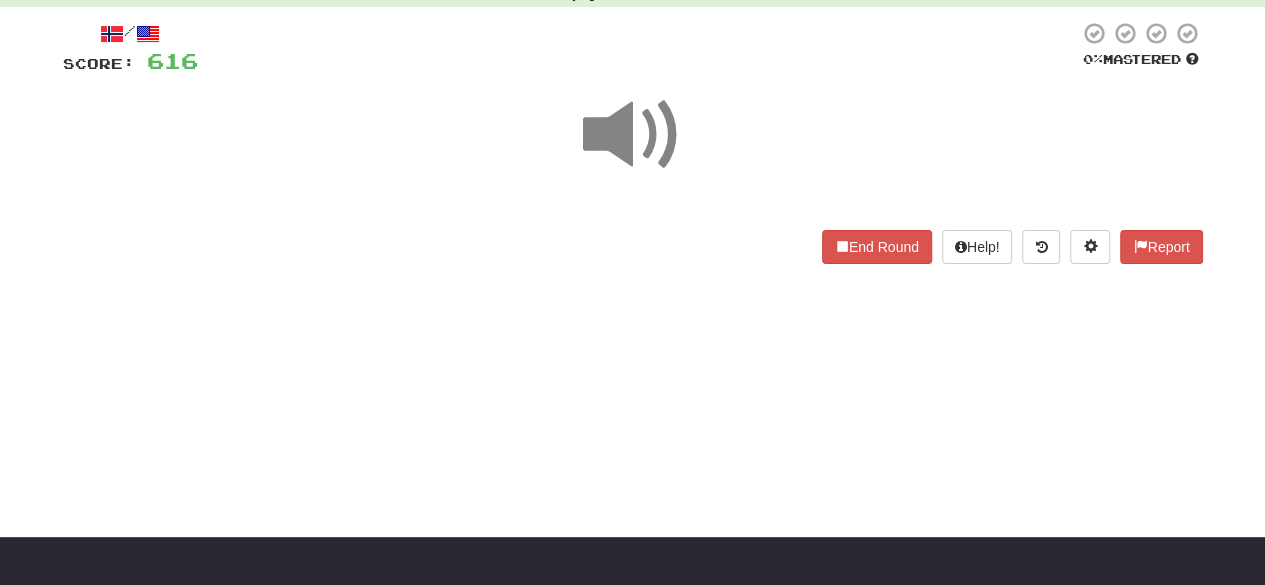 scroll, scrollTop: 0, scrollLeft: 0, axis: both 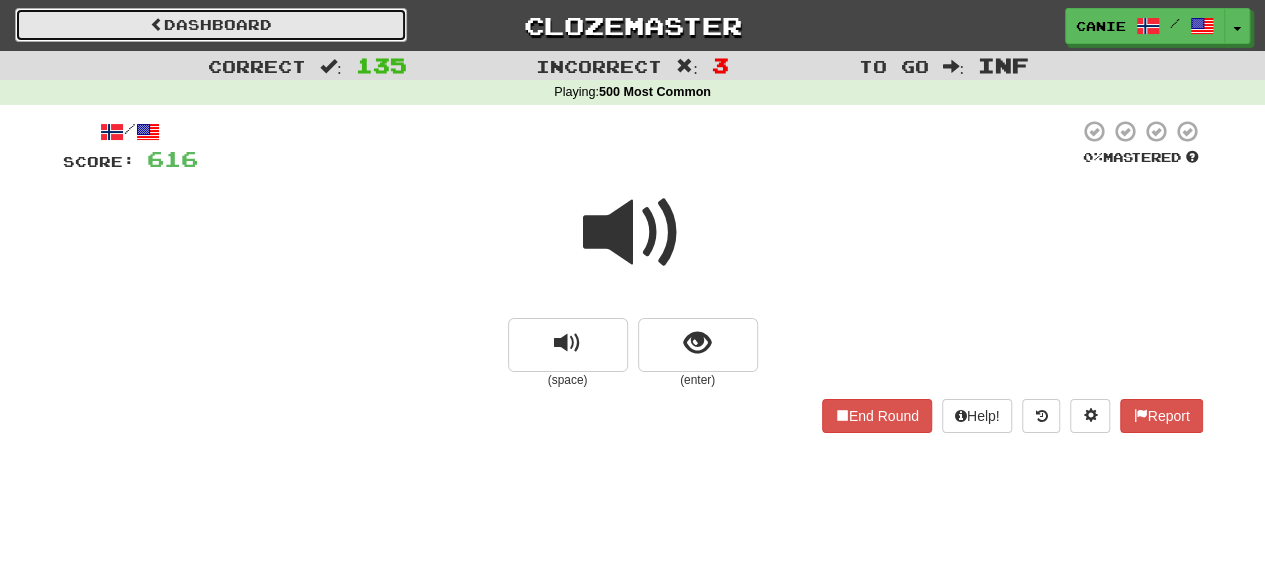 click on "Dashboard" at bounding box center [211, 25] 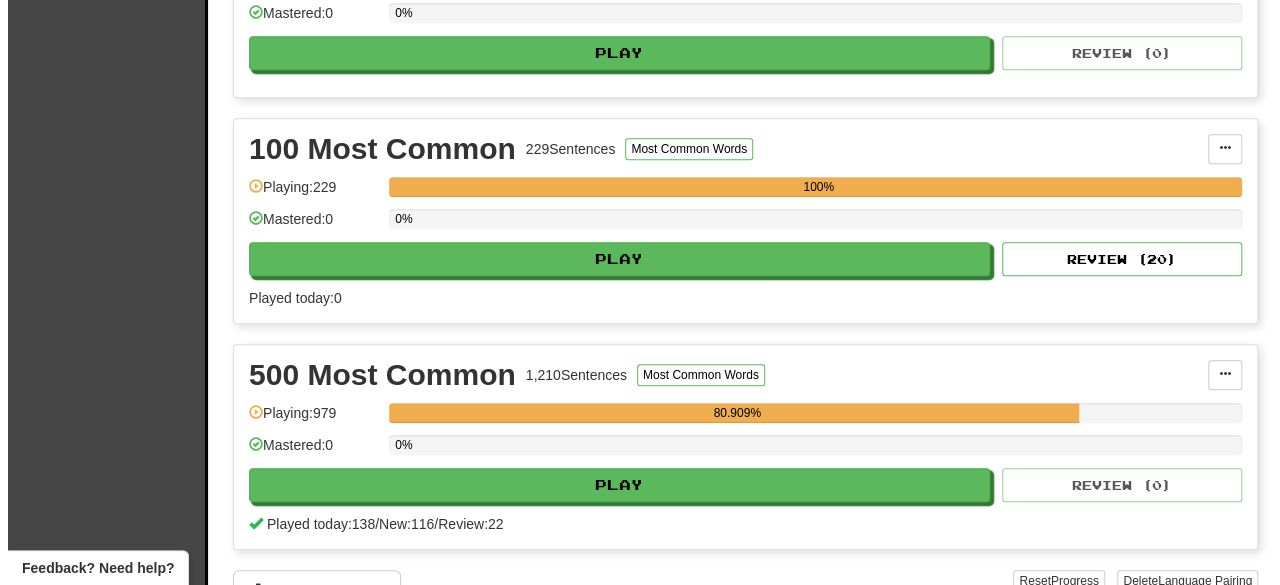 scroll, scrollTop: 550, scrollLeft: 0, axis: vertical 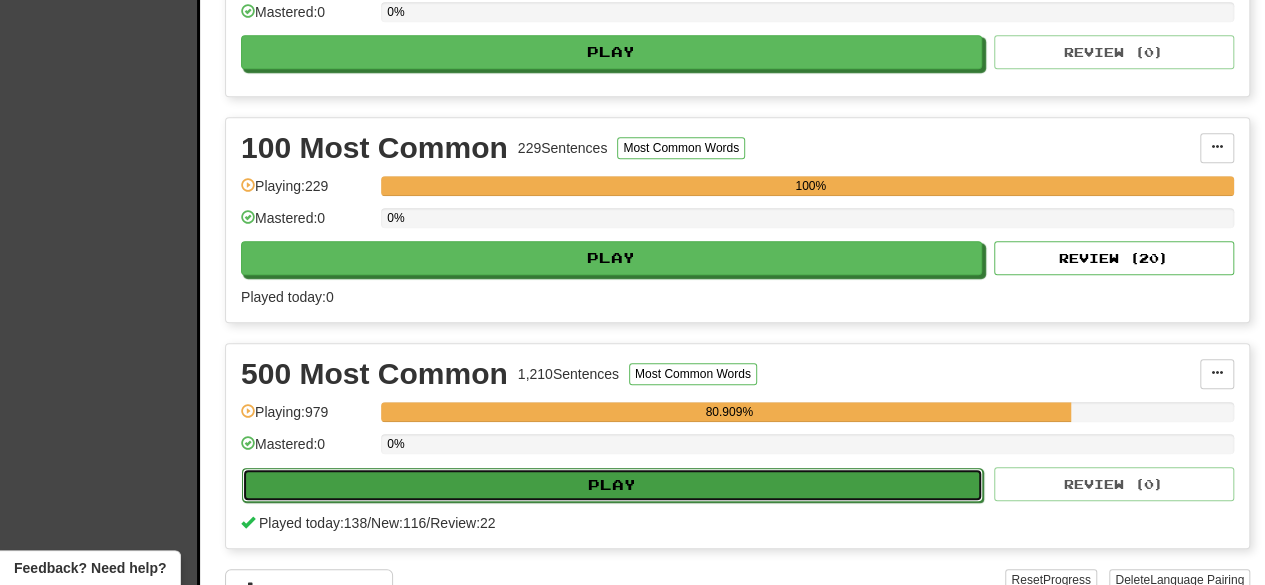 click on "Play" at bounding box center (612, 485) 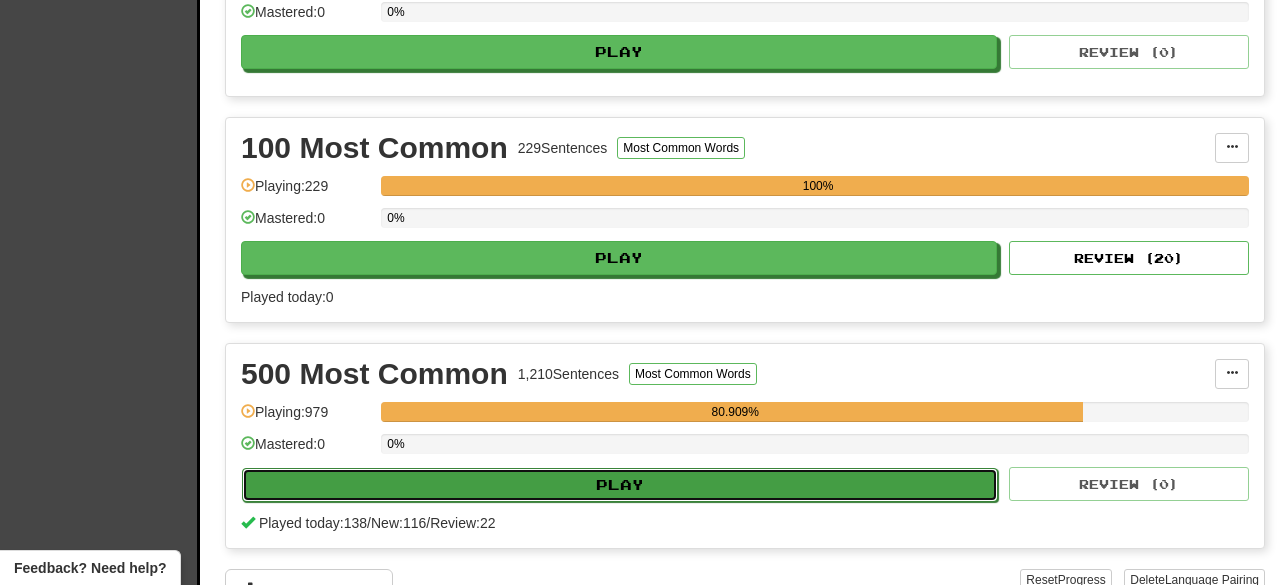 select on "********" 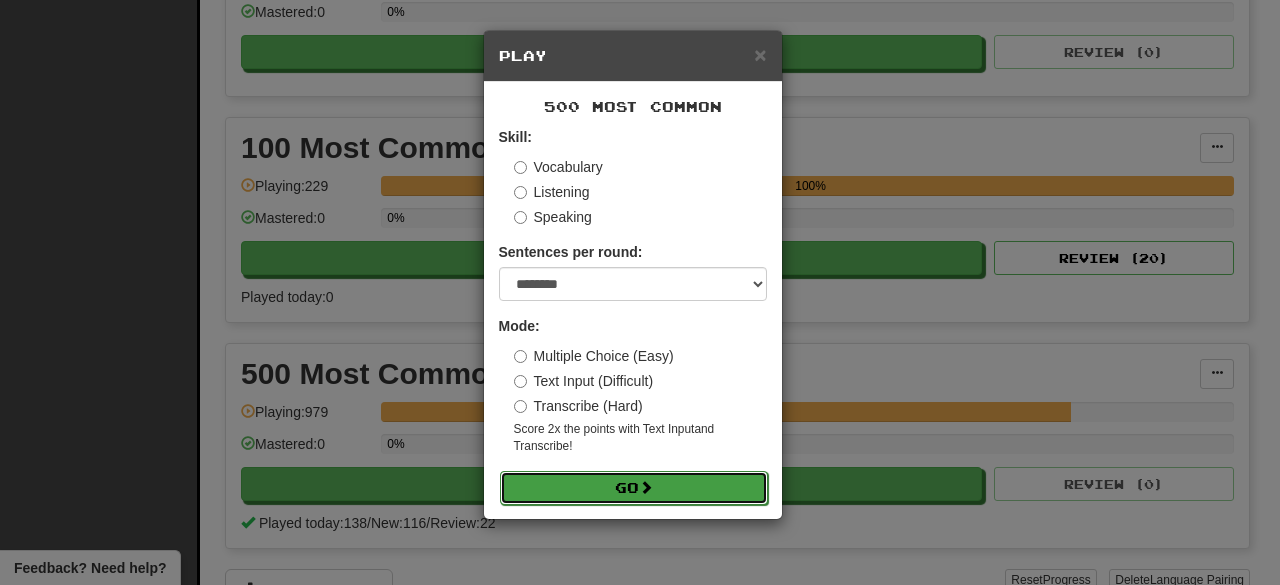click on "Go" at bounding box center (634, 488) 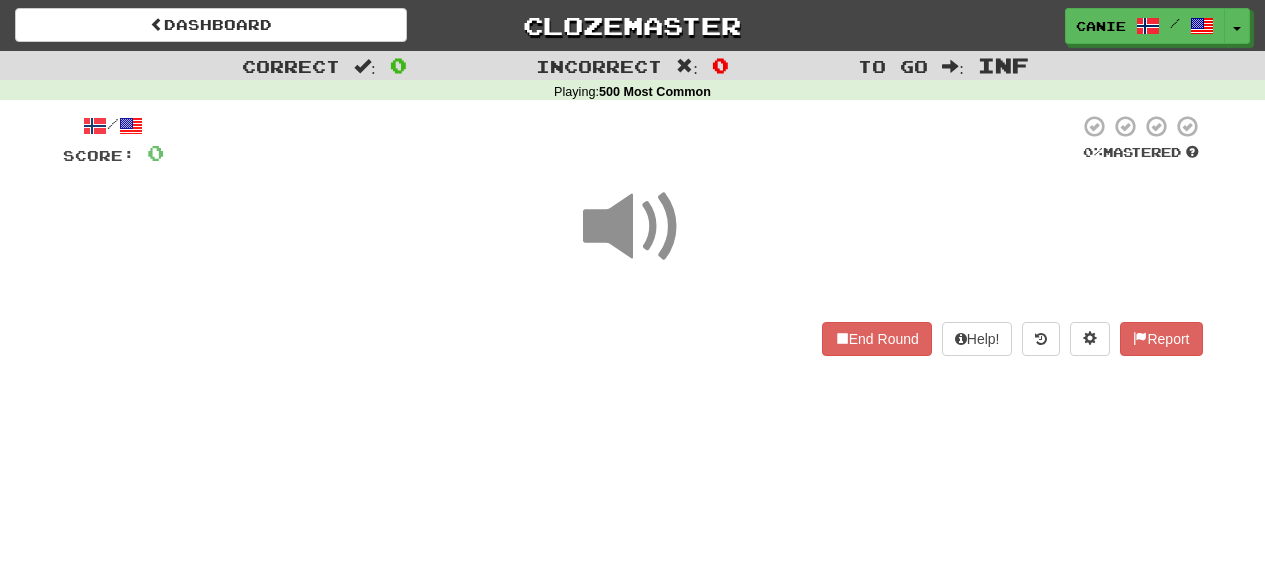 scroll, scrollTop: 0, scrollLeft: 0, axis: both 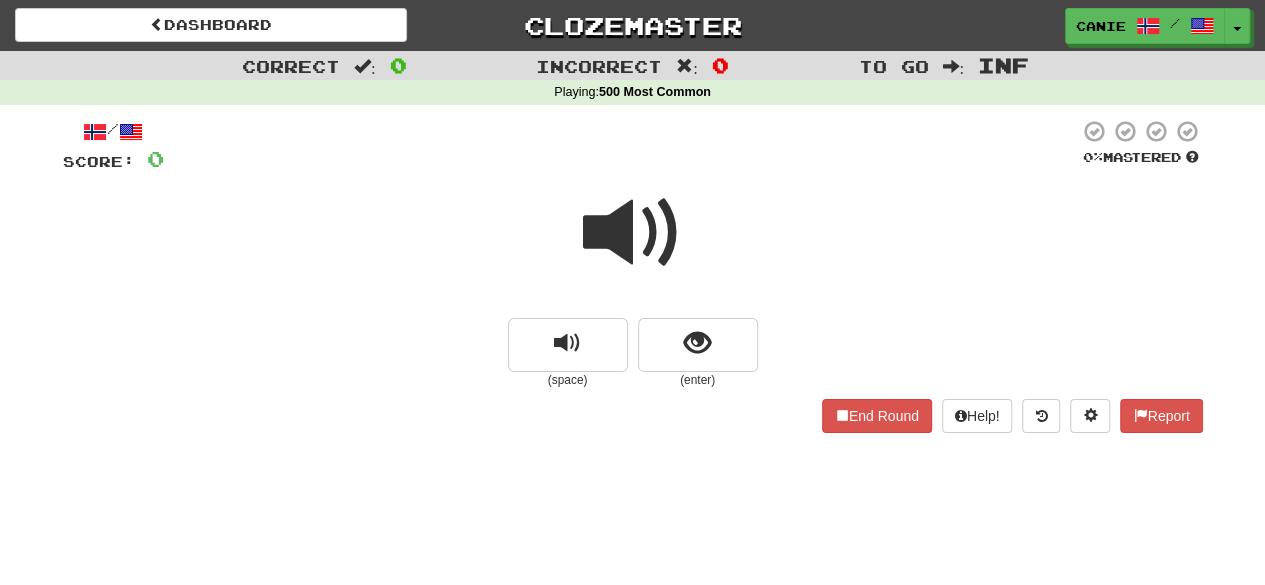 click at bounding box center (633, 233) 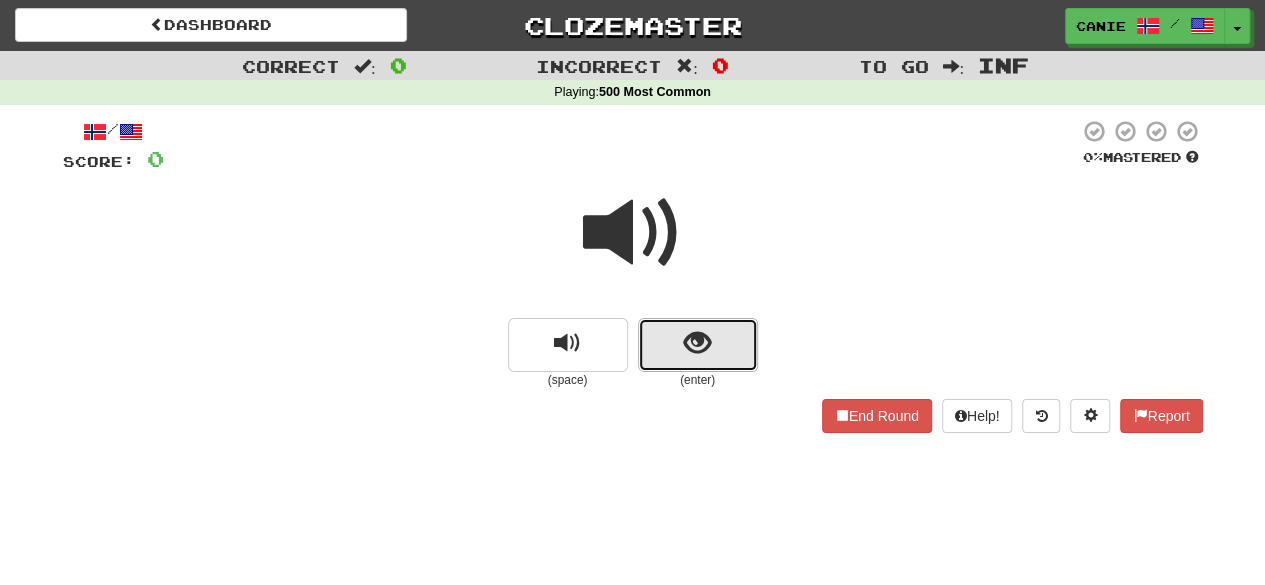 click at bounding box center [697, 343] 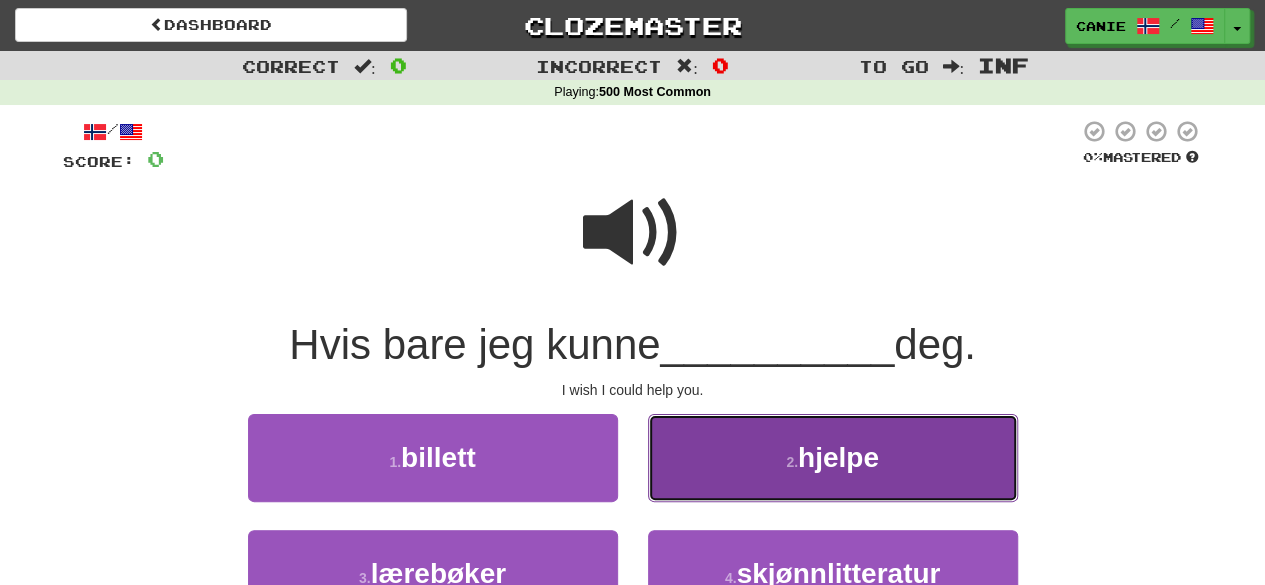 click on "2 .  hjelpe" at bounding box center (833, 457) 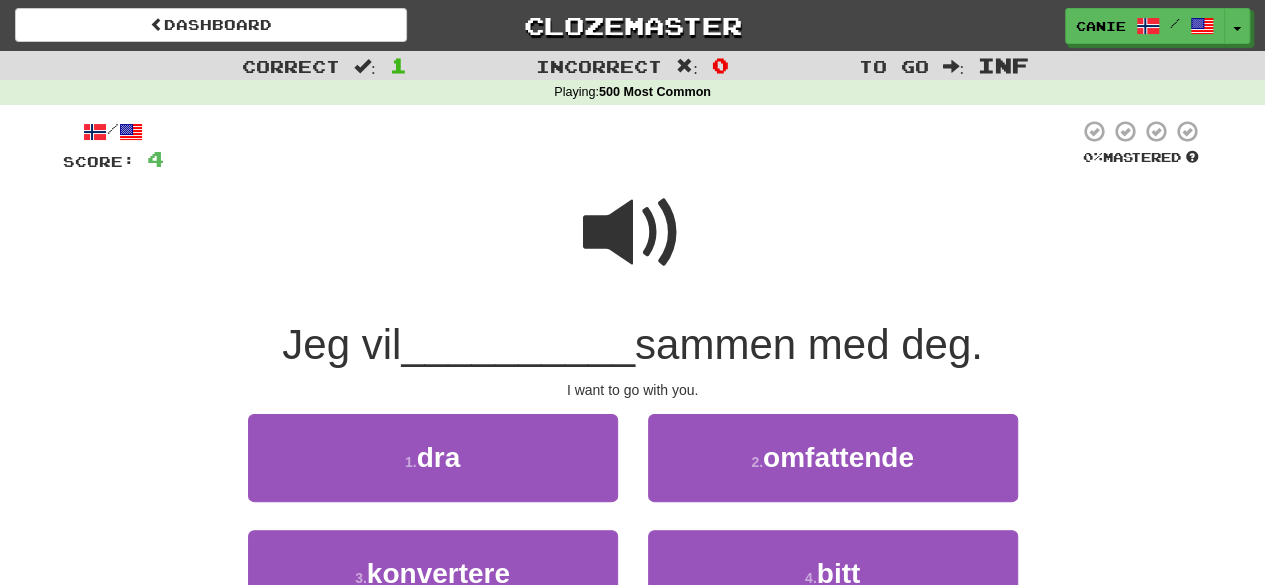click on "1 .  dra" at bounding box center (433, 471) 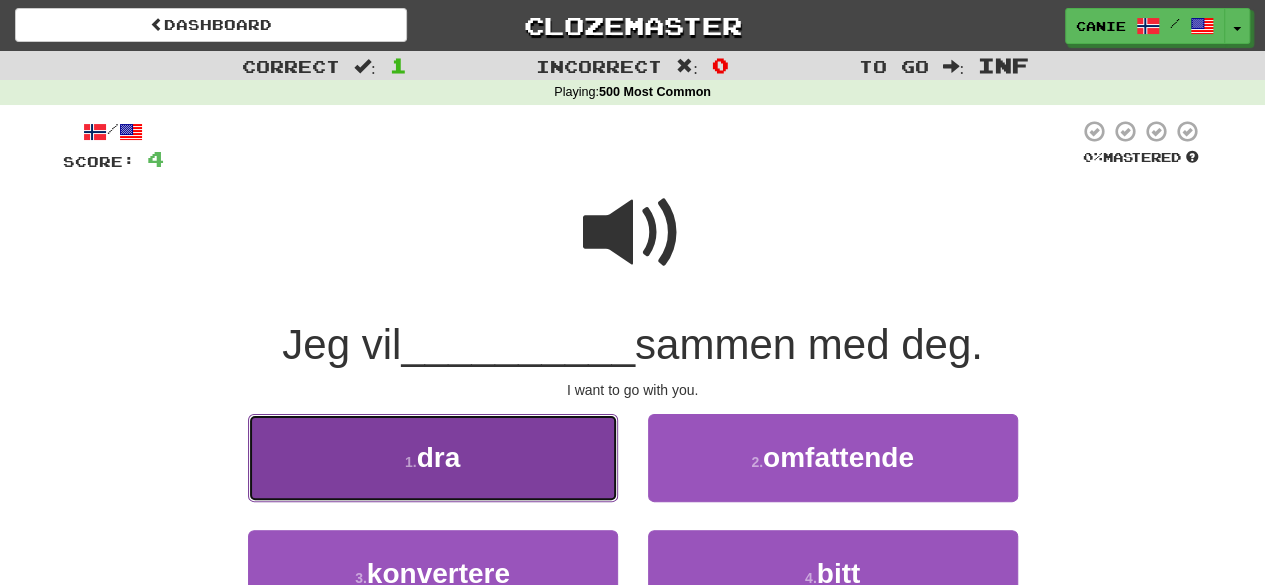 click on "1 .  dra" at bounding box center (433, 457) 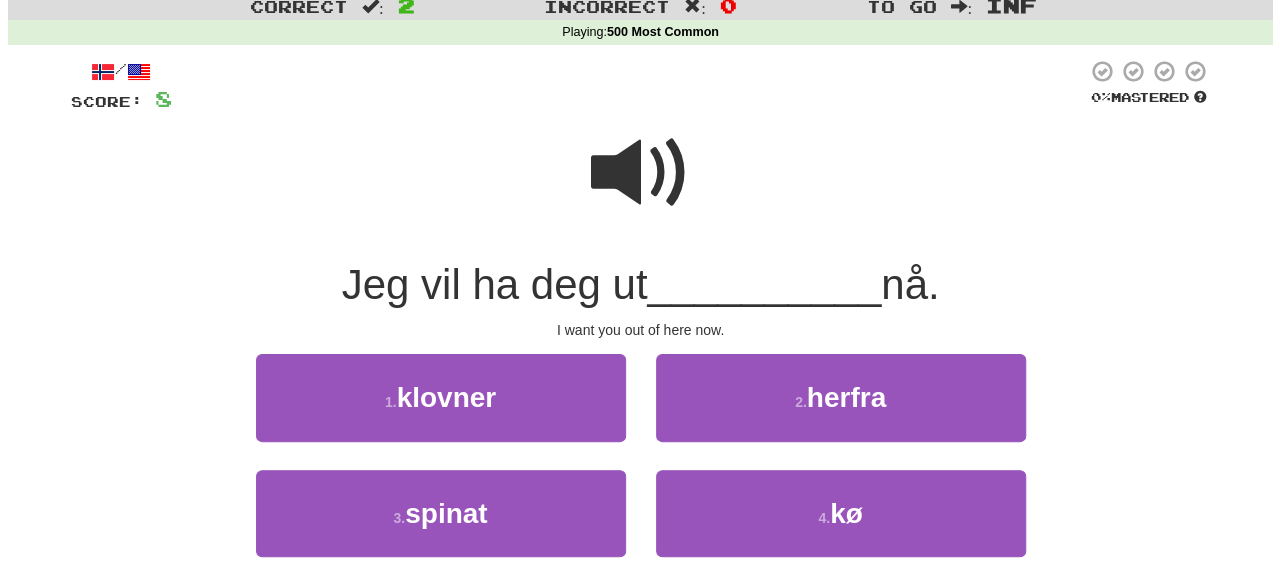 scroll, scrollTop: 66, scrollLeft: 0, axis: vertical 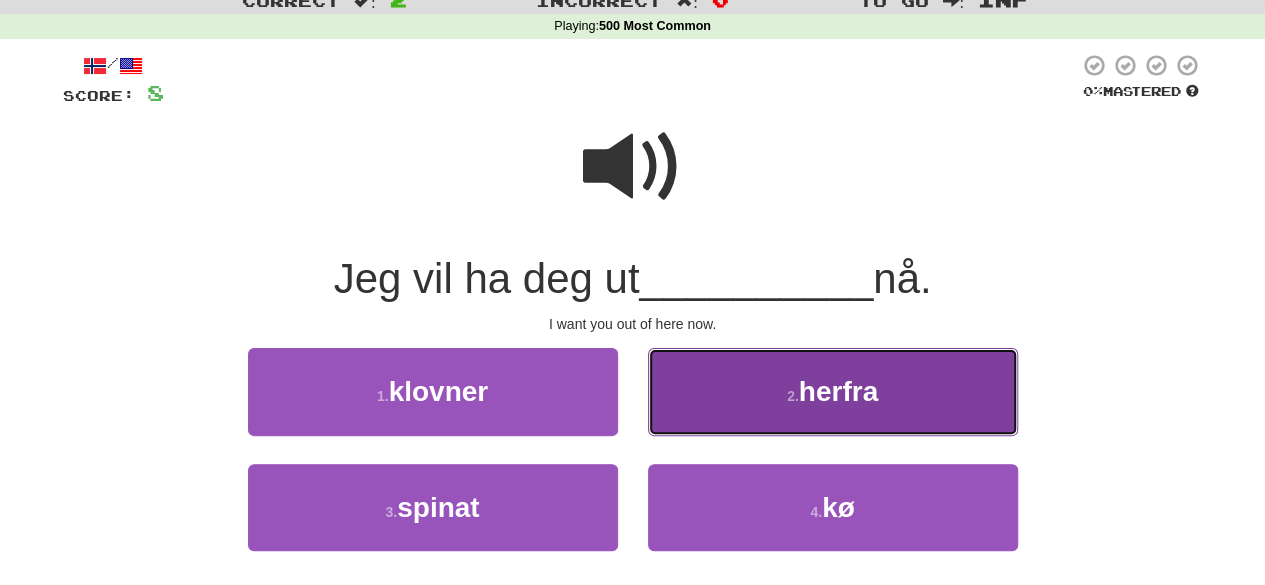 click on "2 .  herfra" at bounding box center (833, 391) 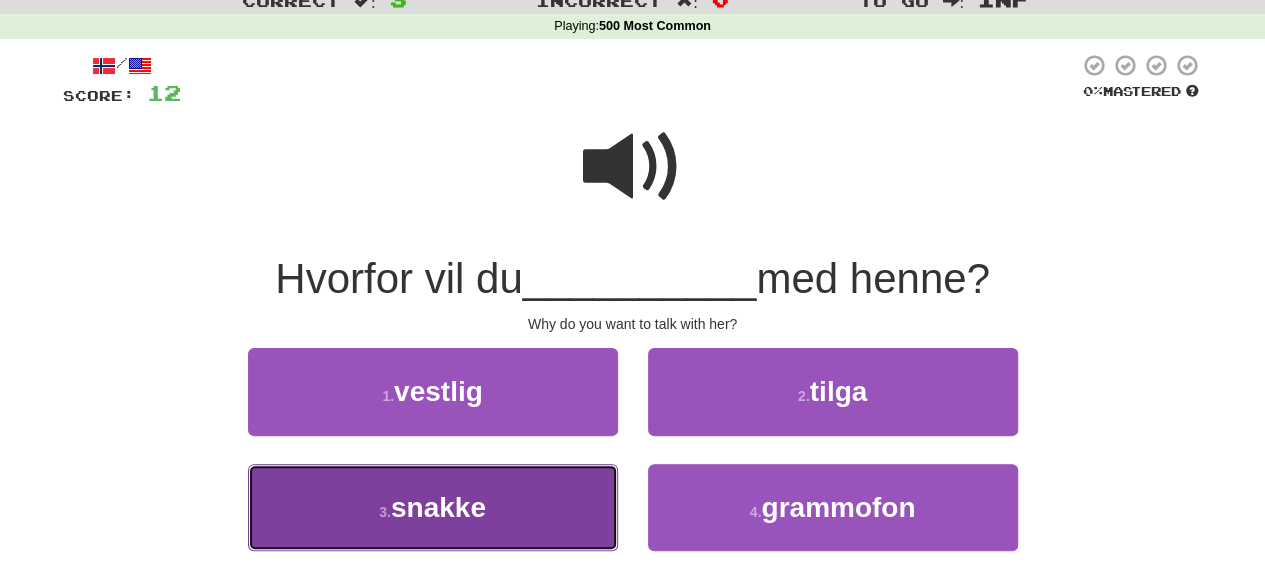 click on "3 .  snakke" at bounding box center [433, 507] 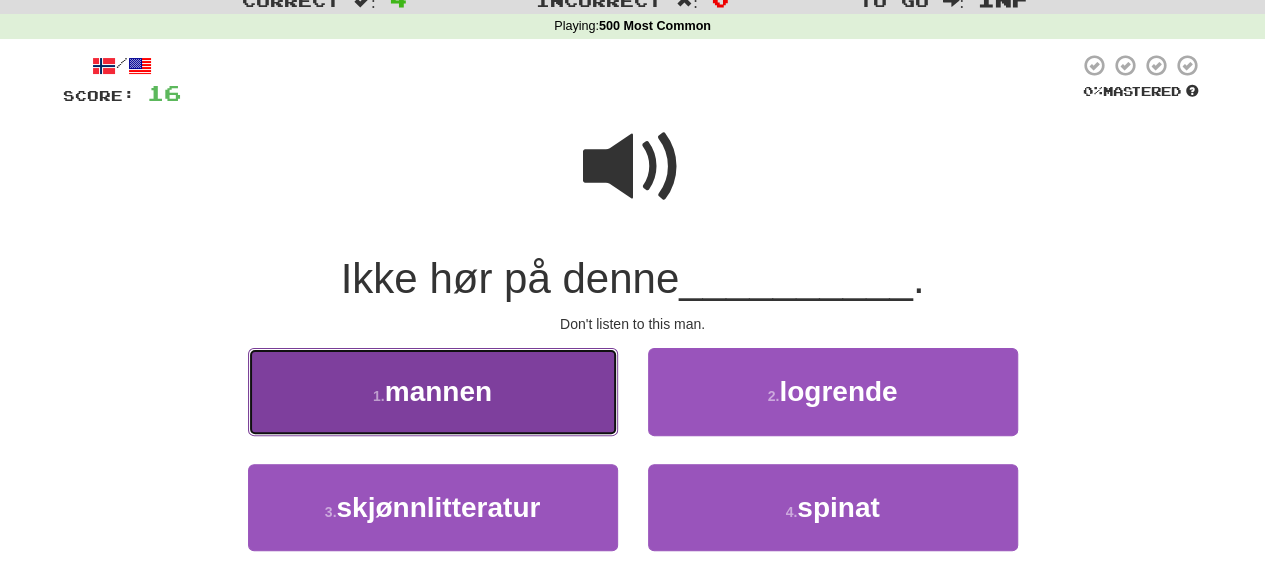 click on "1 .  mannen" at bounding box center [433, 391] 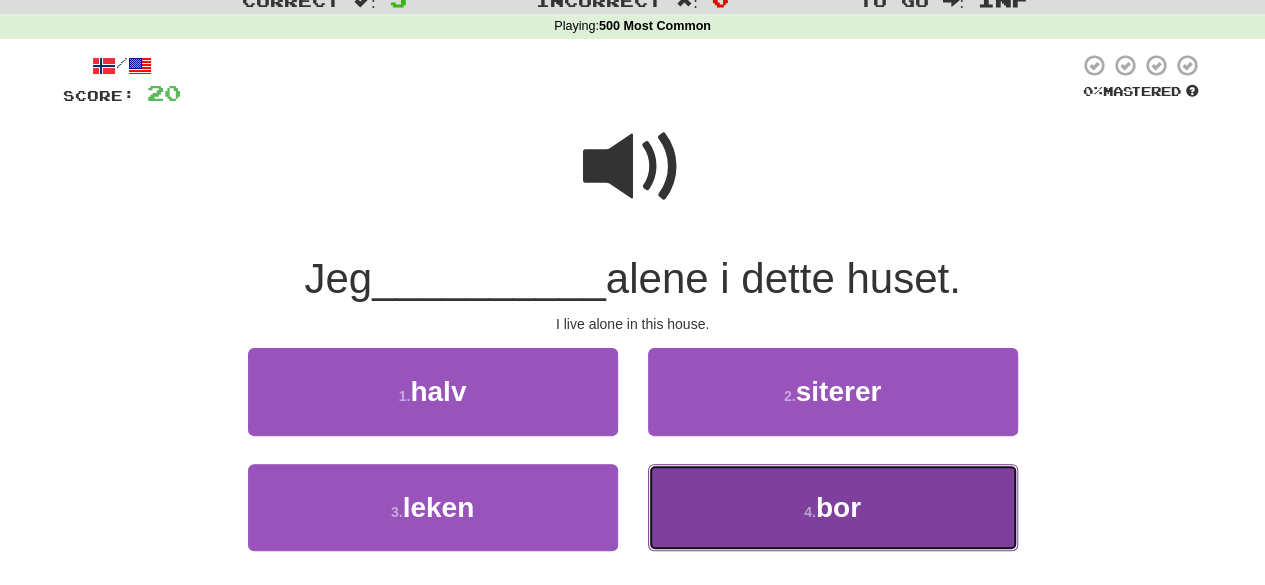 click on "4 ." at bounding box center [810, 512] 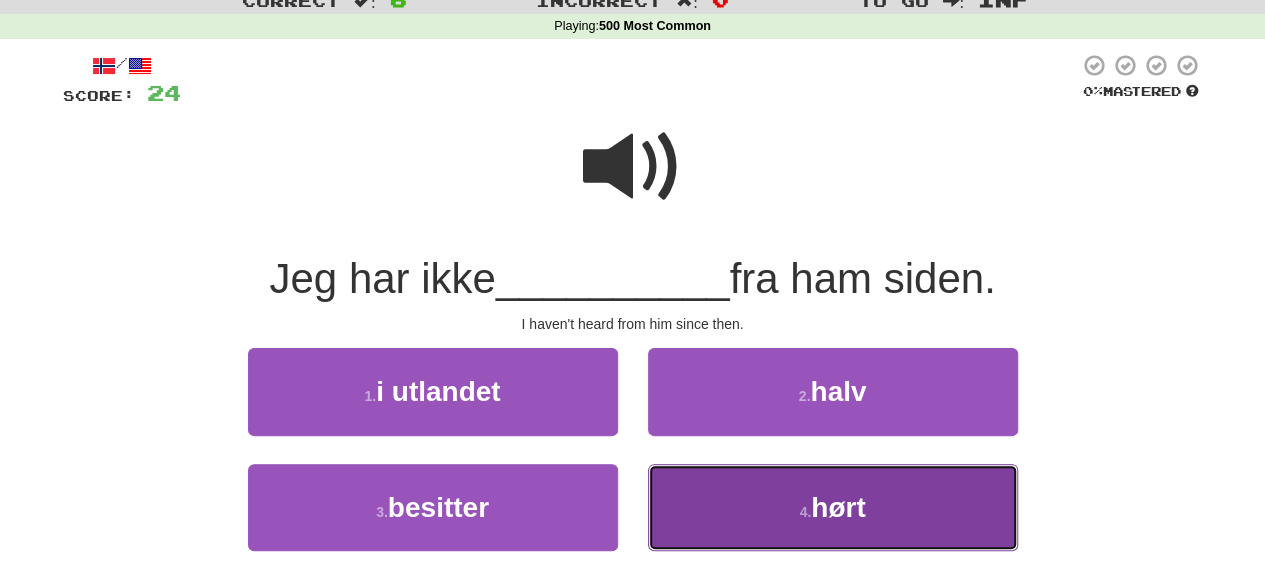click on "4 .  hørt" at bounding box center [833, 507] 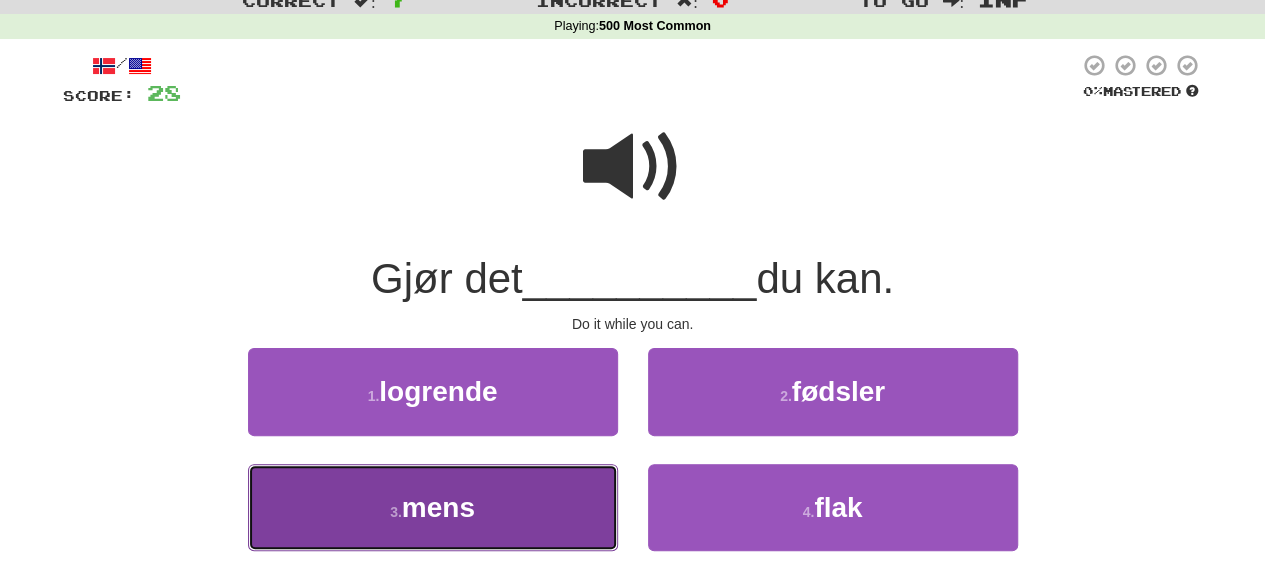 click on "3 .  mens" at bounding box center (433, 507) 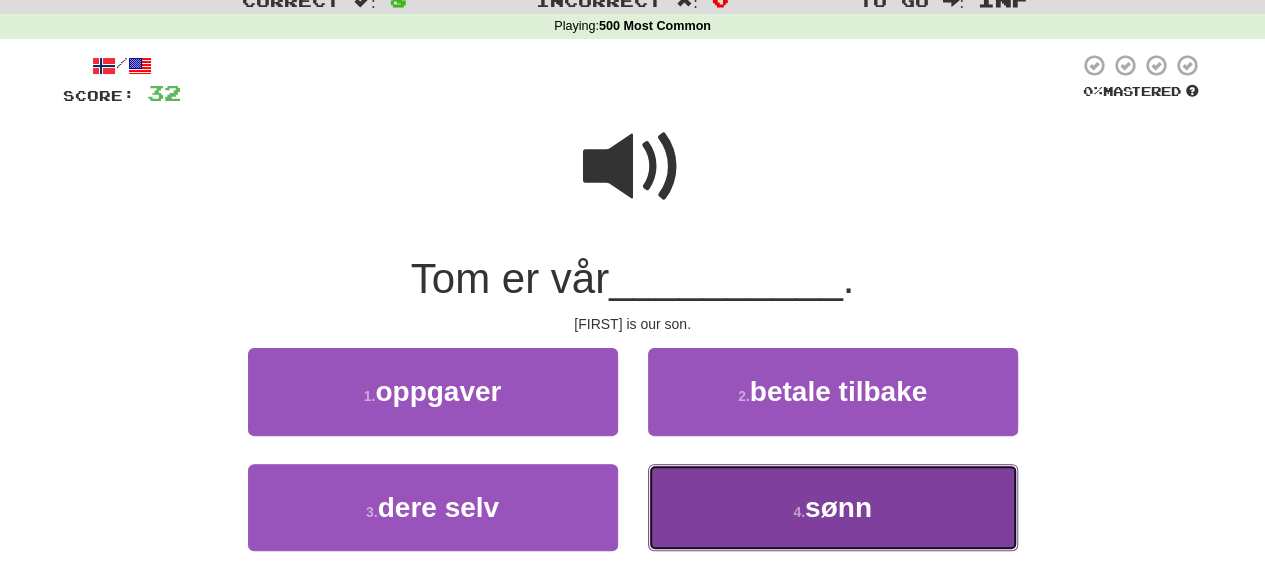 click on "4 .  sønn" at bounding box center (833, 507) 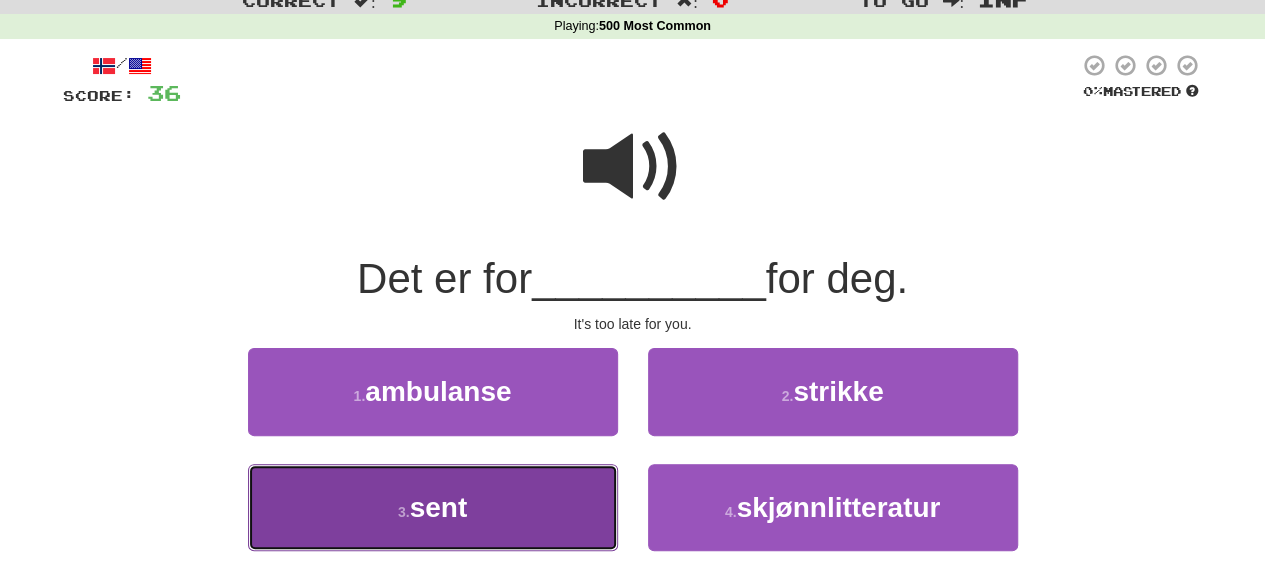 click on "3 .  sent" at bounding box center (433, 507) 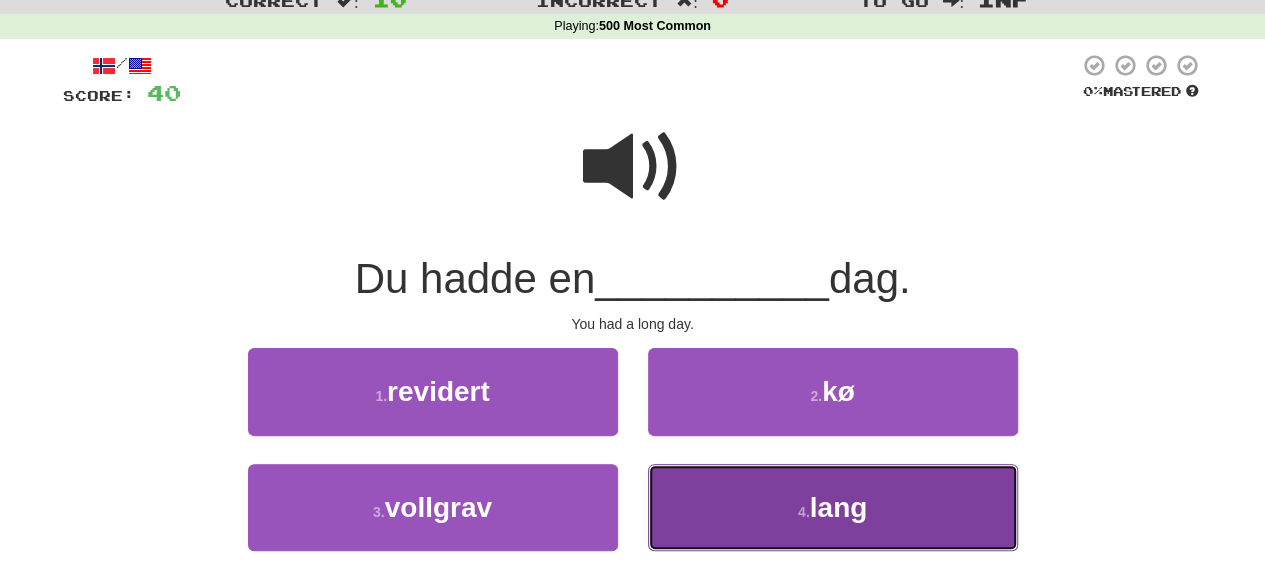 click on "lang" at bounding box center (839, 507) 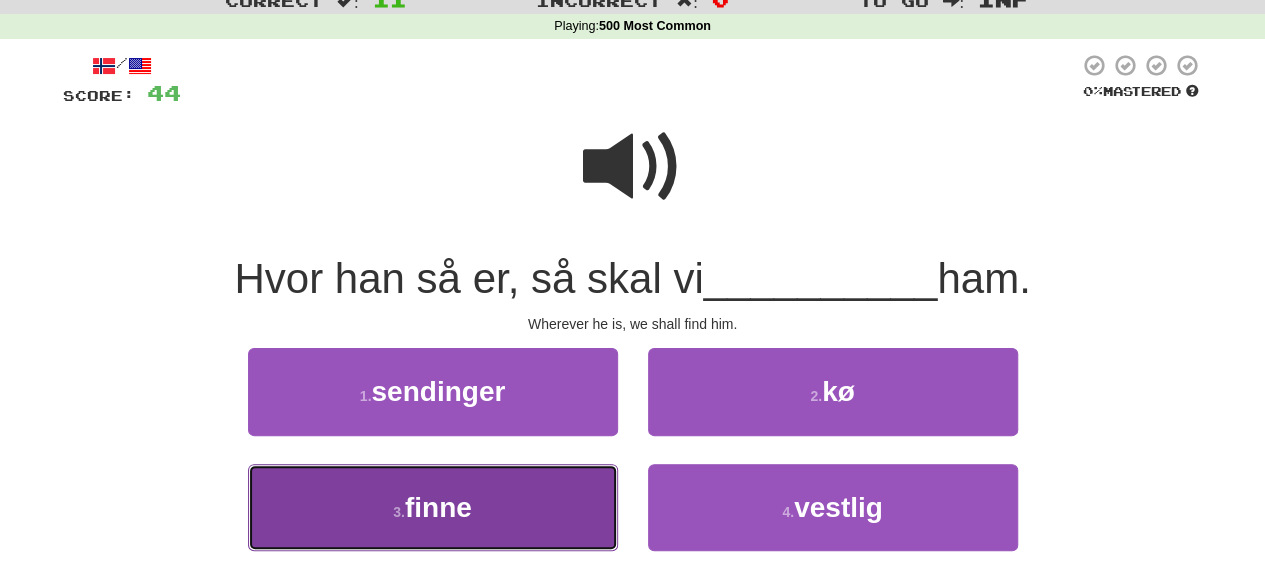 click on "3 .  finne" at bounding box center [433, 507] 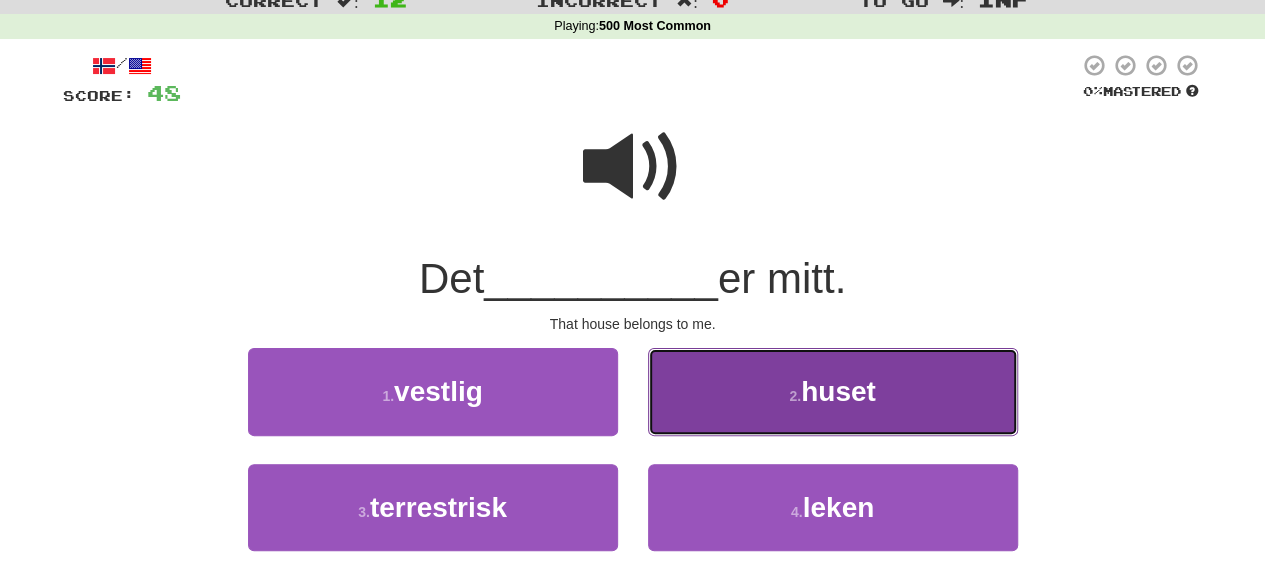click on "2 .  huset" at bounding box center (833, 391) 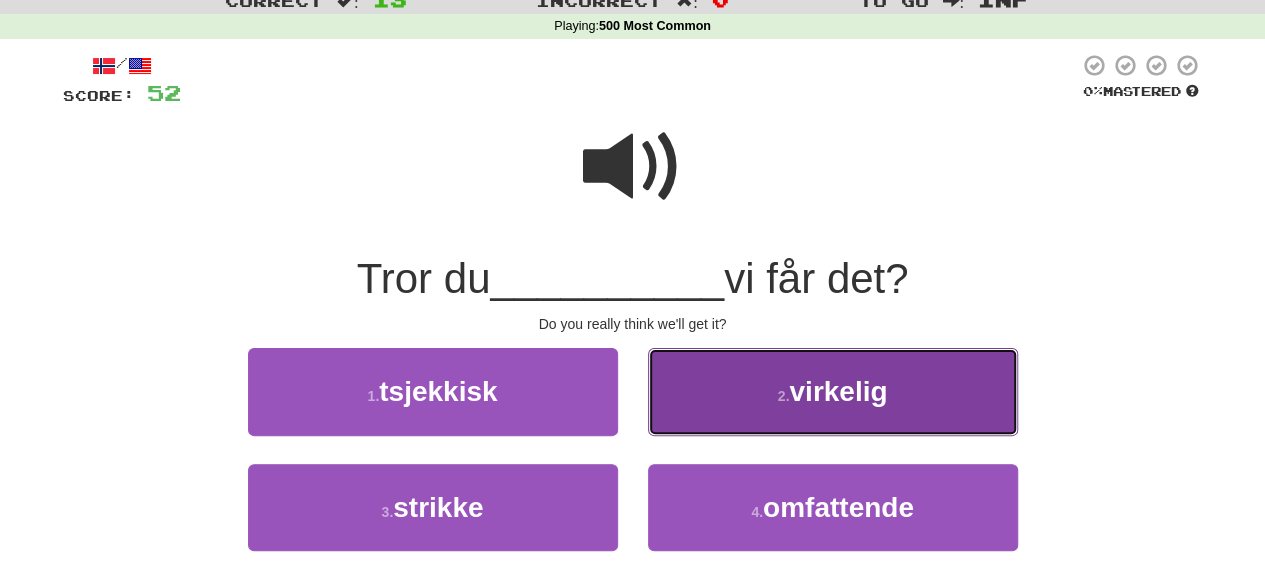 click on "2 .  virkelig" at bounding box center [833, 391] 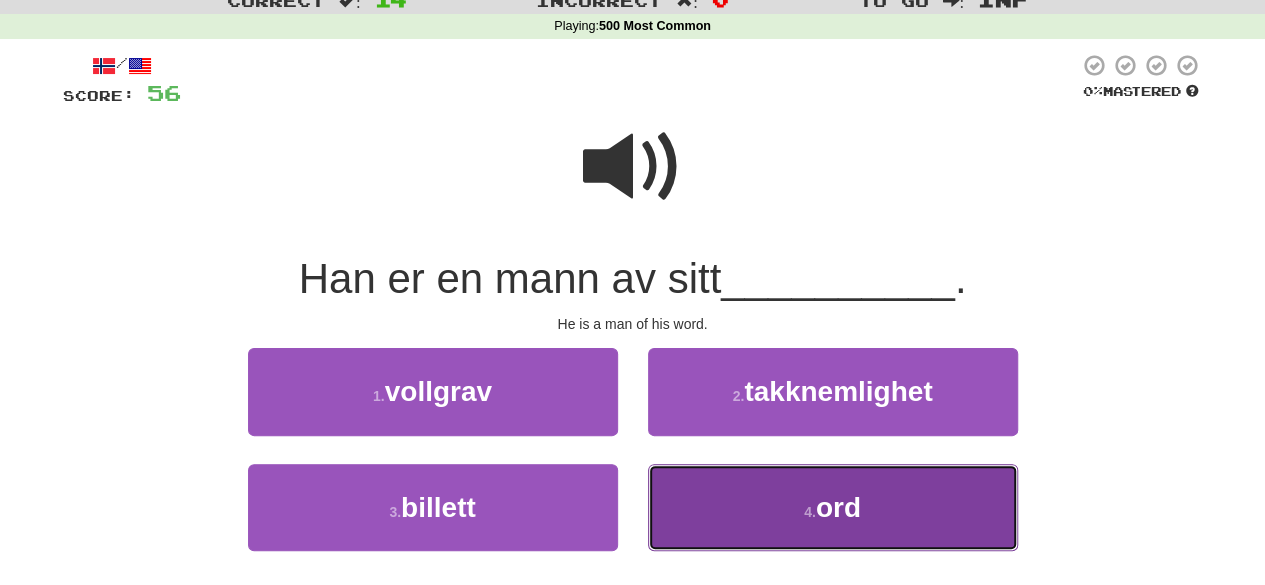 click on "4 .  ord" at bounding box center (833, 507) 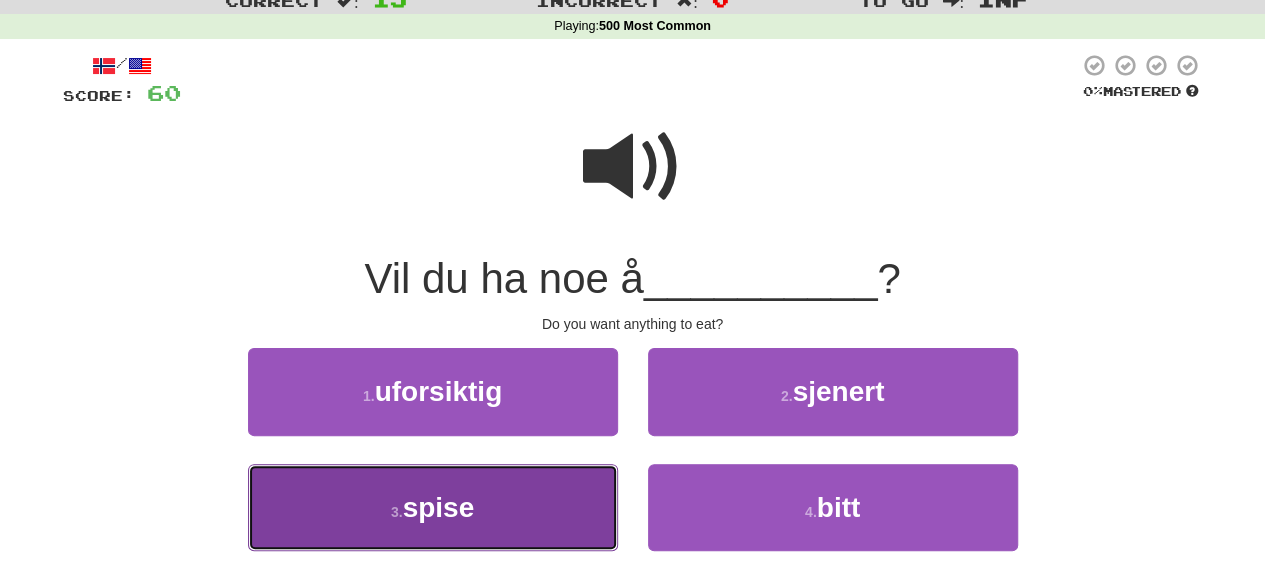 click on "3 .  spise" at bounding box center (433, 507) 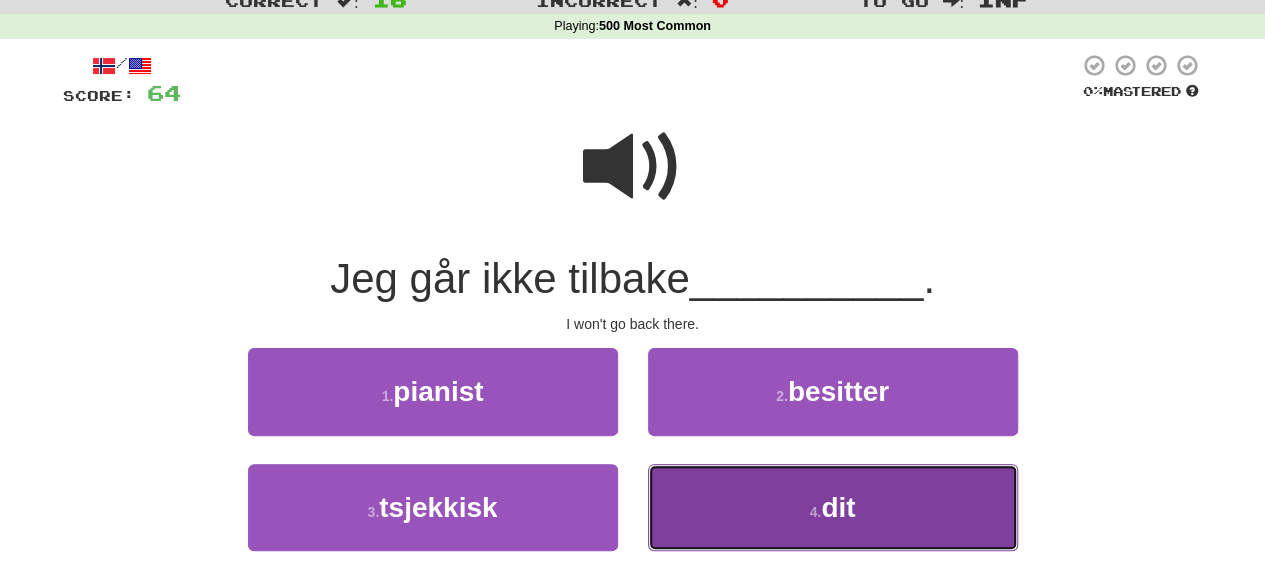 click on "4 .  dit" at bounding box center [833, 507] 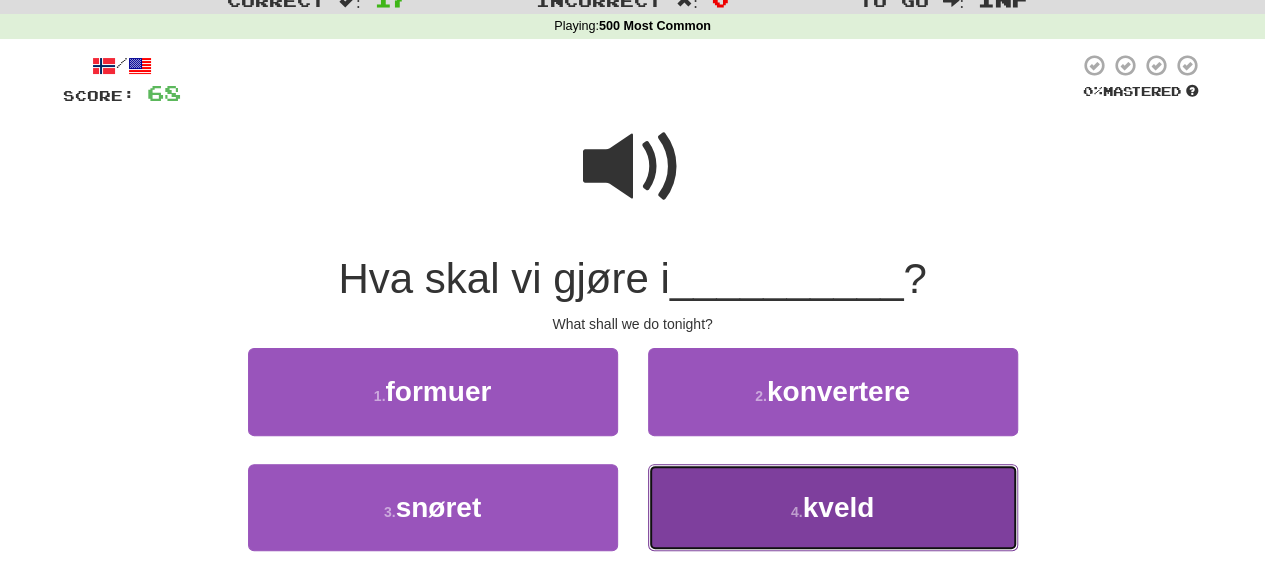 click on "4 ." at bounding box center [797, 512] 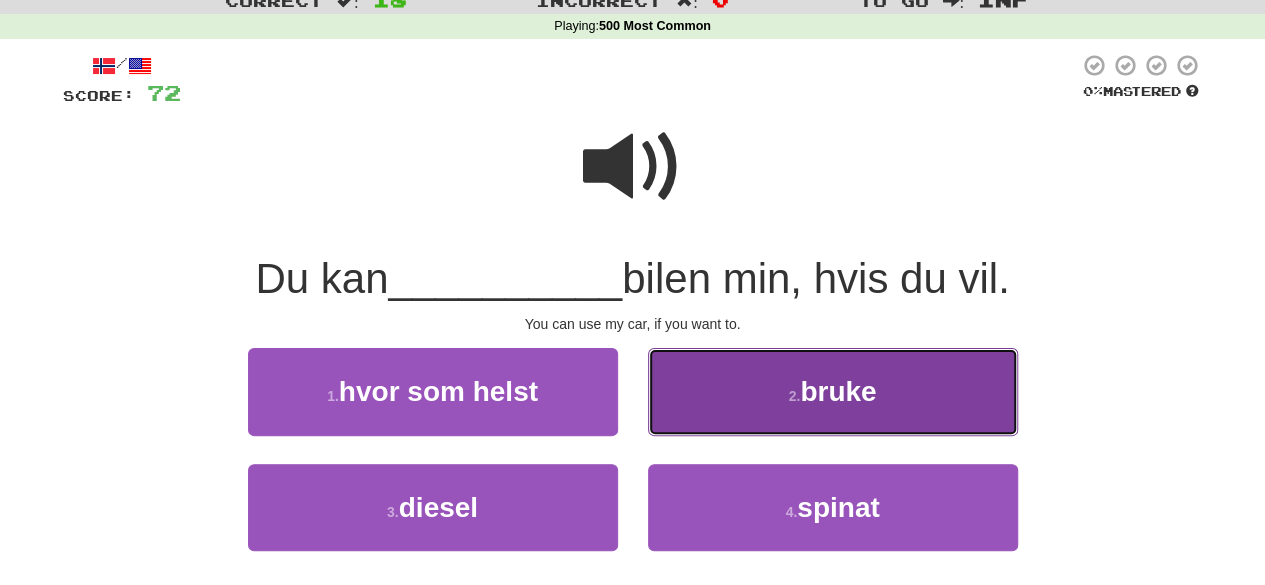 click on "bruke" at bounding box center (838, 391) 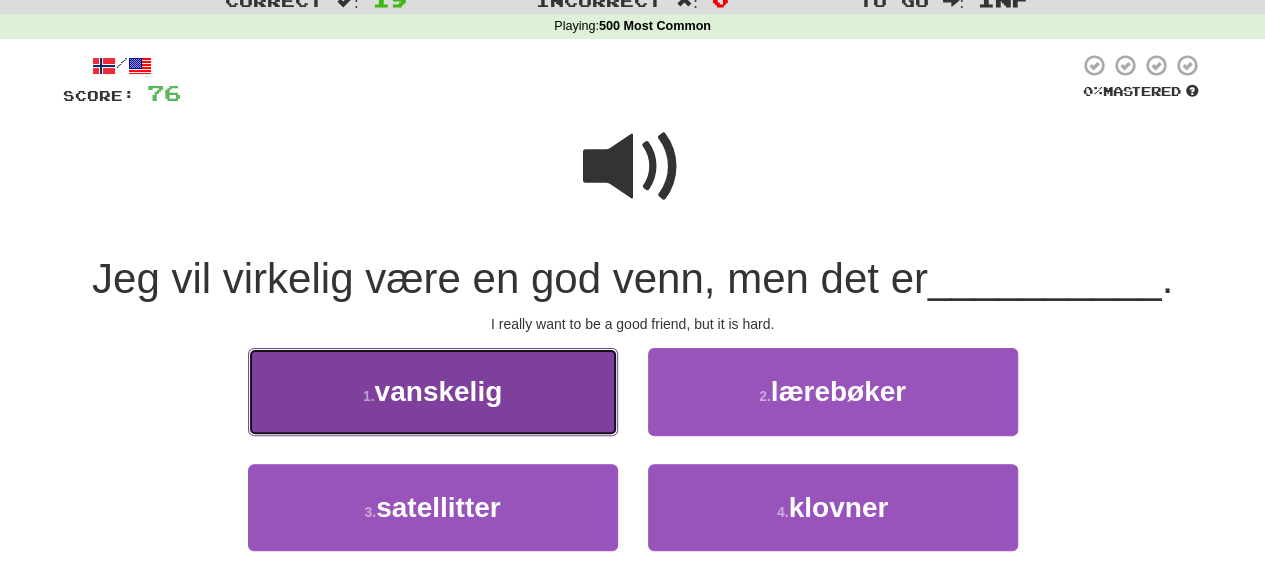 click on "1 .  vanskelig" at bounding box center [433, 391] 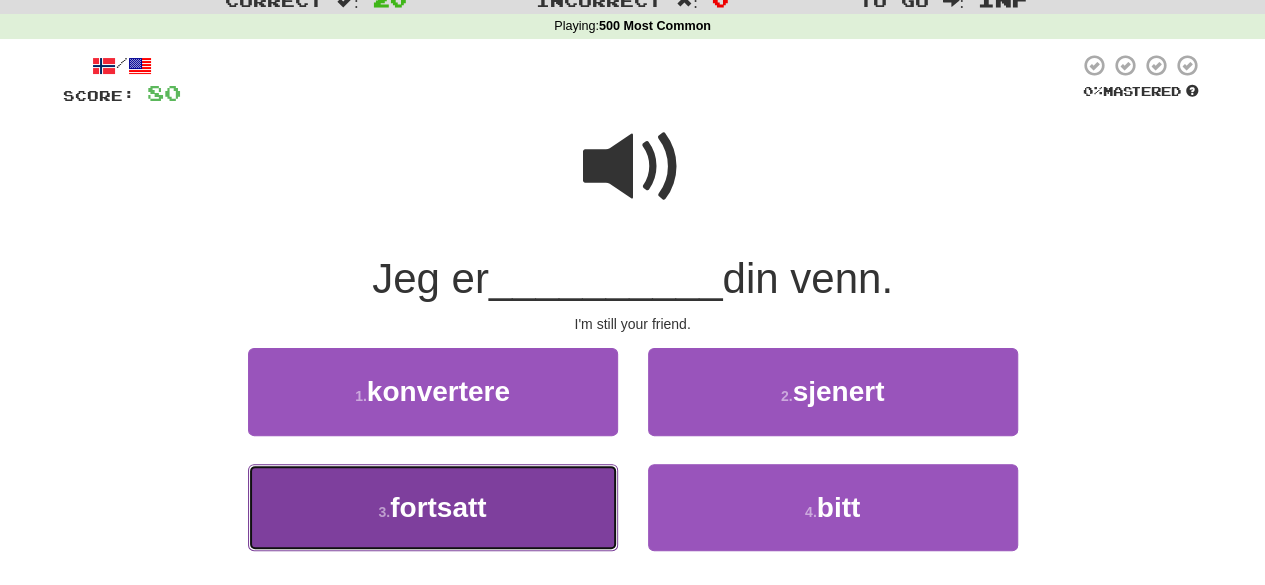 click on "3 .  fortsatt" at bounding box center (433, 507) 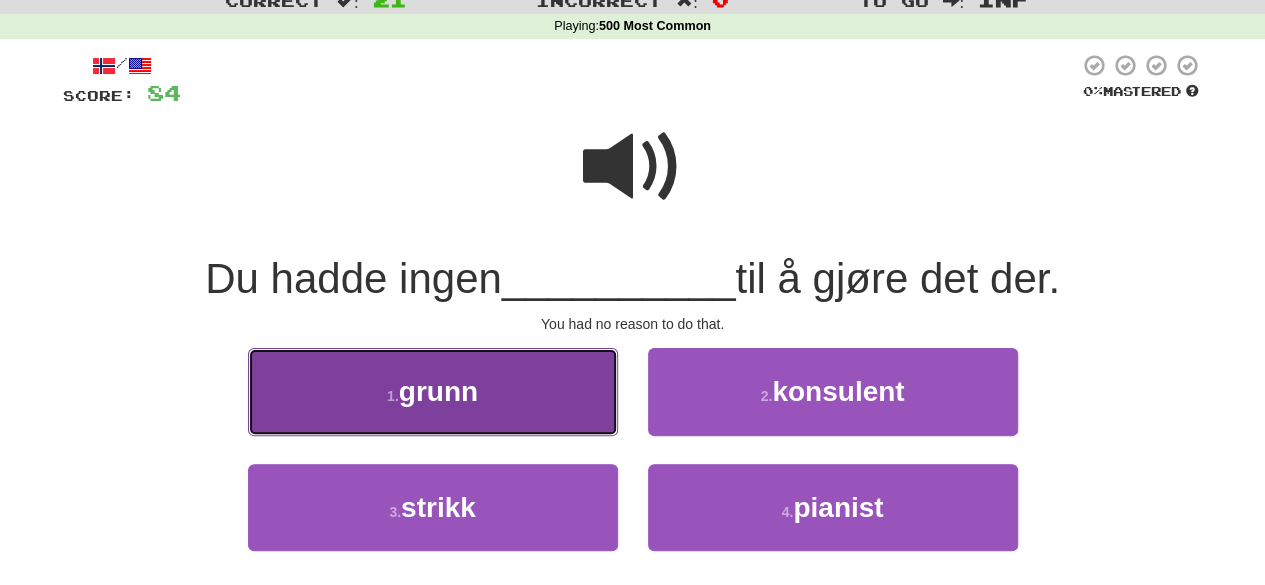 click on "1 .  grunn" at bounding box center (433, 391) 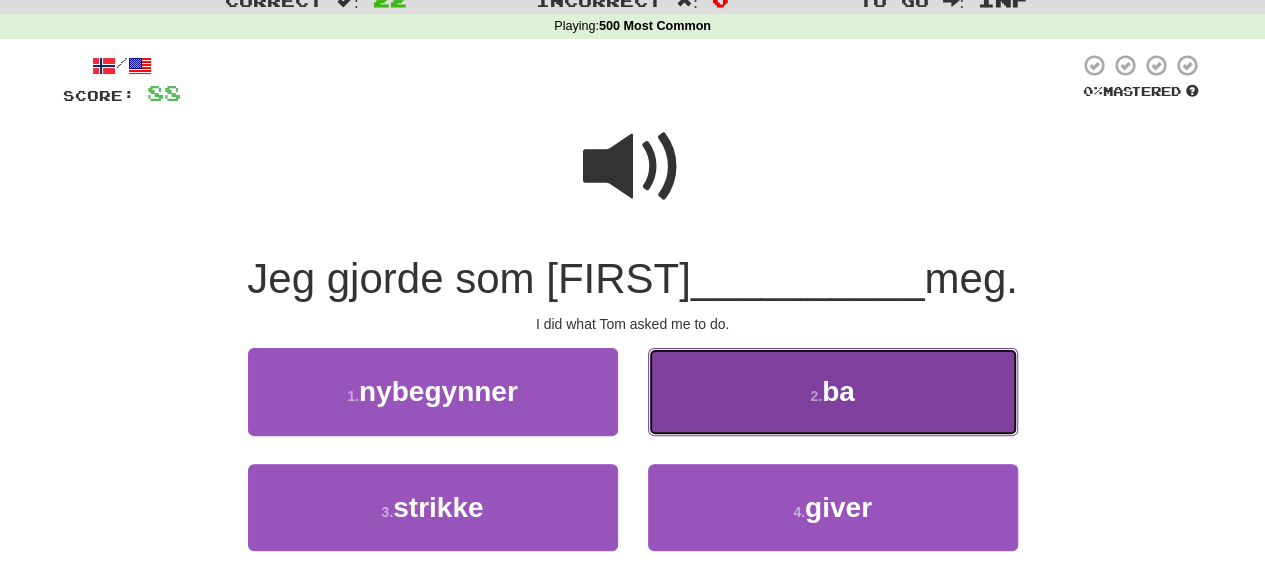 click on "2 .  ba" at bounding box center (833, 391) 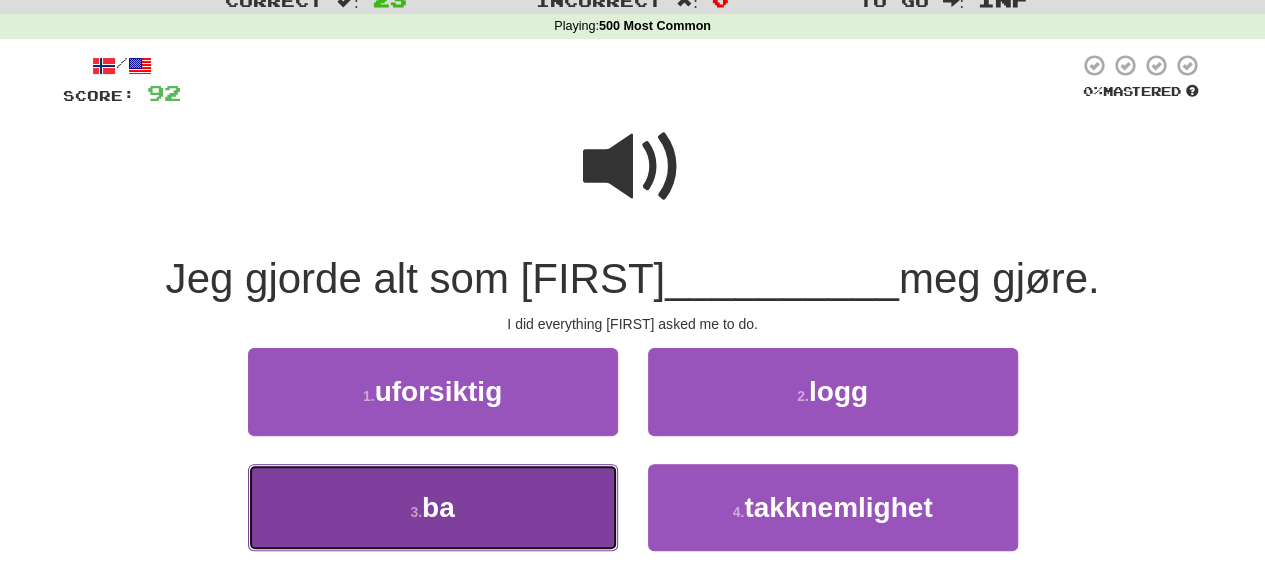 click on "3 .  ba" at bounding box center [433, 507] 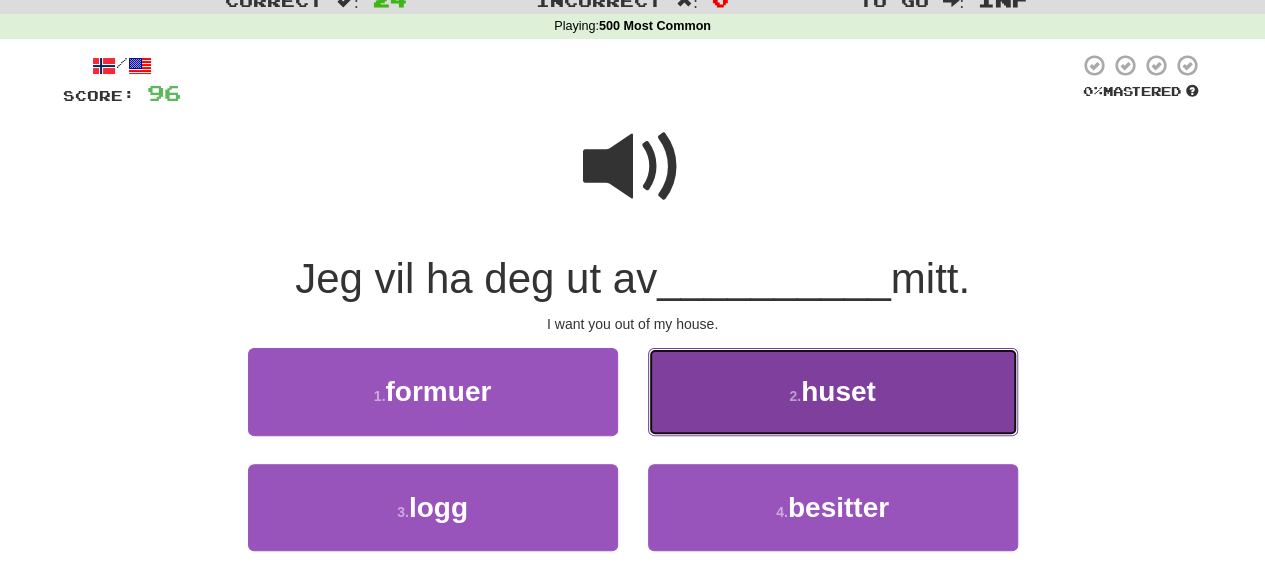 click on "2 .  huset" at bounding box center (833, 391) 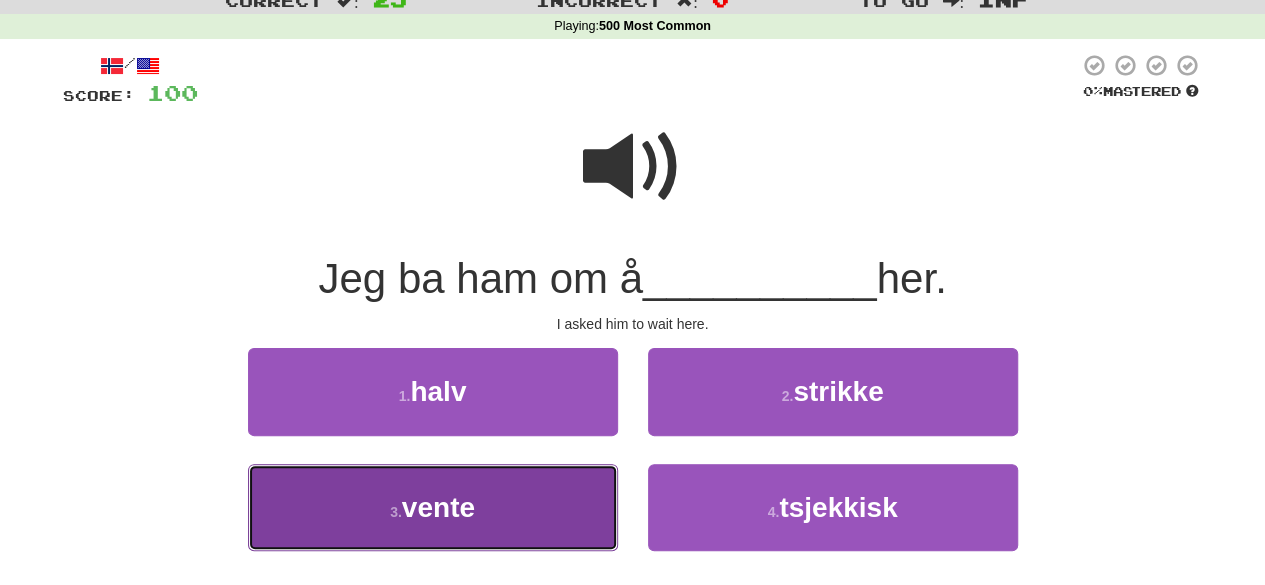 click on "vente" at bounding box center [438, 507] 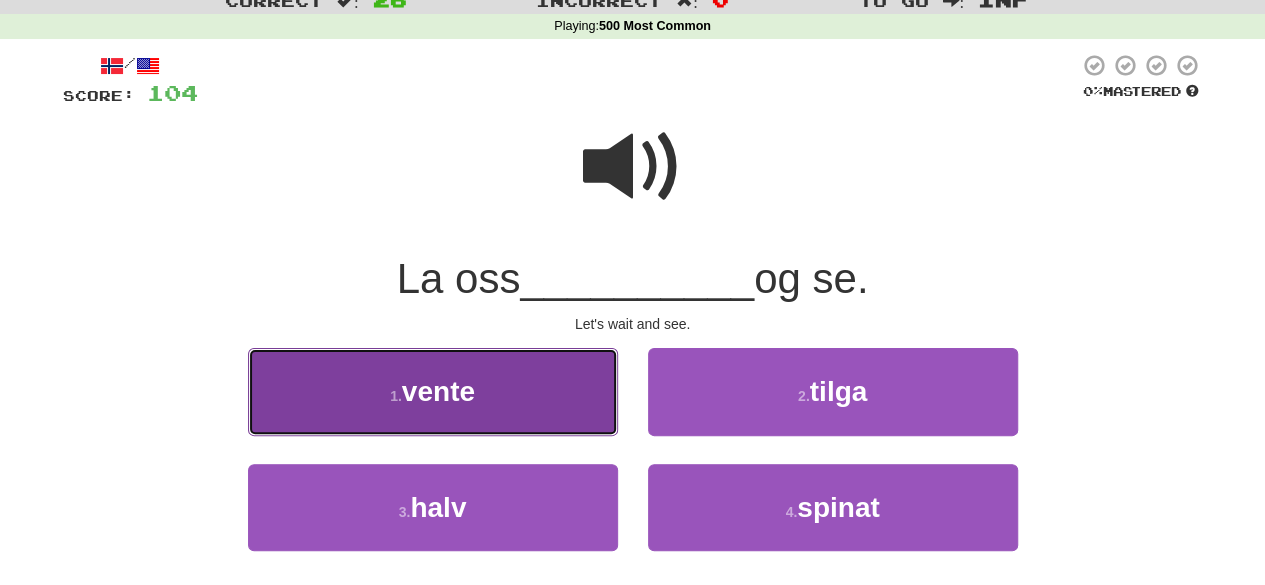 click on "1 .  vente" at bounding box center (433, 391) 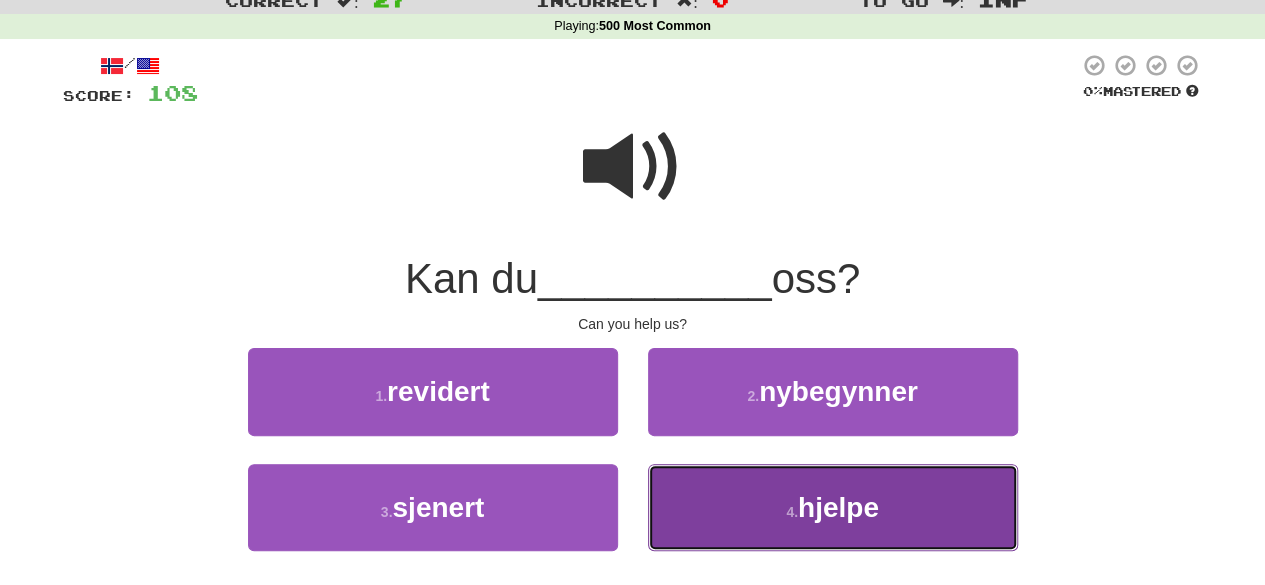 click on "hjelpe" at bounding box center (838, 507) 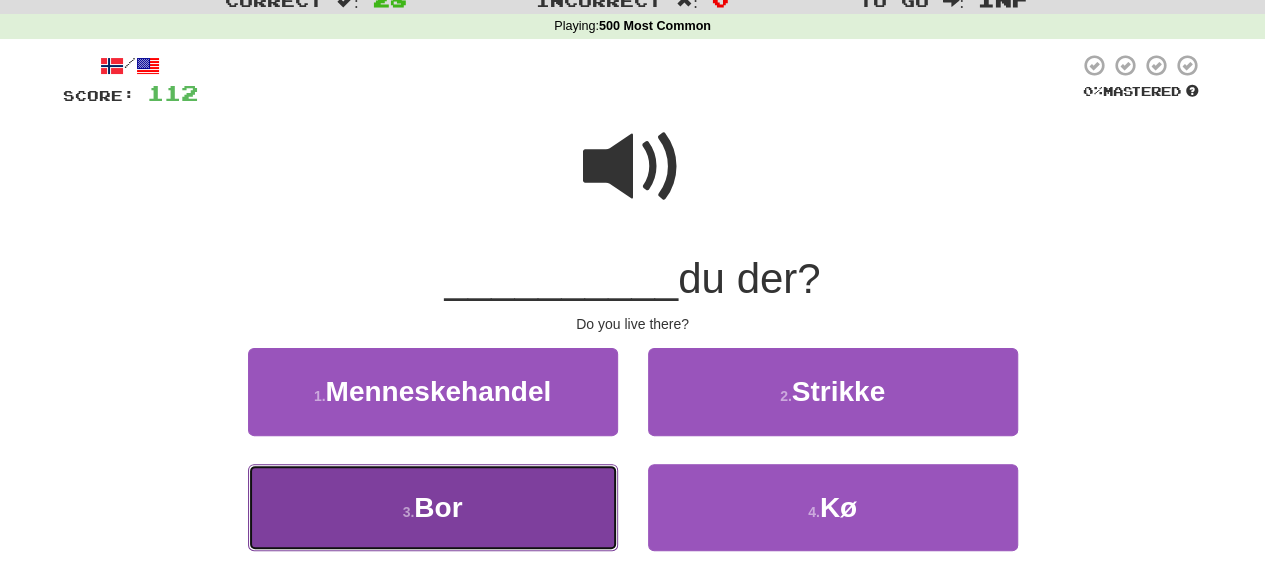 click on "3 .  Bor" at bounding box center [433, 507] 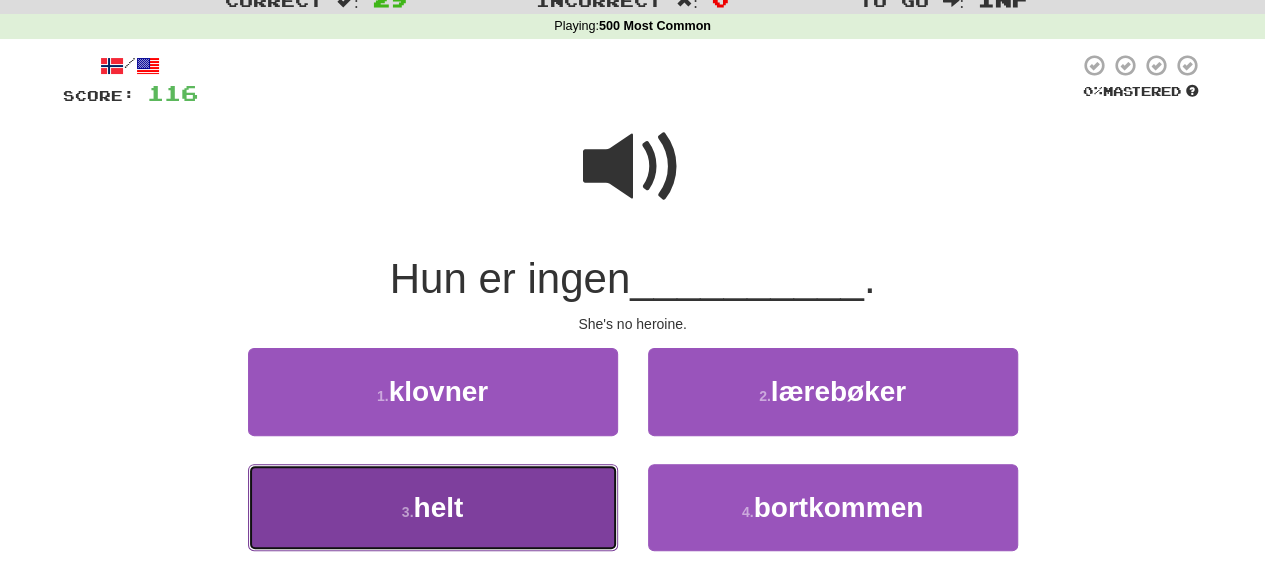 click on "3 .  helt" at bounding box center (433, 507) 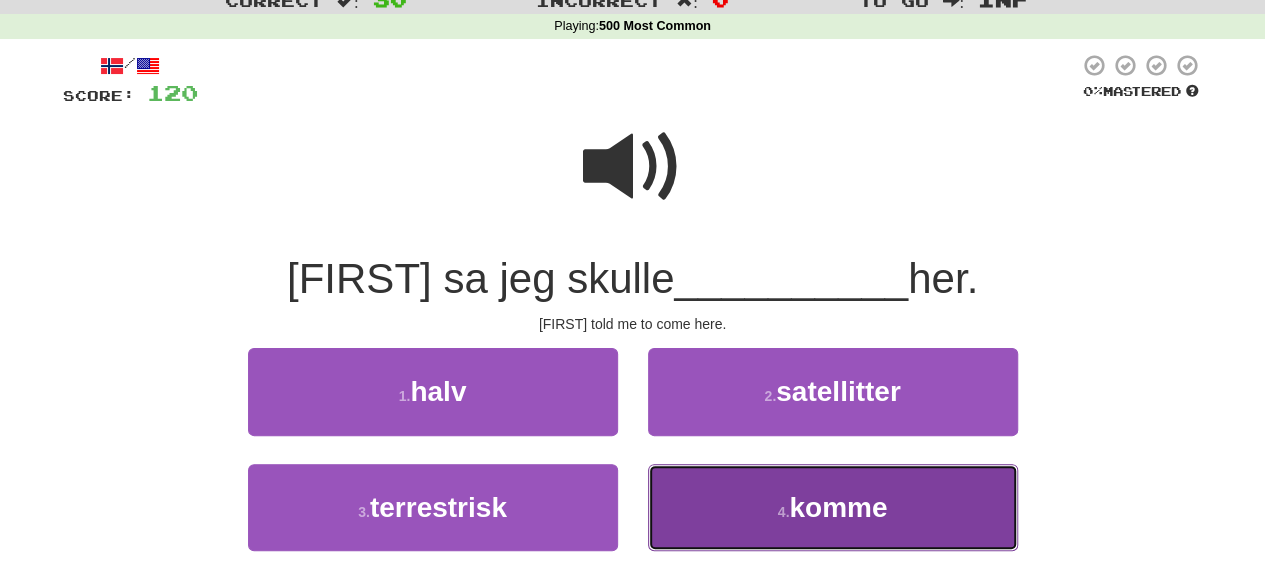 click on "komme" at bounding box center (838, 507) 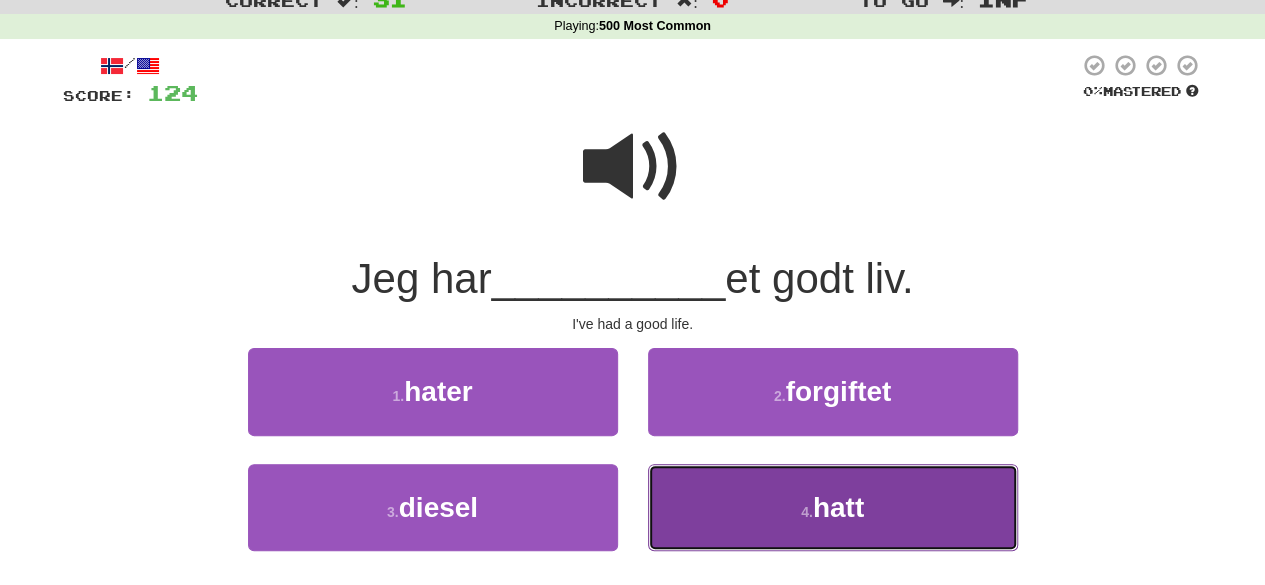 click on "4 .  hatt" at bounding box center [833, 507] 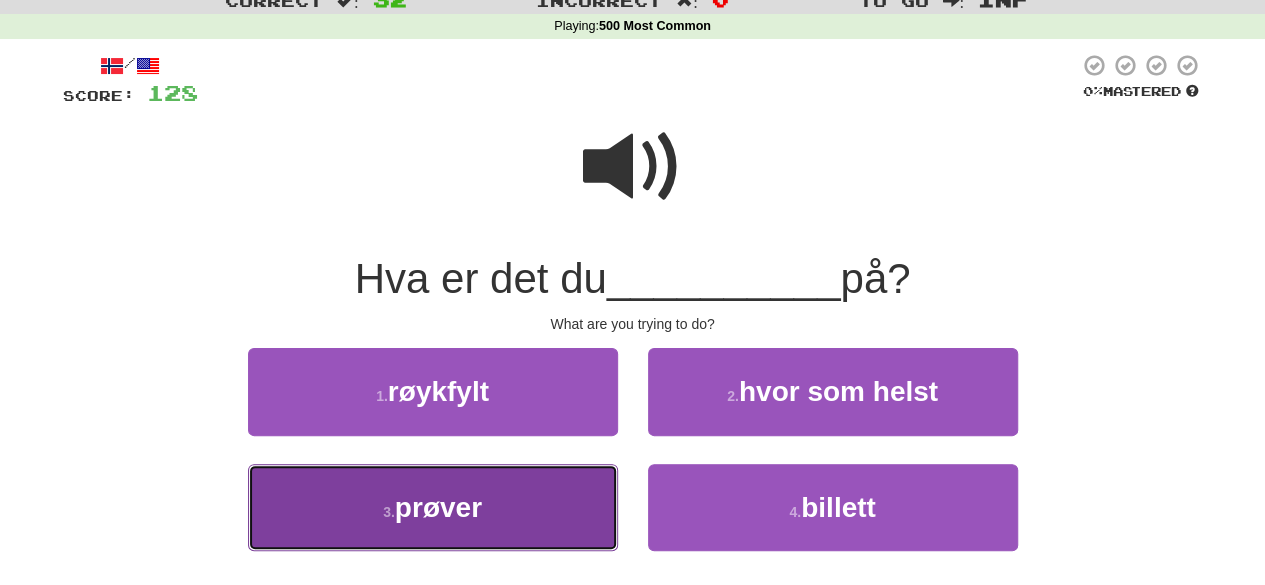 click on "3 .  prøver" at bounding box center [433, 507] 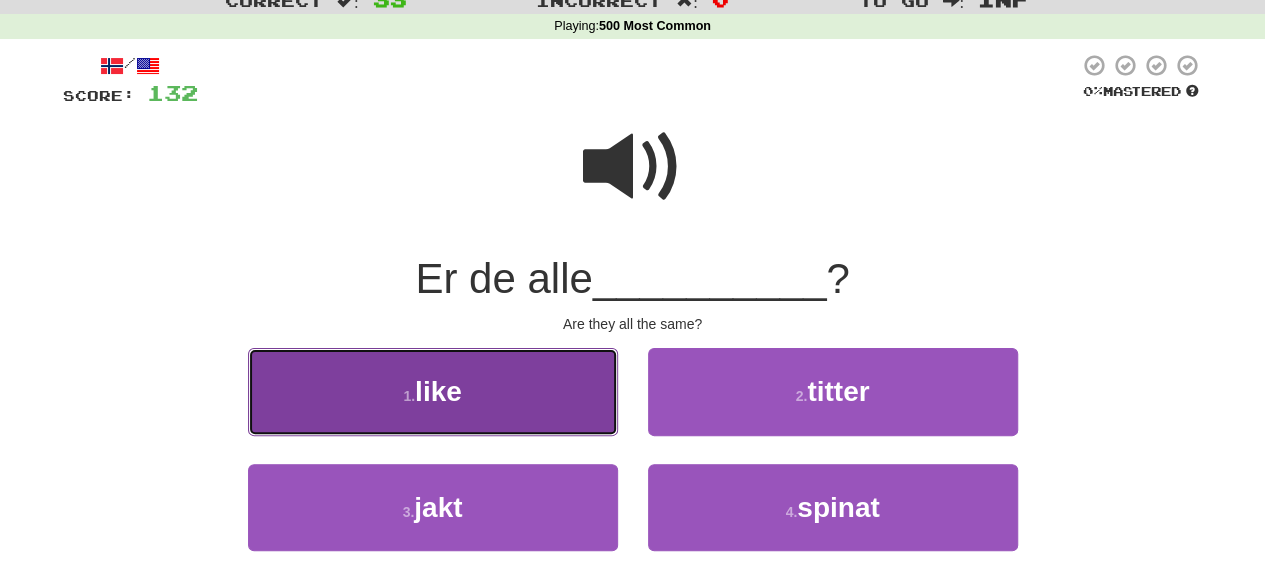 click on "1 .  like" at bounding box center [433, 391] 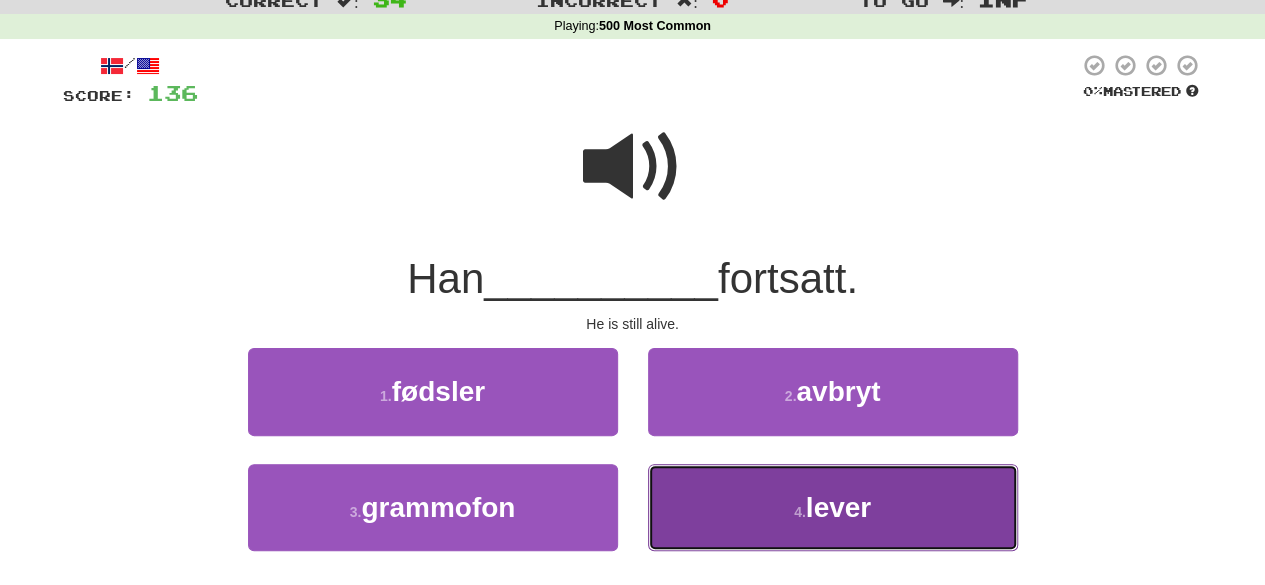 click on "4 .  lever" at bounding box center [833, 507] 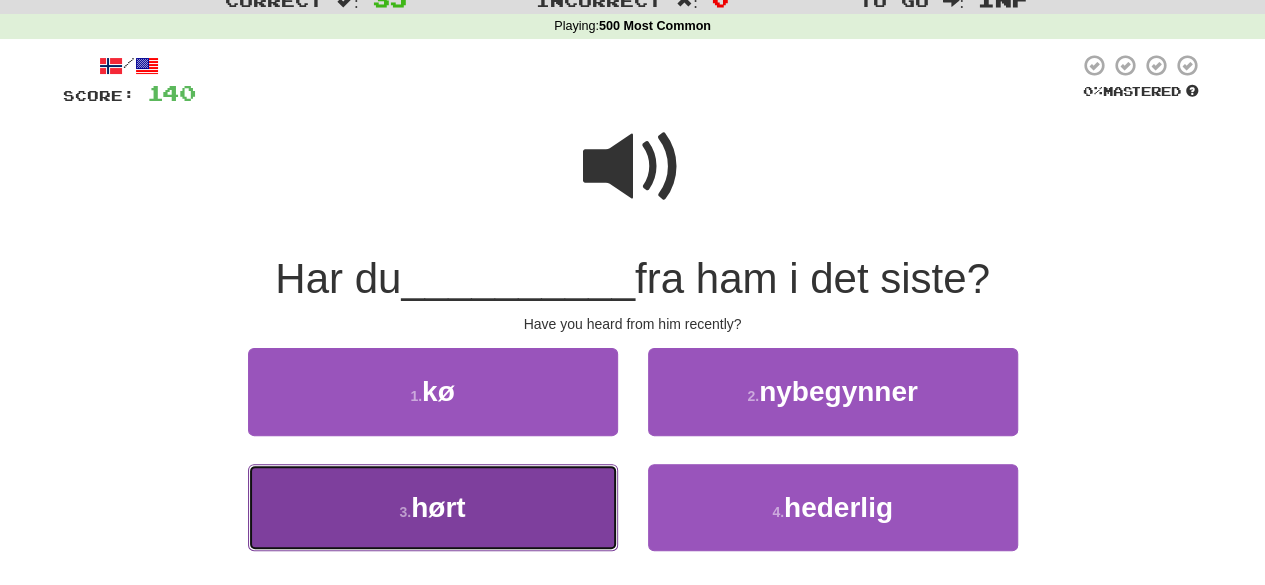 click on "3 .  hørt" at bounding box center [433, 507] 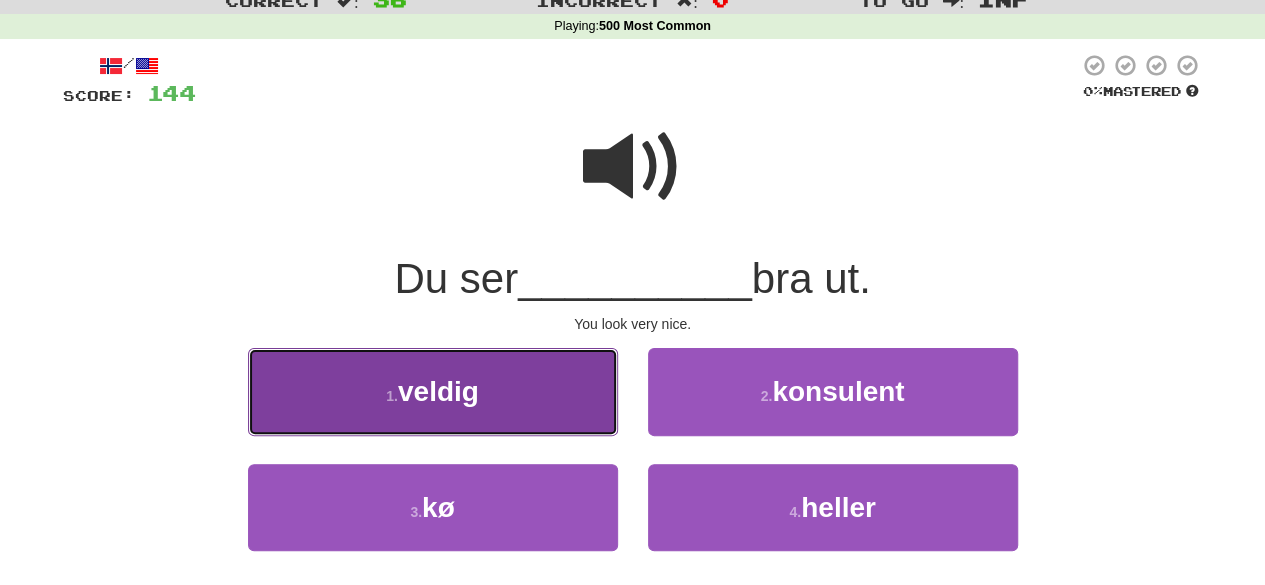 click on "1 .  veldig" at bounding box center (433, 391) 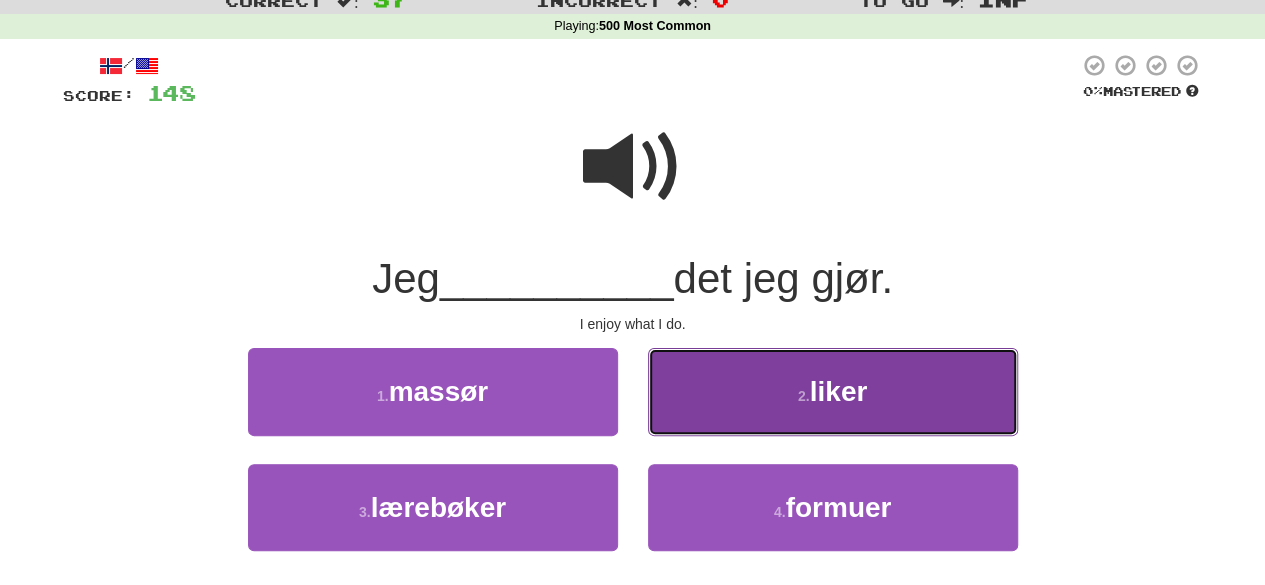 click on "2 .  liker" at bounding box center [833, 391] 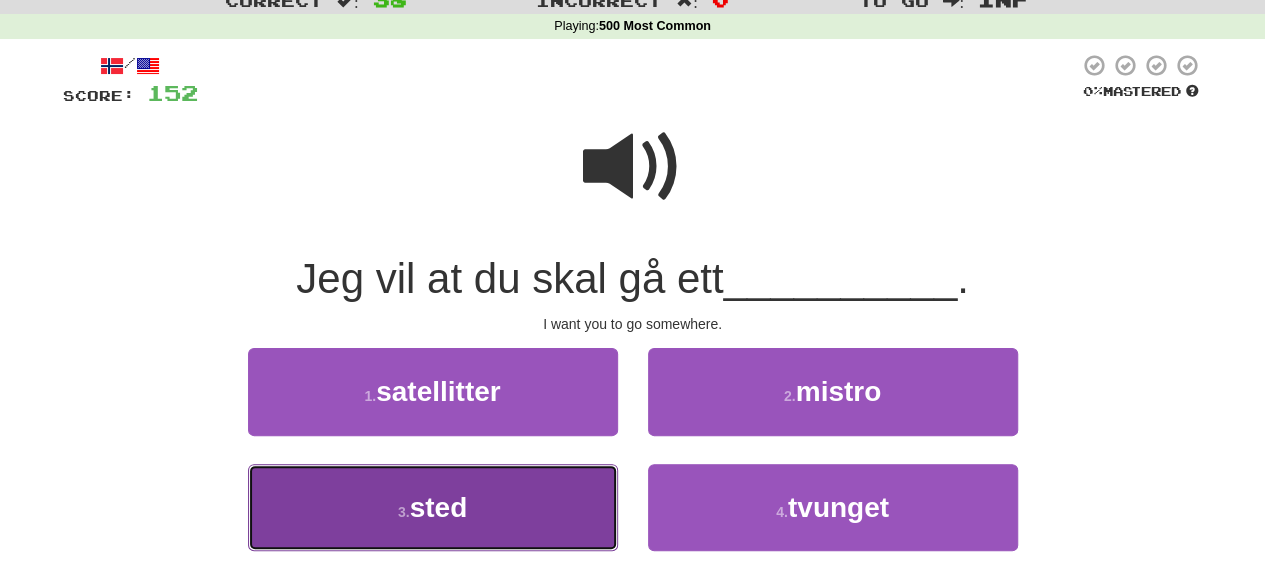 click on "3 .  sted" at bounding box center (433, 507) 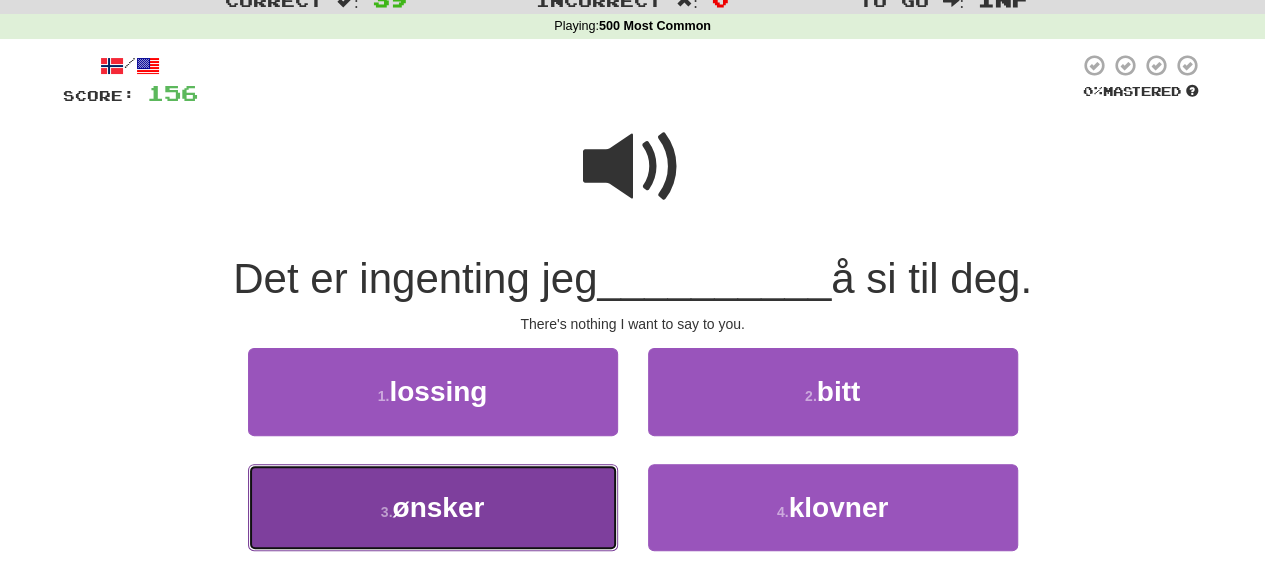 click on "3 .  ønsker" at bounding box center (433, 507) 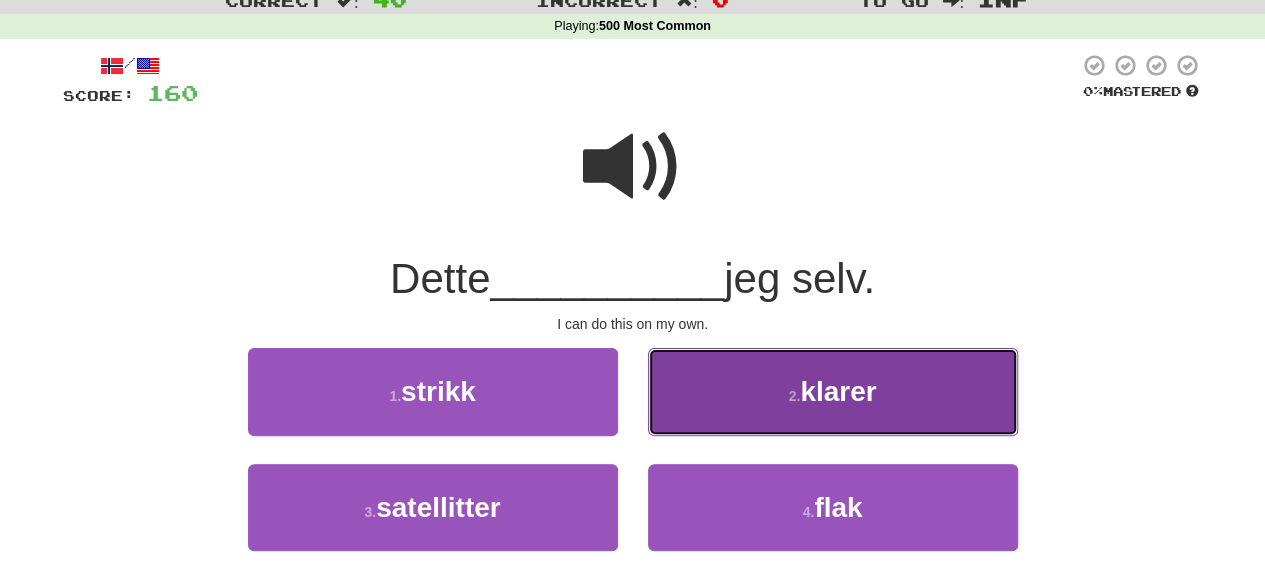 click on "2 .  klarer" at bounding box center [833, 391] 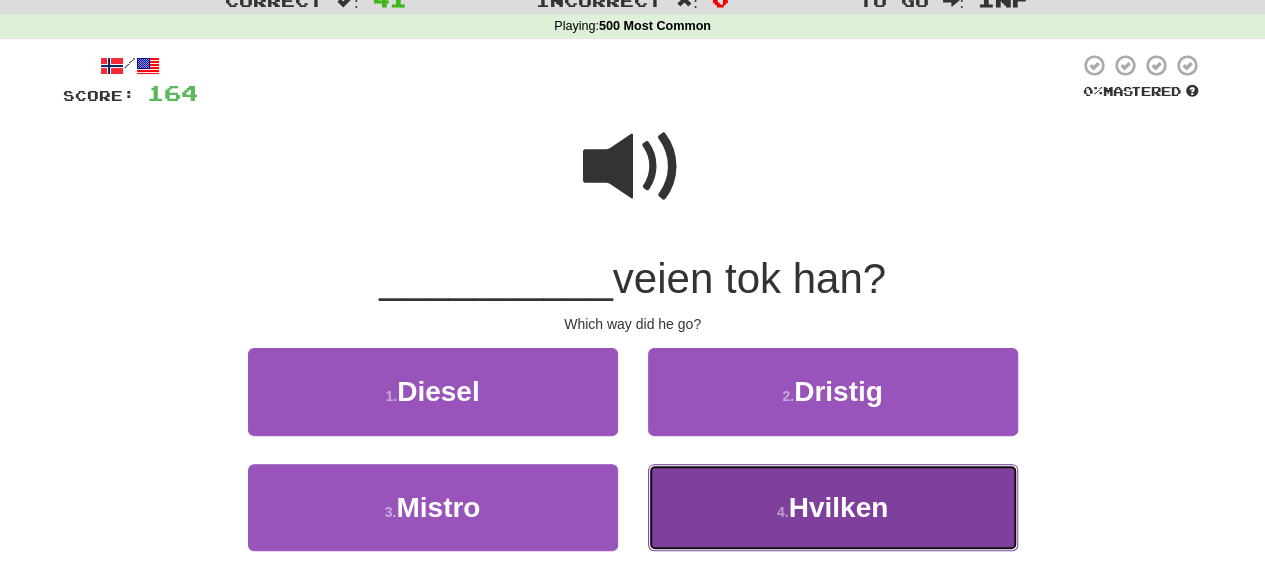 click on "4 ." at bounding box center (783, 512) 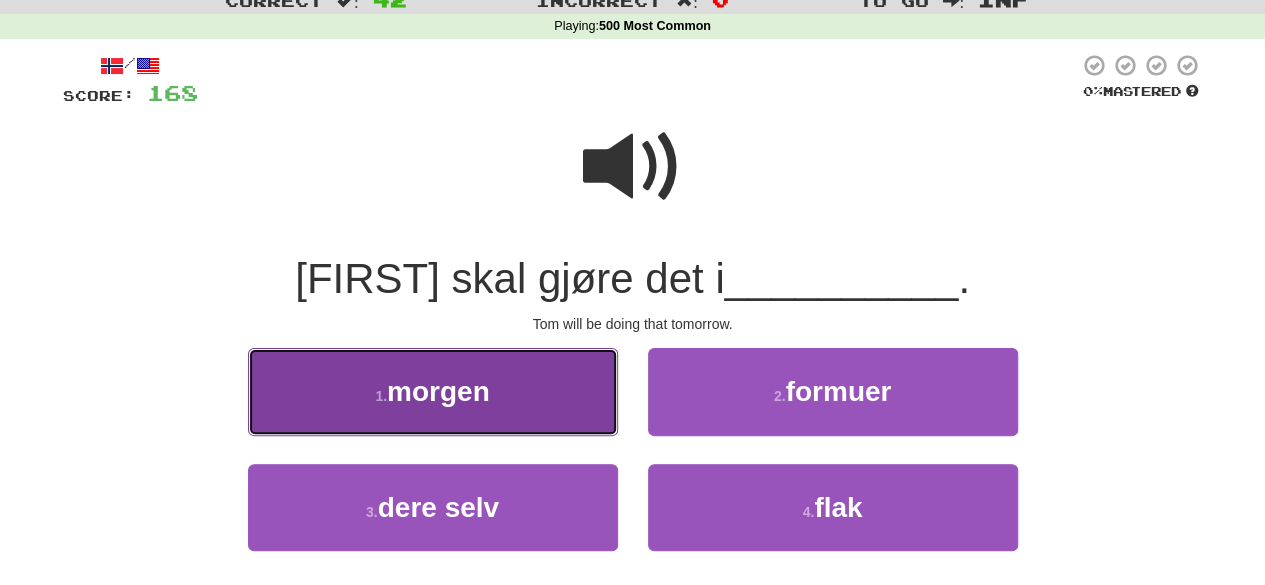 click on "1 .  morgen" at bounding box center [433, 391] 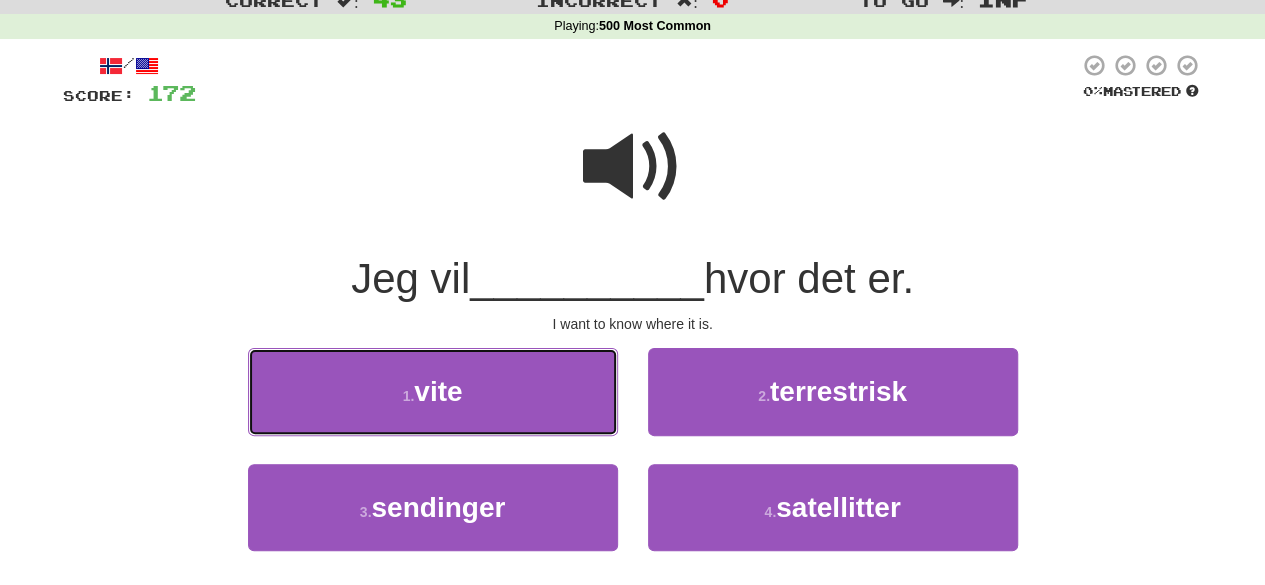click on "1 .  vite" at bounding box center [433, 391] 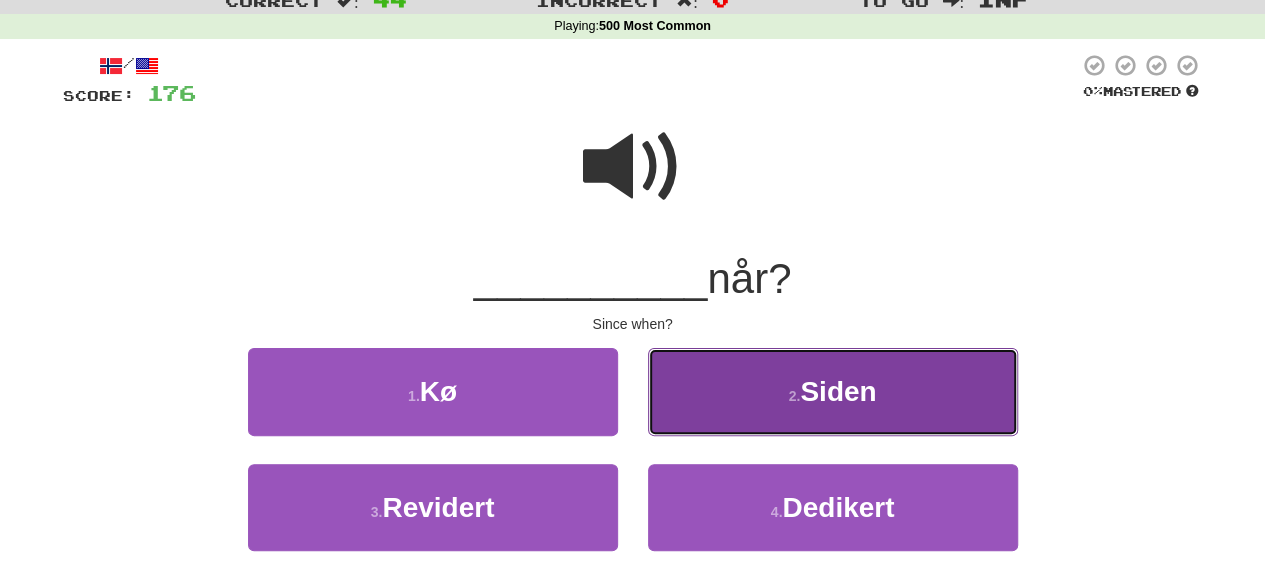 click on "2 .  Siden" at bounding box center (833, 391) 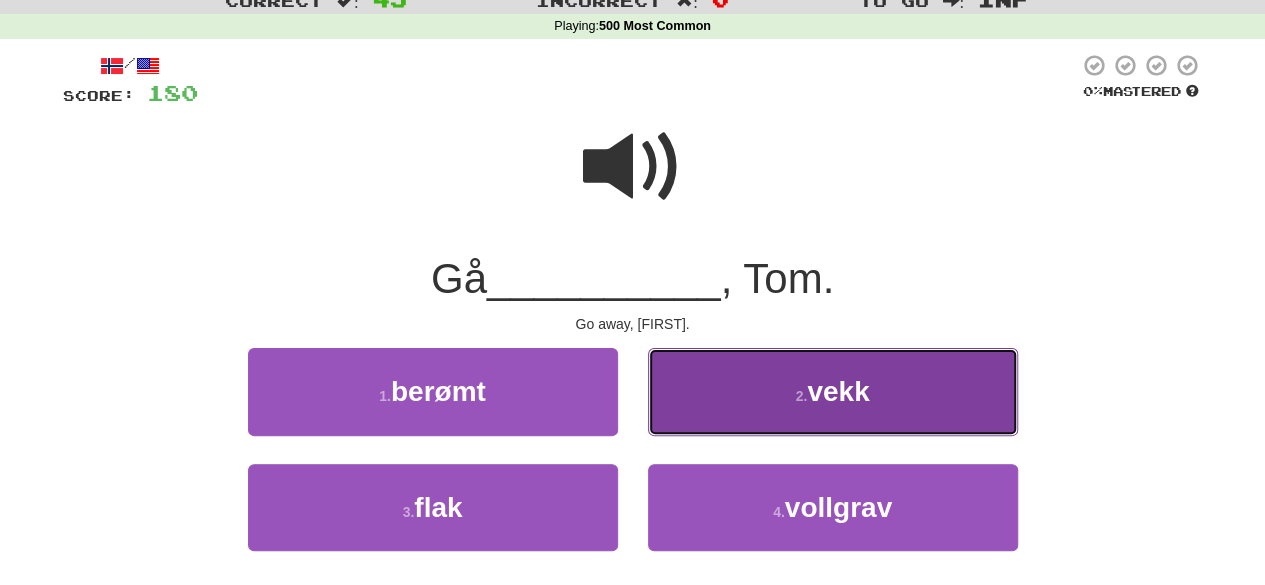click on "2 .  vekk" at bounding box center (833, 391) 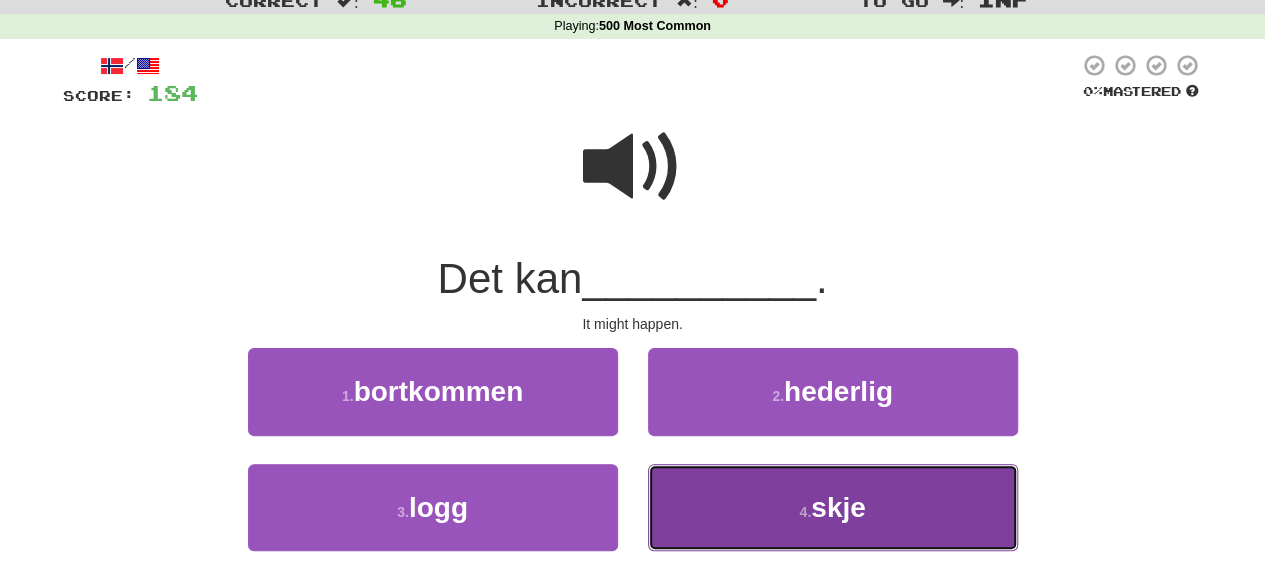 click on "4 .  skje" at bounding box center [833, 507] 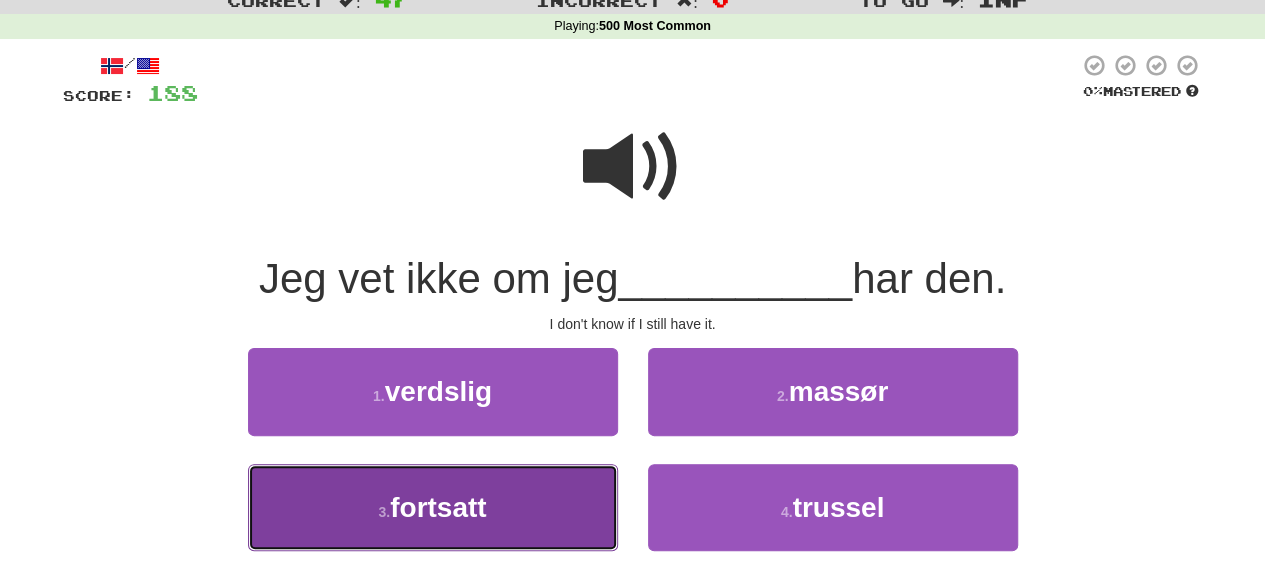 click on "3 .  fortsatt" at bounding box center [433, 507] 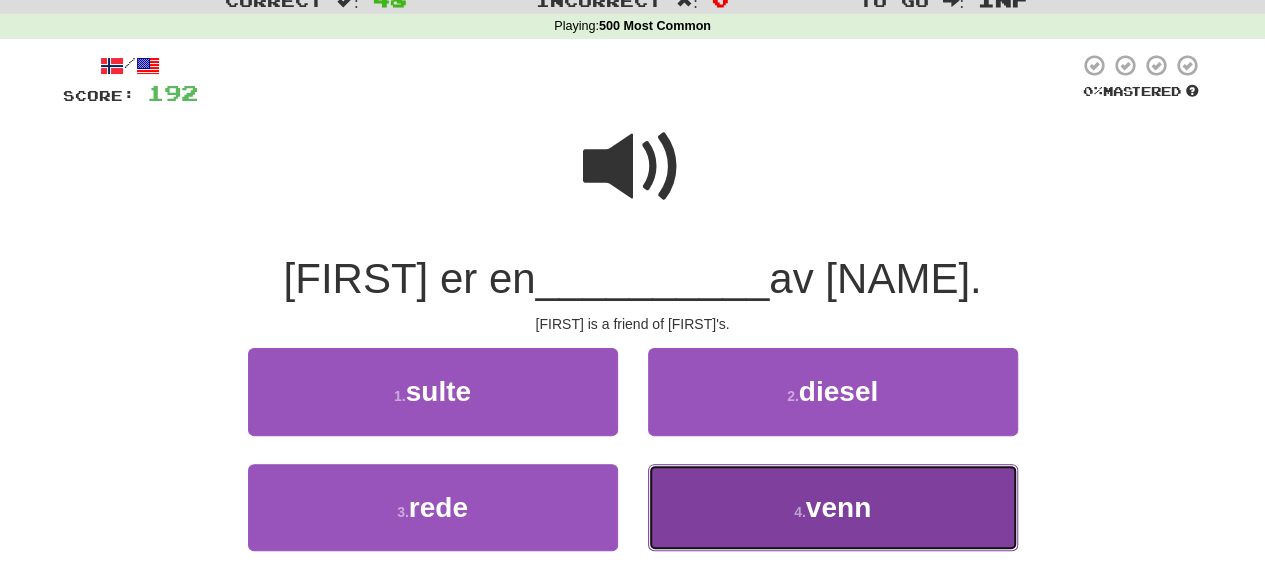 click on "4 .  venn" at bounding box center (833, 507) 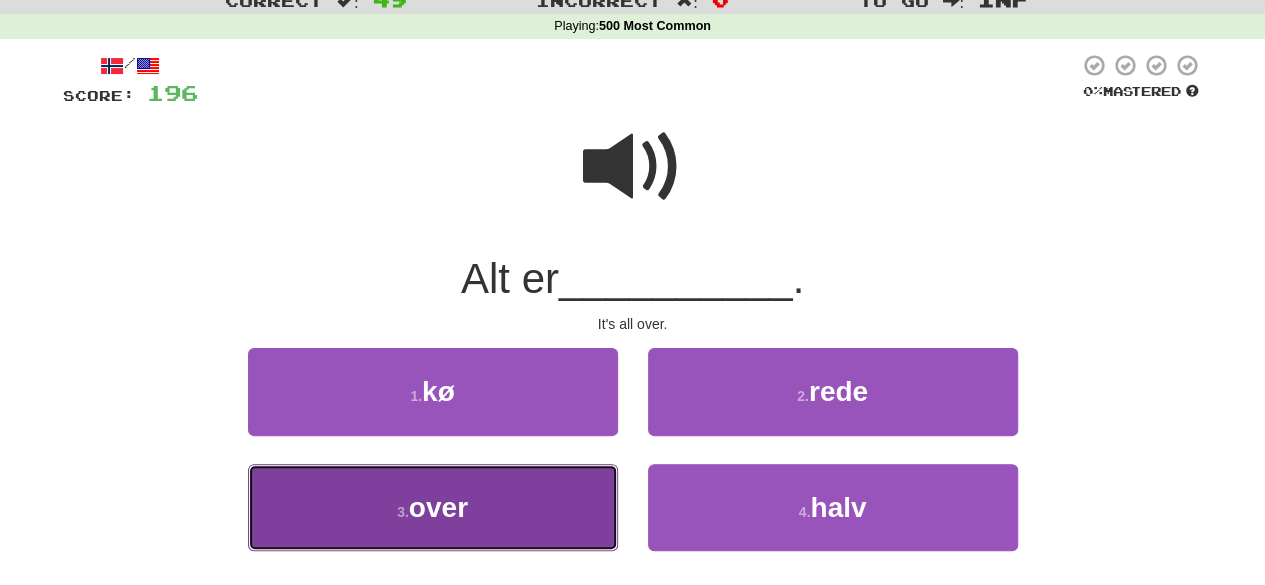 click on "3 .  over" at bounding box center [433, 507] 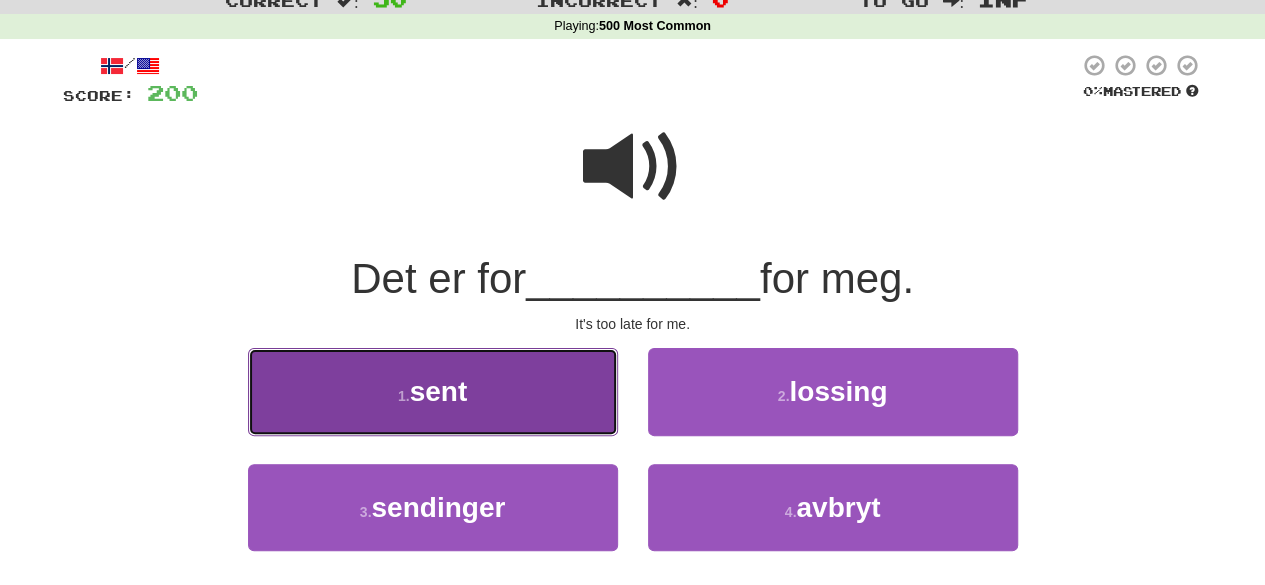 click on "1 .  sent" at bounding box center (433, 391) 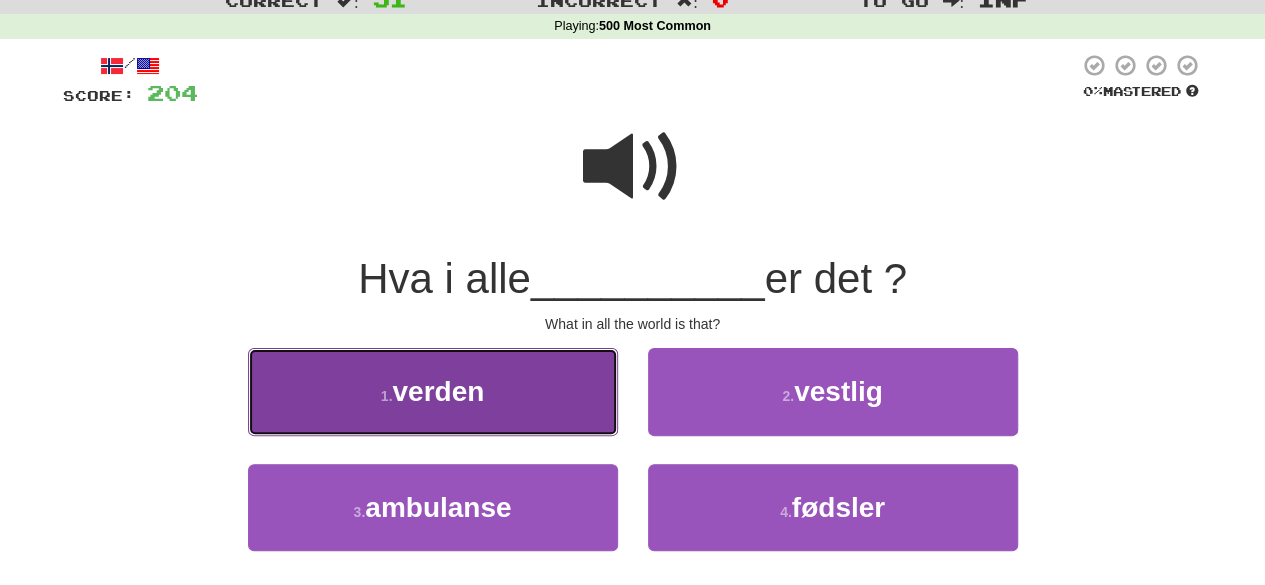 click on "1 .  verden" at bounding box center (433, 391) 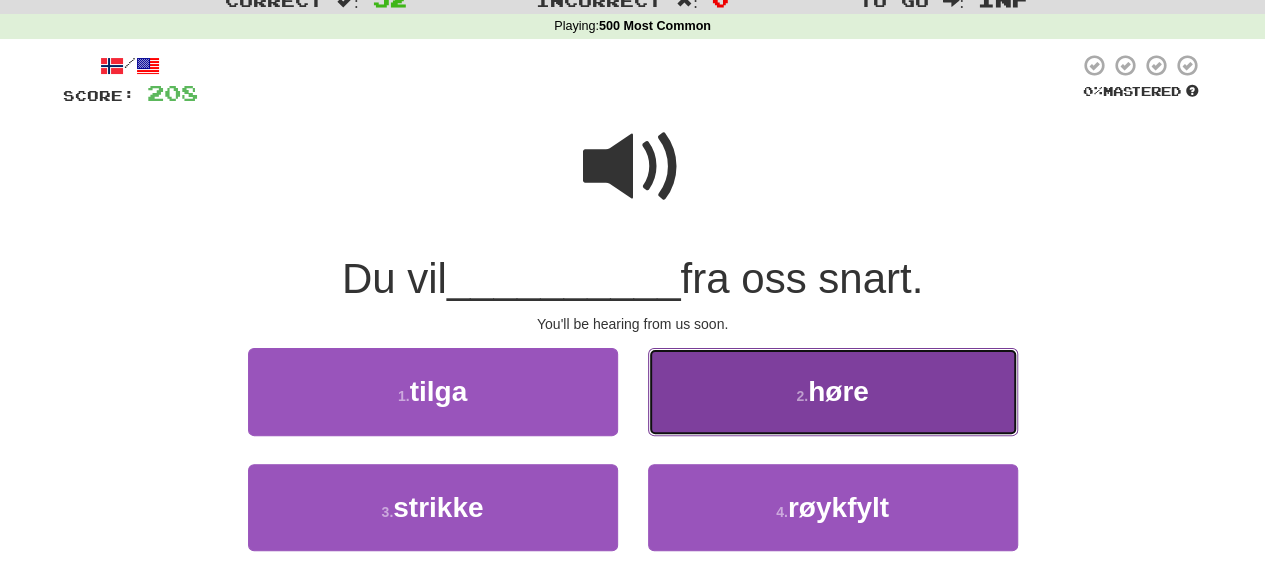 click on "2 .  høre" at bounding box center [833, 391] 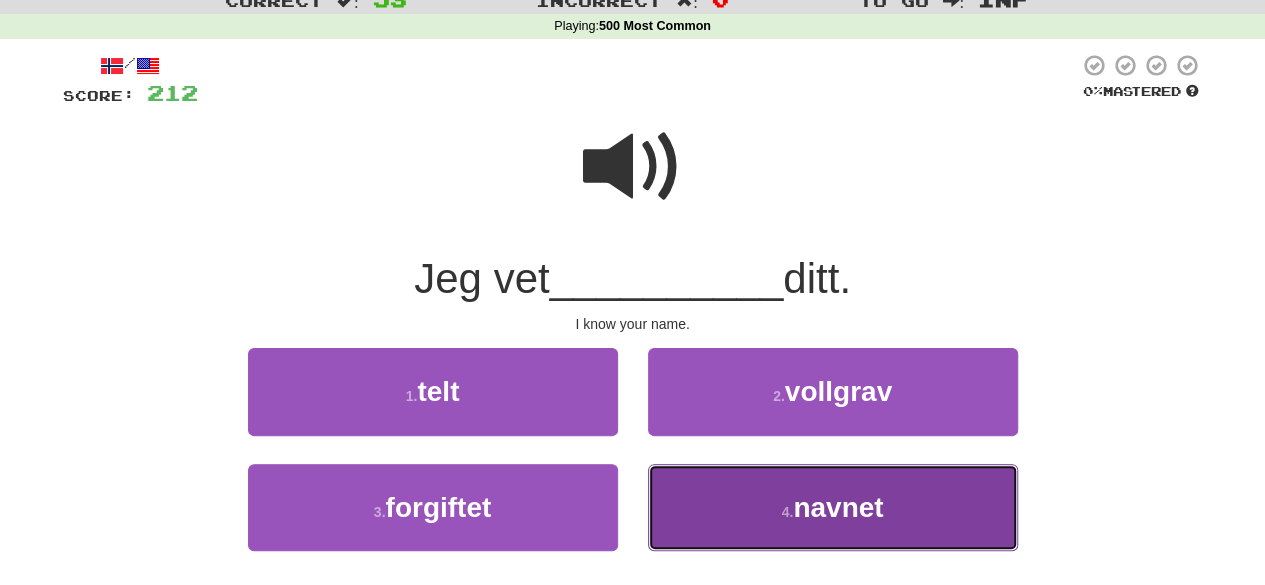 click on "4 .  navnet" at bounding box center [833, 507] 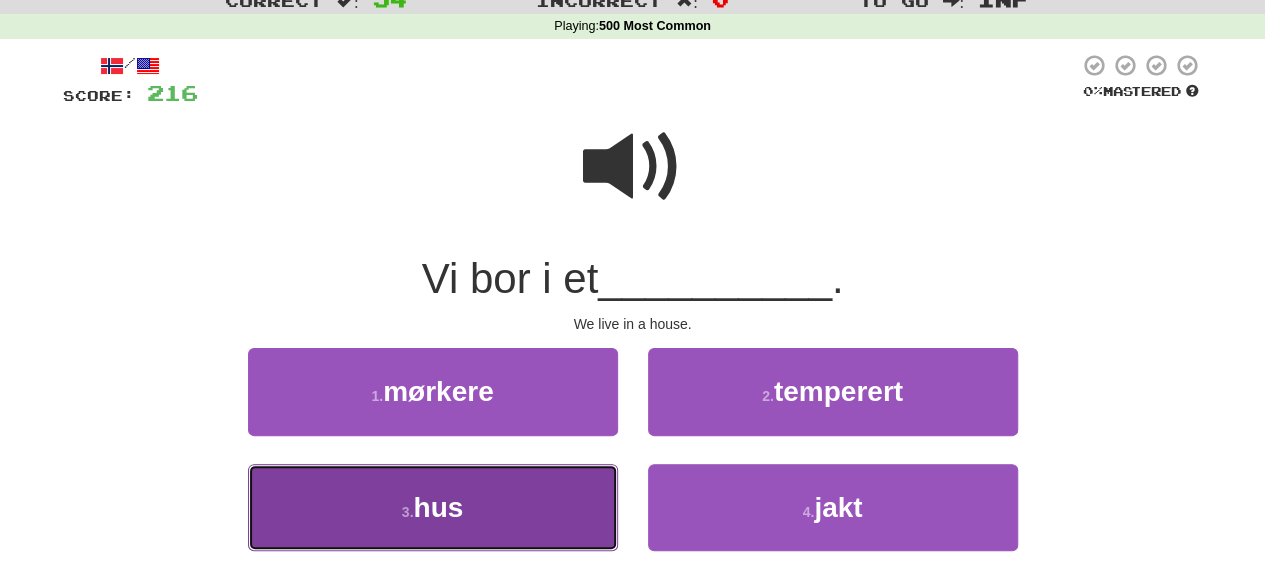 click on "3 .  hus" at bounding box center [433, 507] 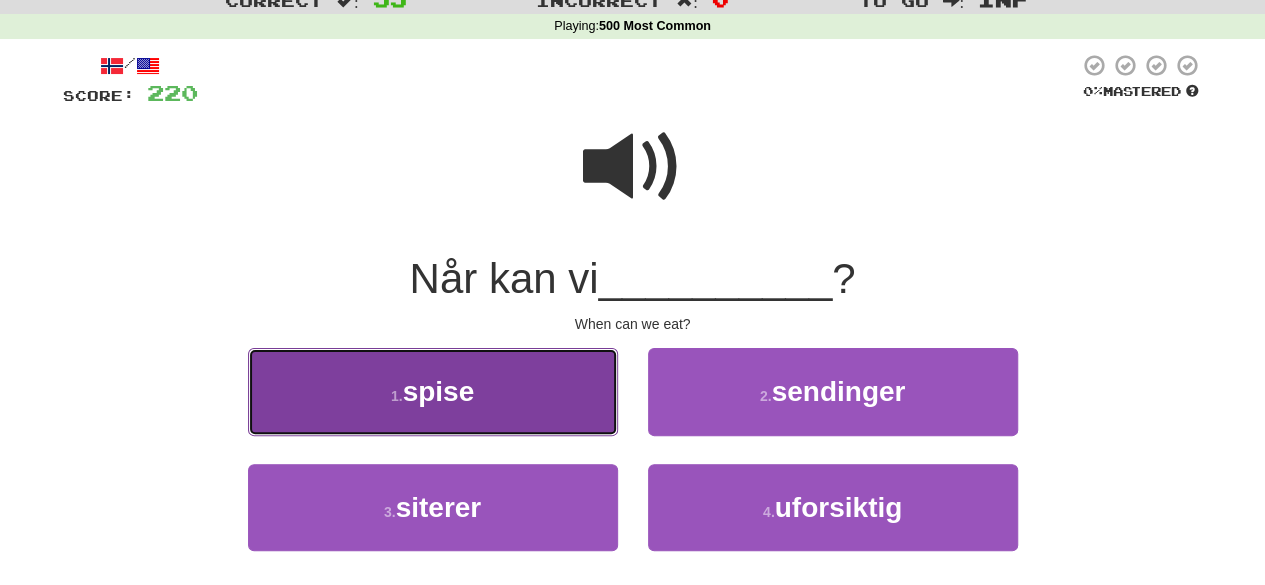 click on "1 .  spise" at bounding box center (433, 391) 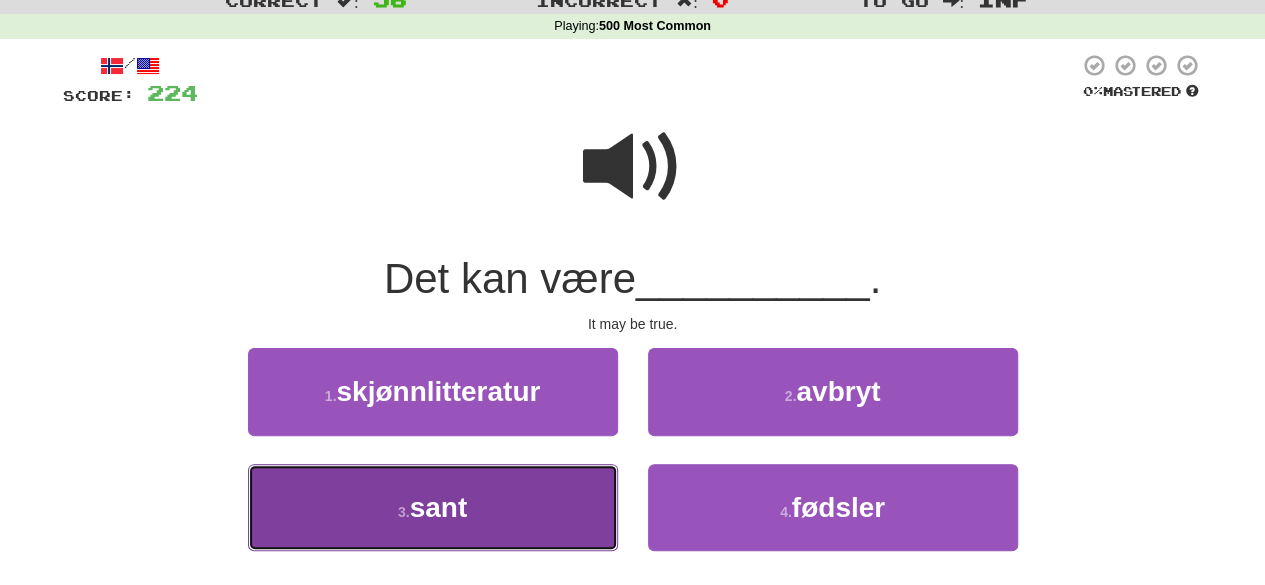 click on "3 .  sant" at bounding box center [433, 507] 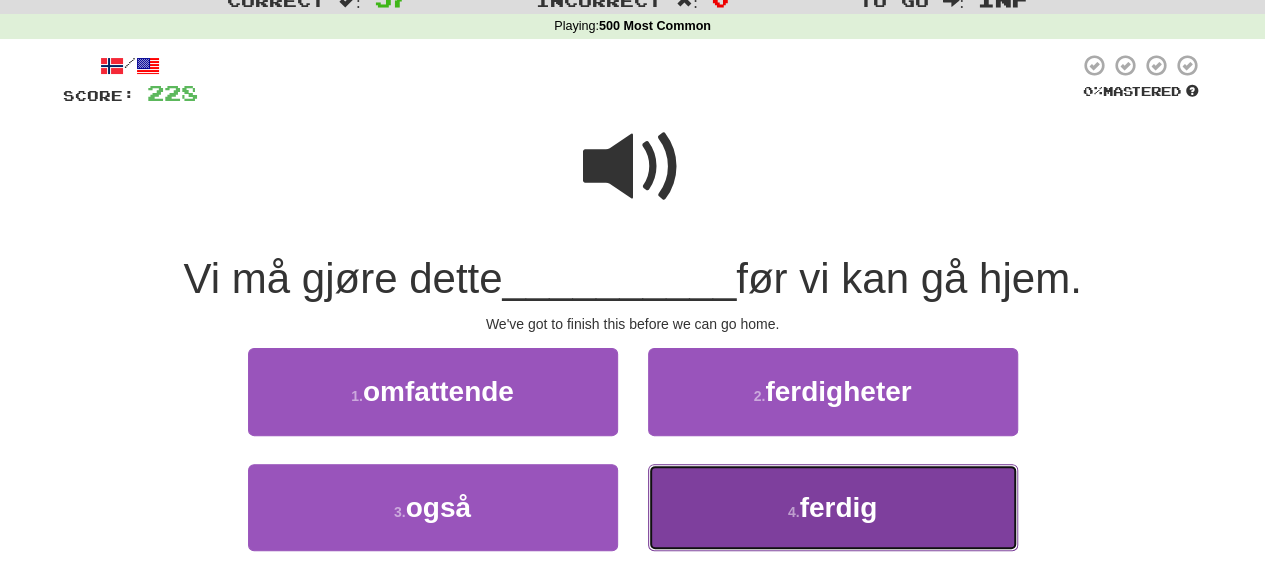 click on "4 .  ferdig" at bounding box center [833, 507] 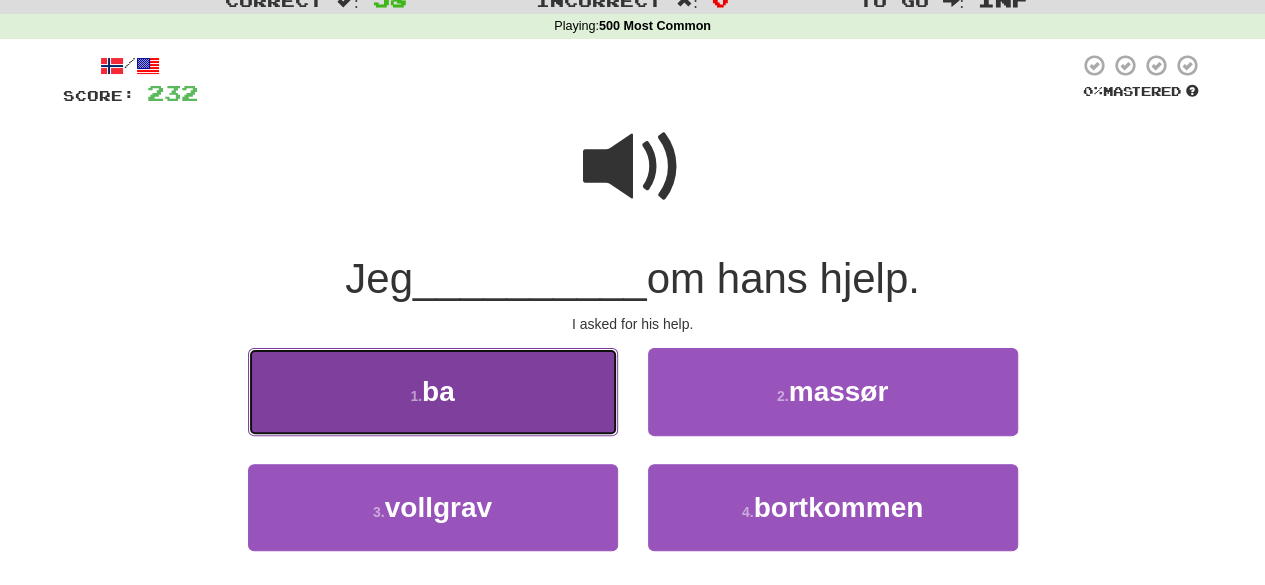 click on "ba" at bounding box center (438, 391) 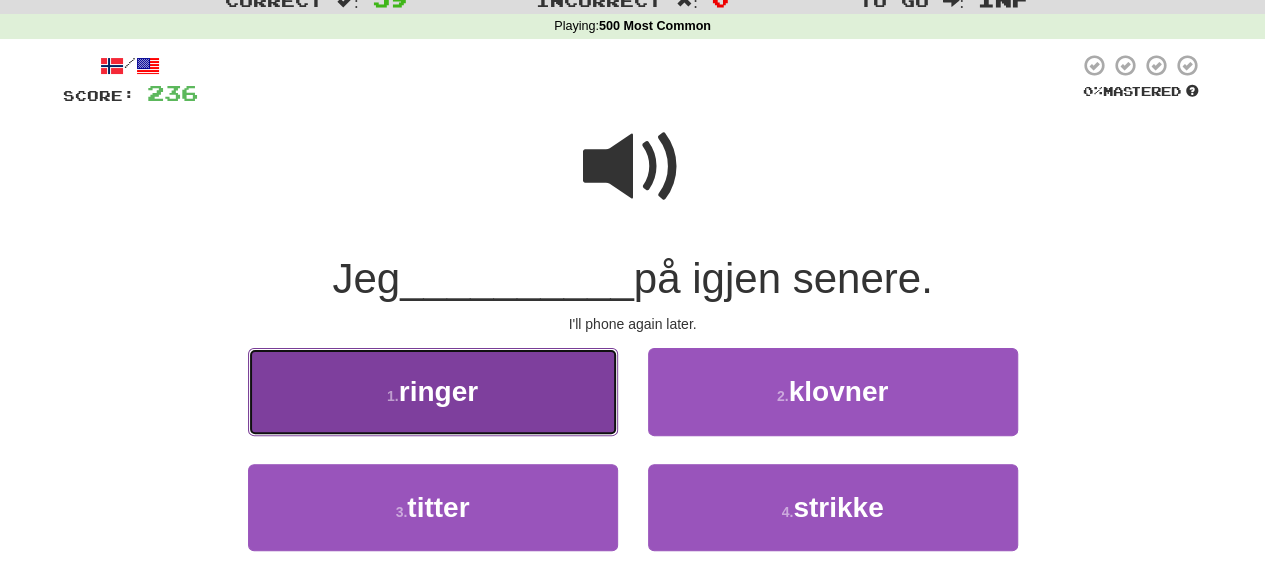 click on "1 .  ringer" at bounding box center (433, 391) 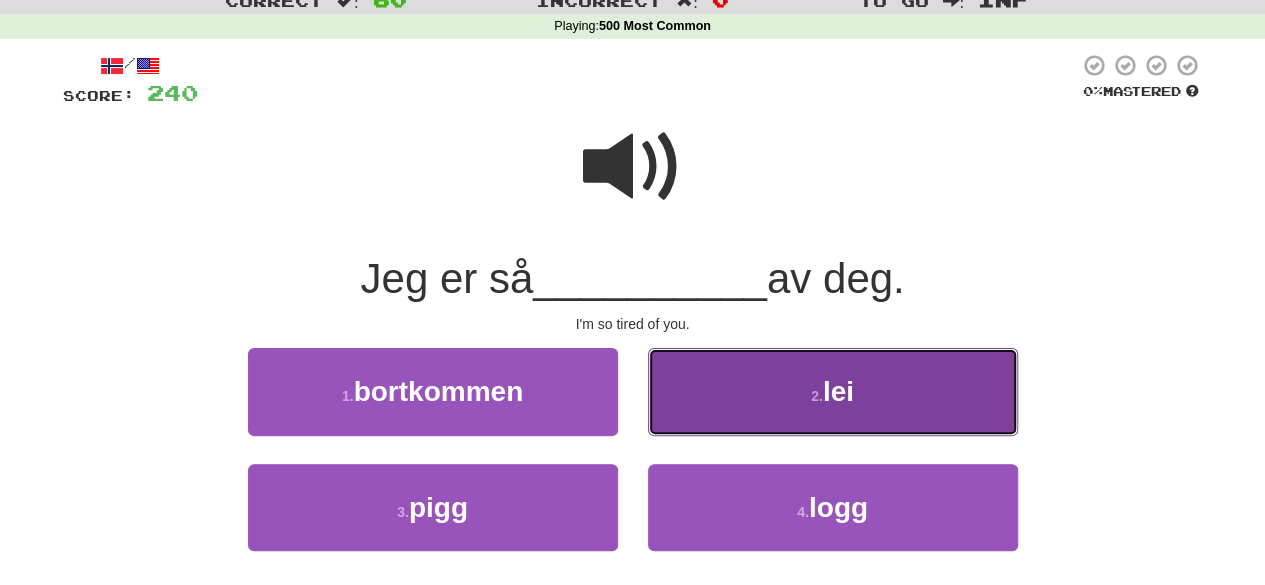 click on "lei" at bounding box center (838, 391) 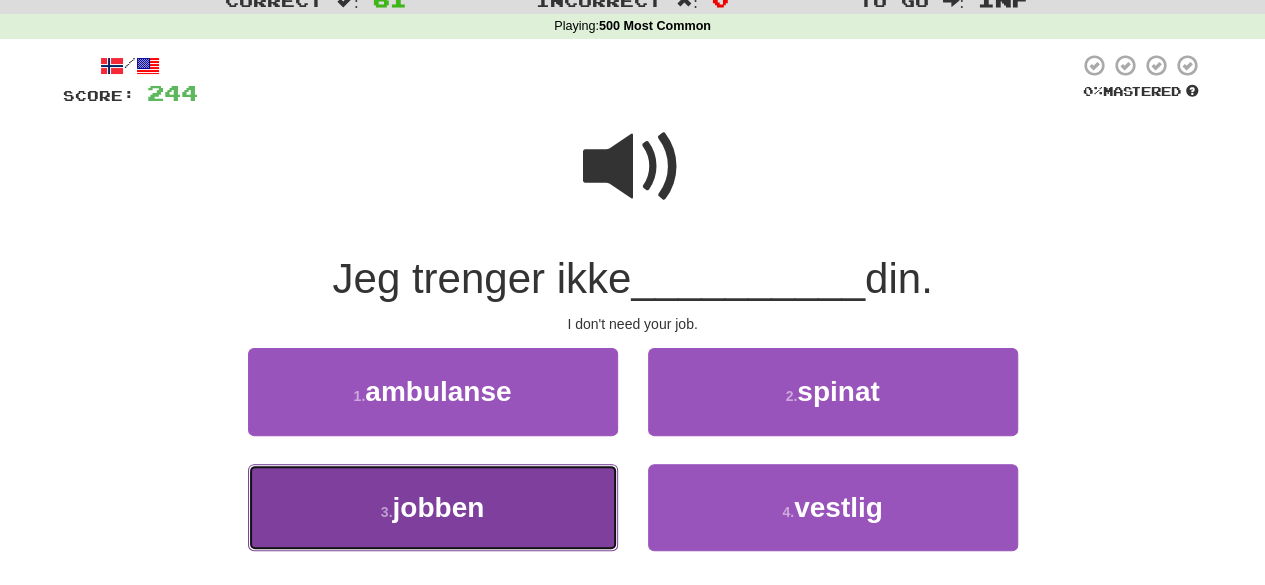 click on "3 .  jobben" at bounding box center (433, 507) 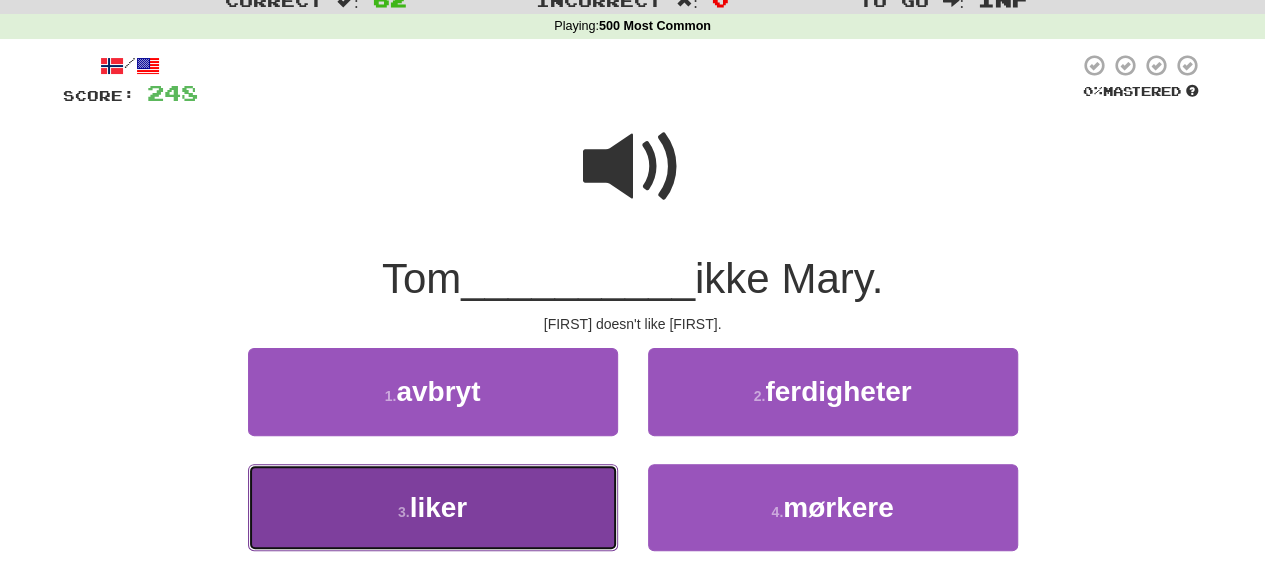 click on "3 .  liker" at bounding box center (433, 507) 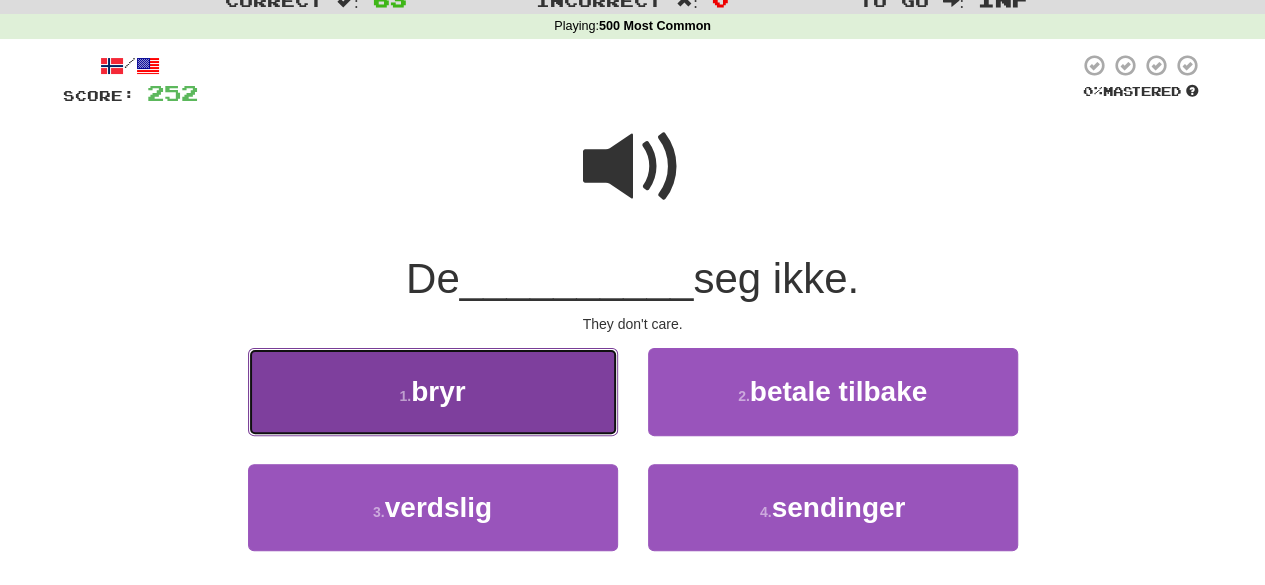 click on "1 .  bryr" at bounding box center [433, 391] 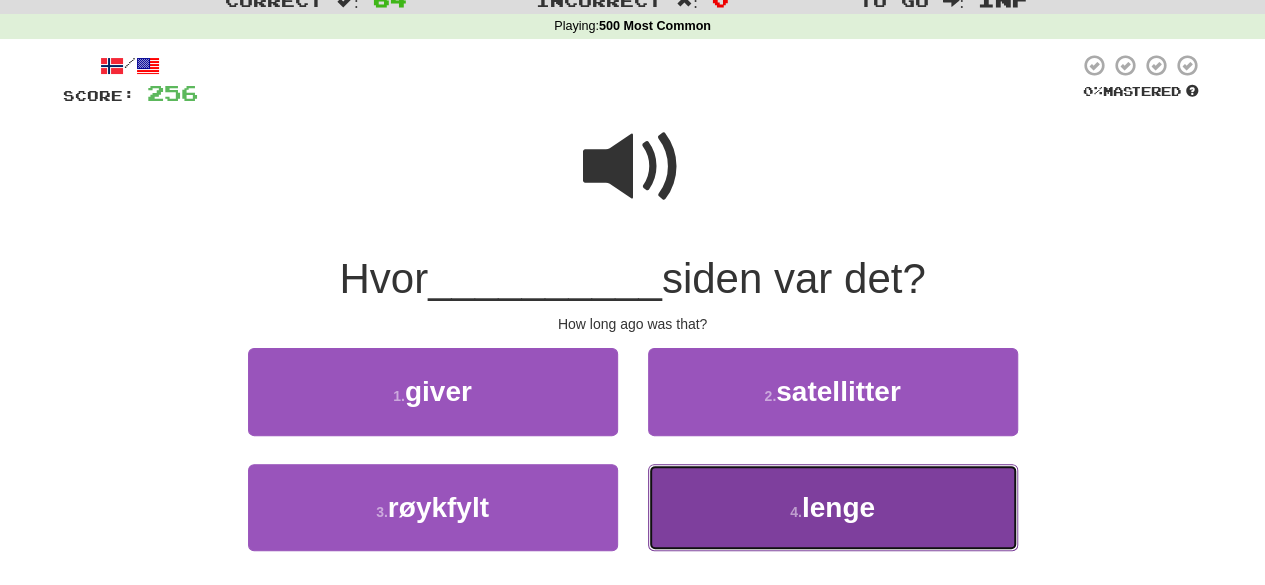 click on "4 .  lenge" at bounding box center (833, 507) 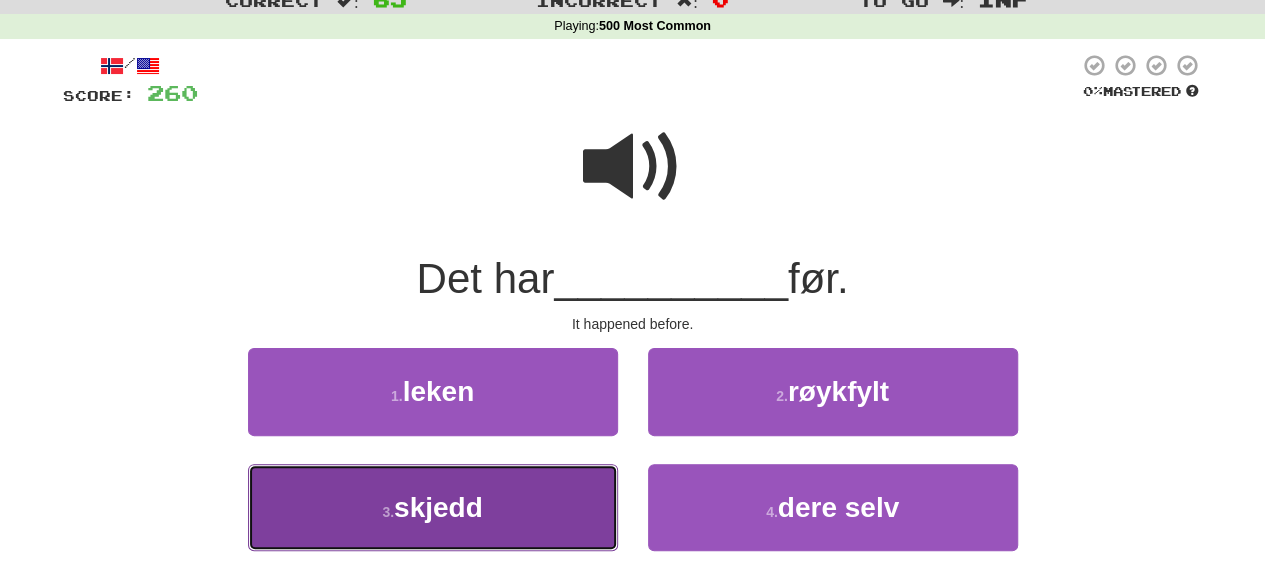 click on "3 .  skjedd" at bounding box center [433, 507] 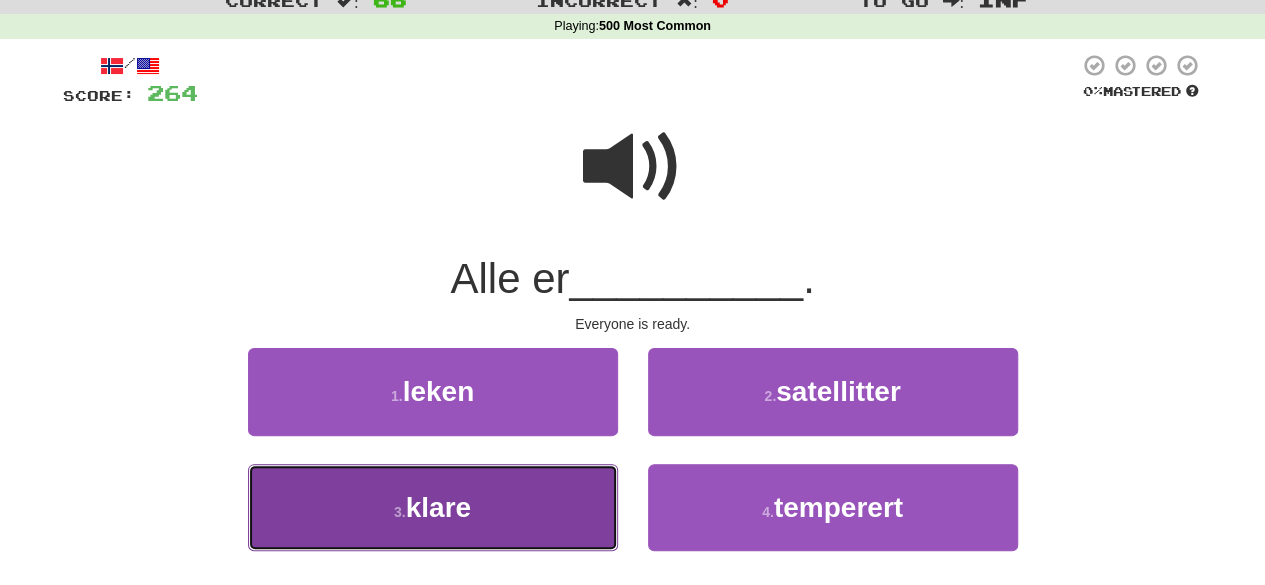 click on "3 .  klare" at bounding box center (433, 507) 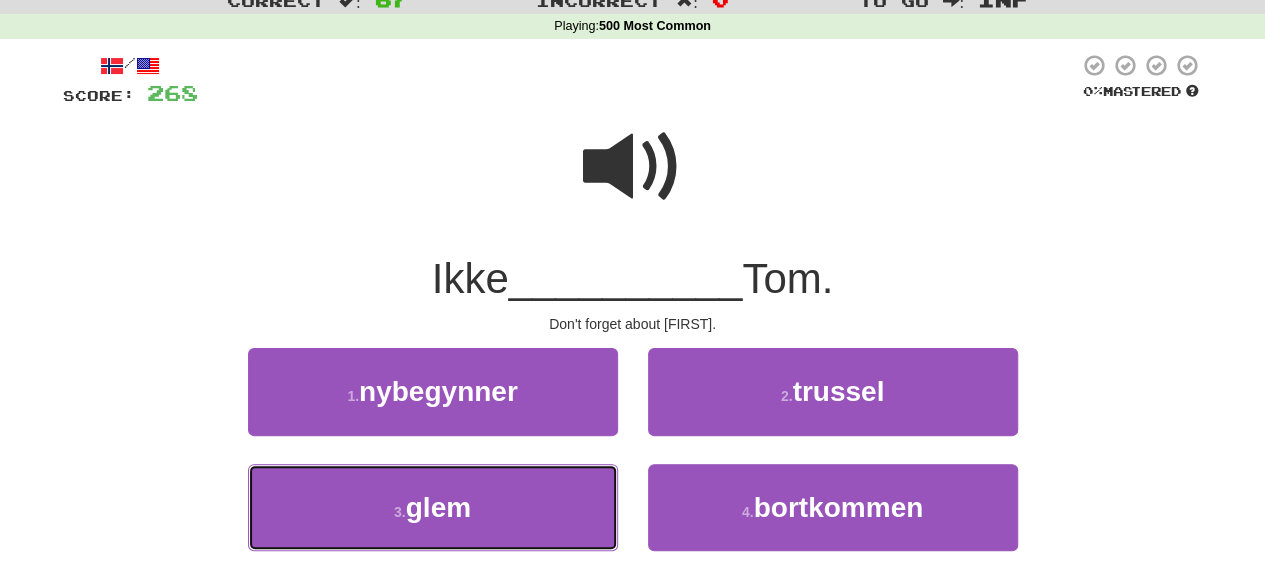 click on "3 .  glem" at bounding box center (433, 507) 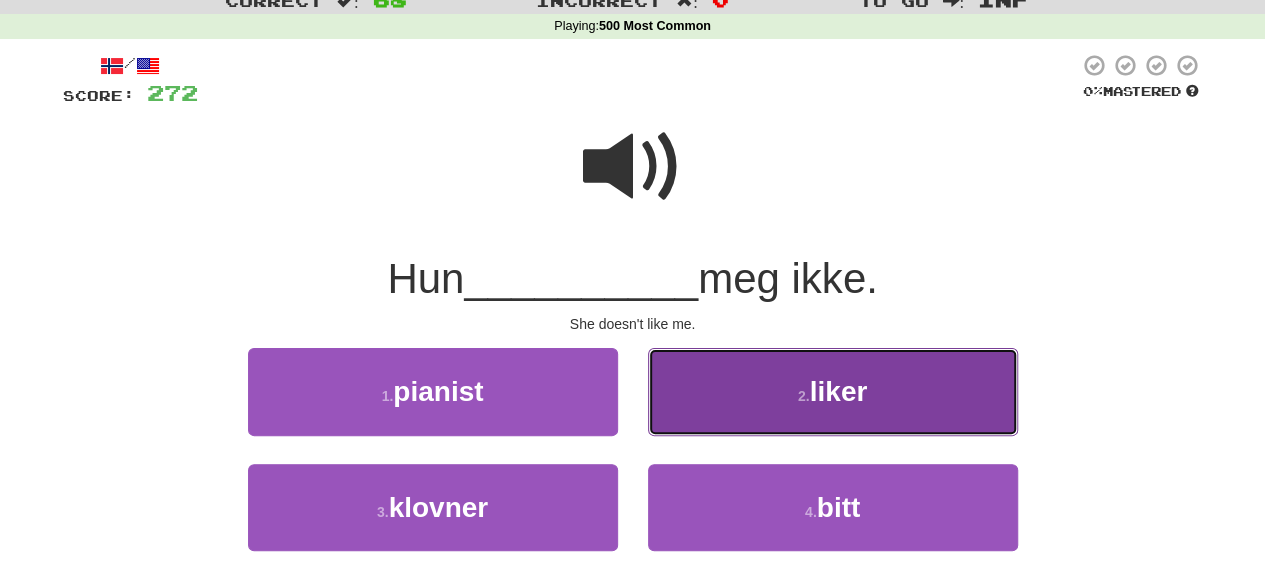 click on "2 .  liker" at bounding box center (833, 391) 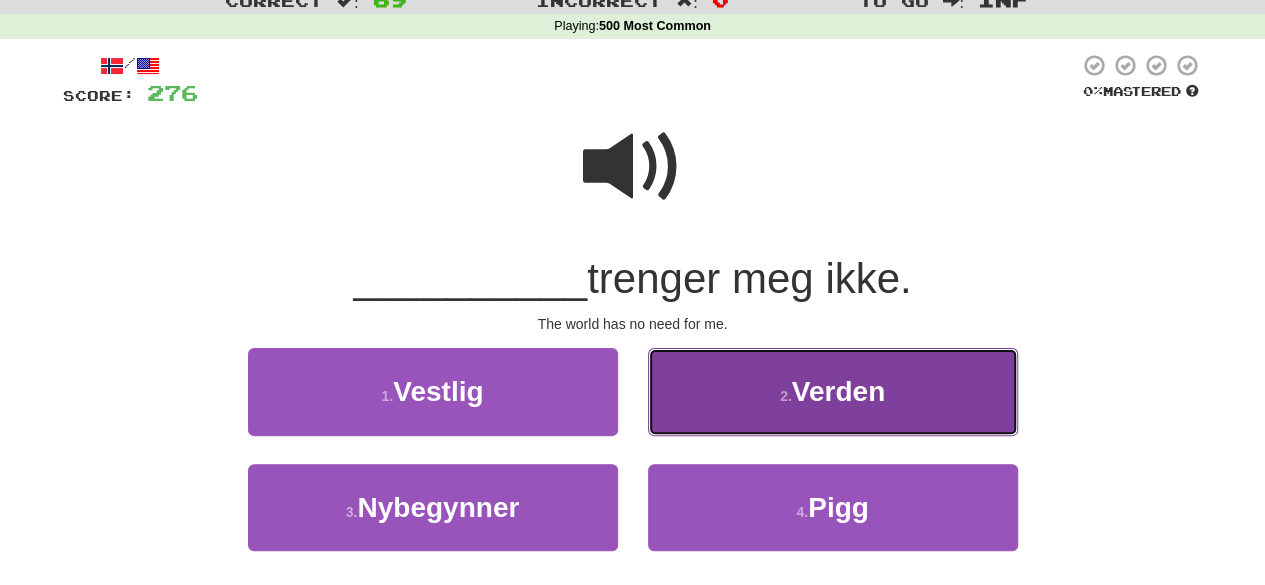 click on "Verden" at bounding box center [838, 391] 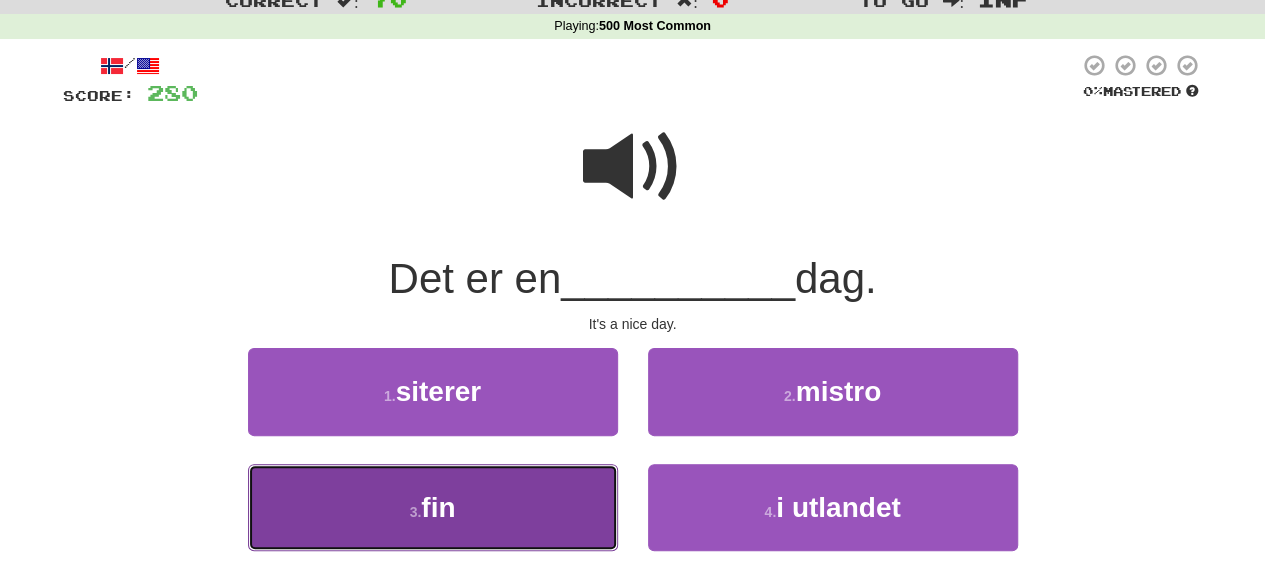 click on "3 .  fin" at bounding box center [433, 507] 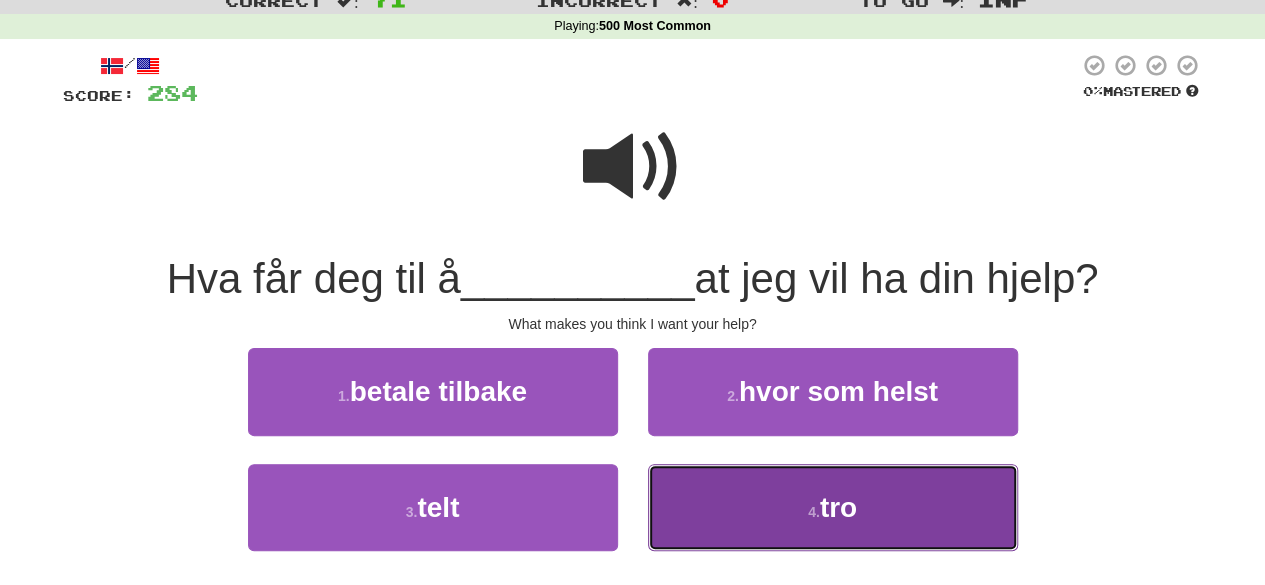 click on "4 .  tro" at bounding box center [833, 507] 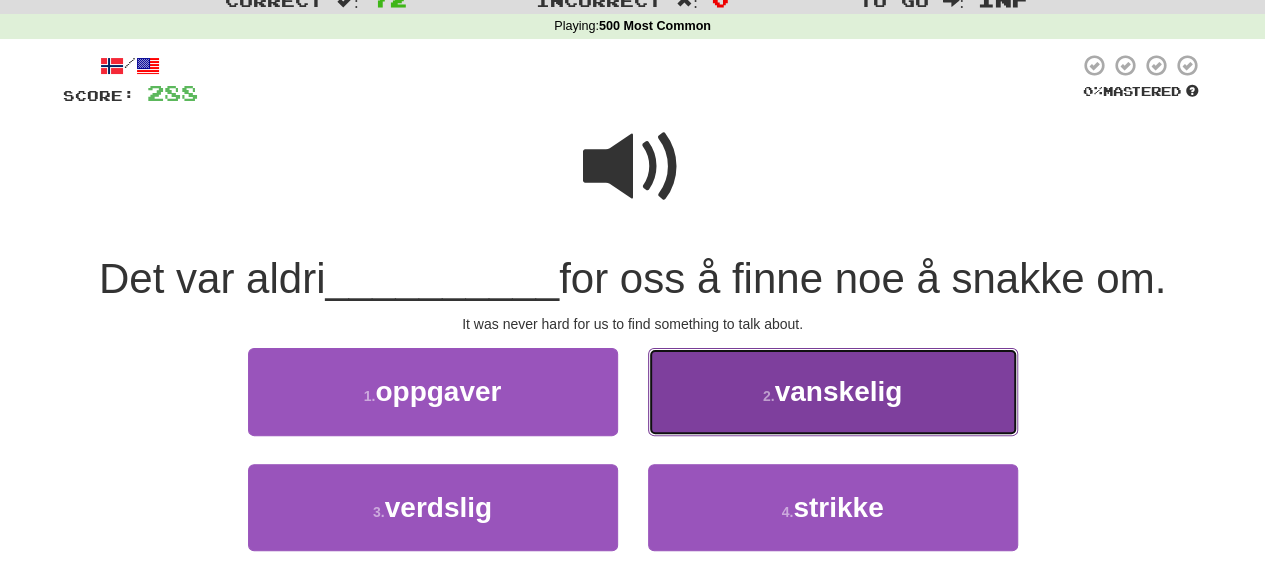 click on "2 .  vanskelig" at bounding box center (833, 391) 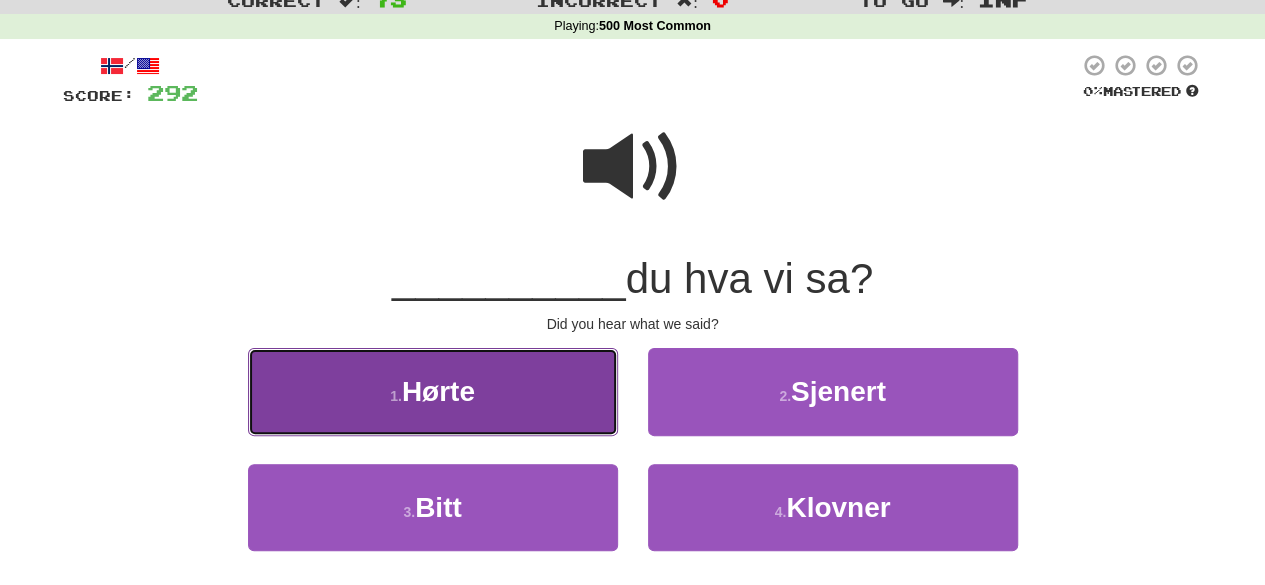 click on "1 .  Hørte" at bounding box center [433, 391] 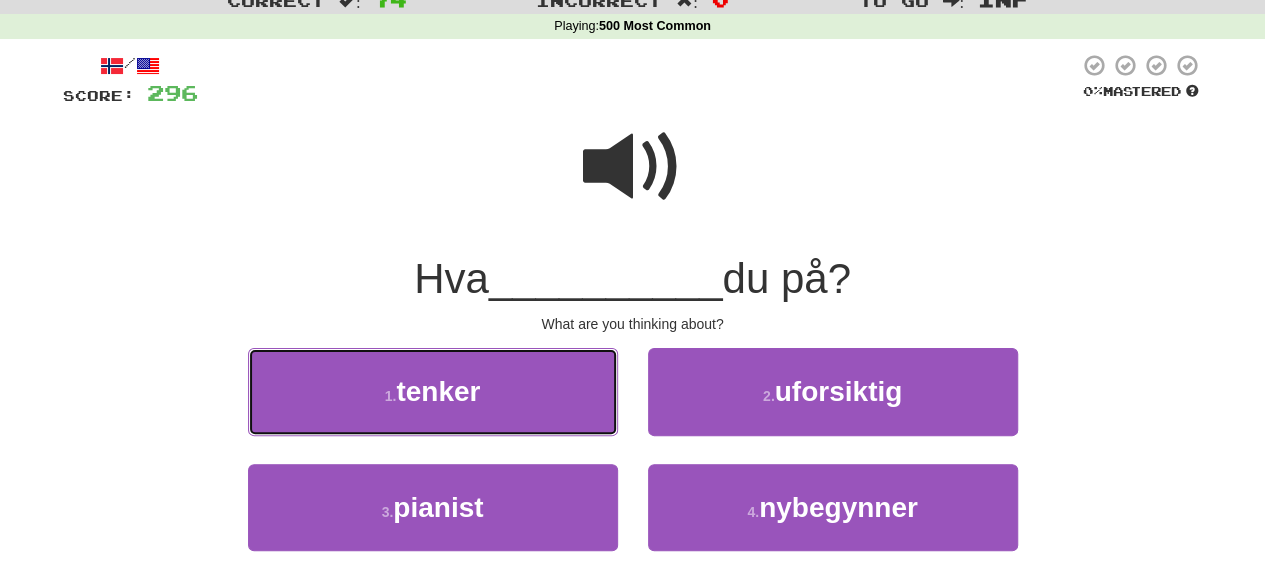 click on "1 .  tenker" at bounding box center [433, 391] 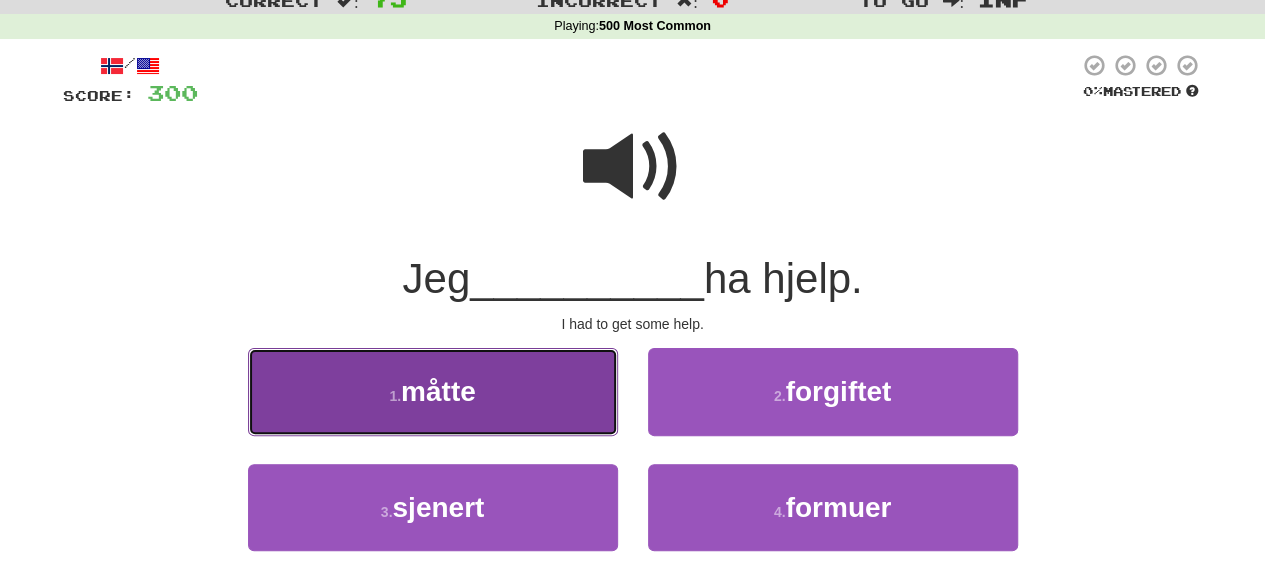 click on "1 .  måtte" at bounding box center [433, 391] 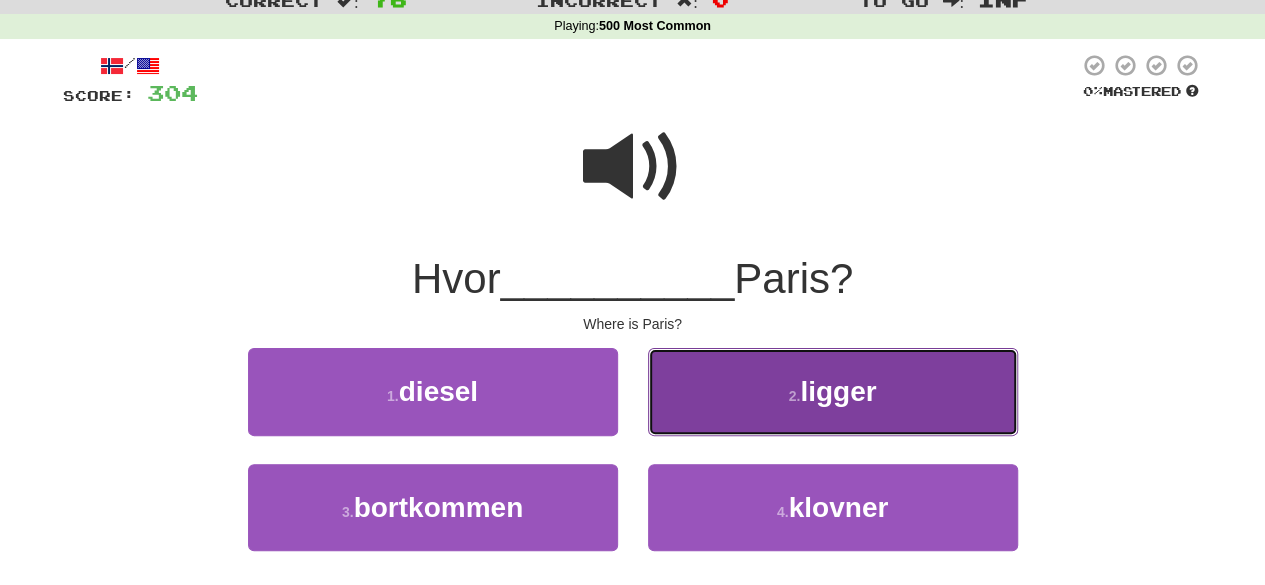 click on "2 ." at bounding box center [795, 396] 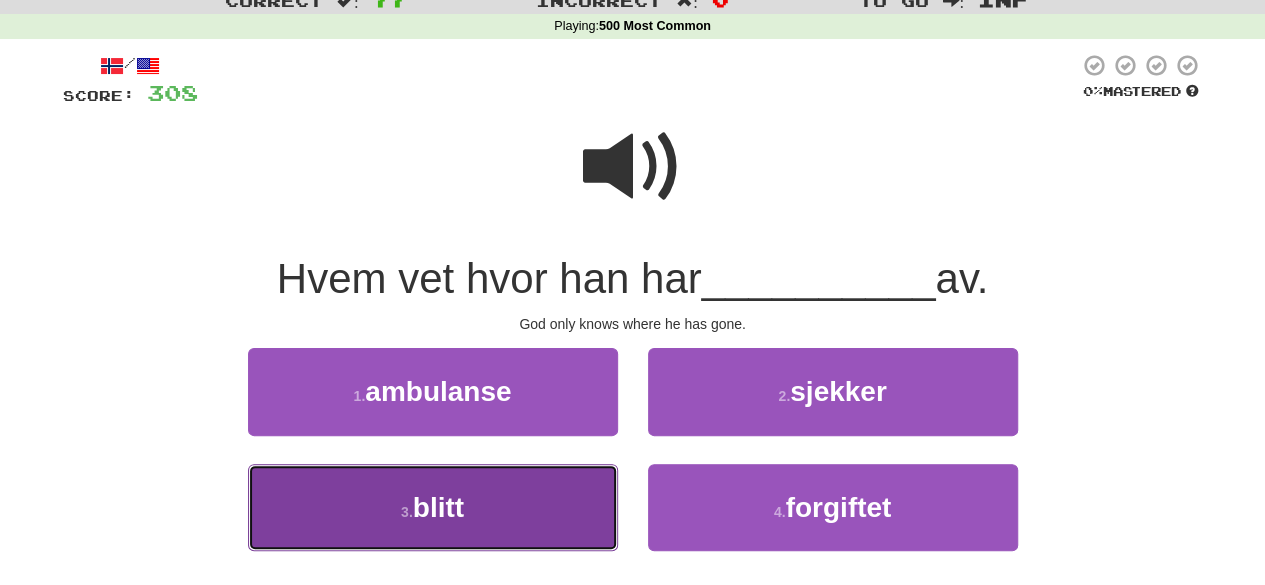 click on "3 .  blitt" at bounding box center (433, 507) 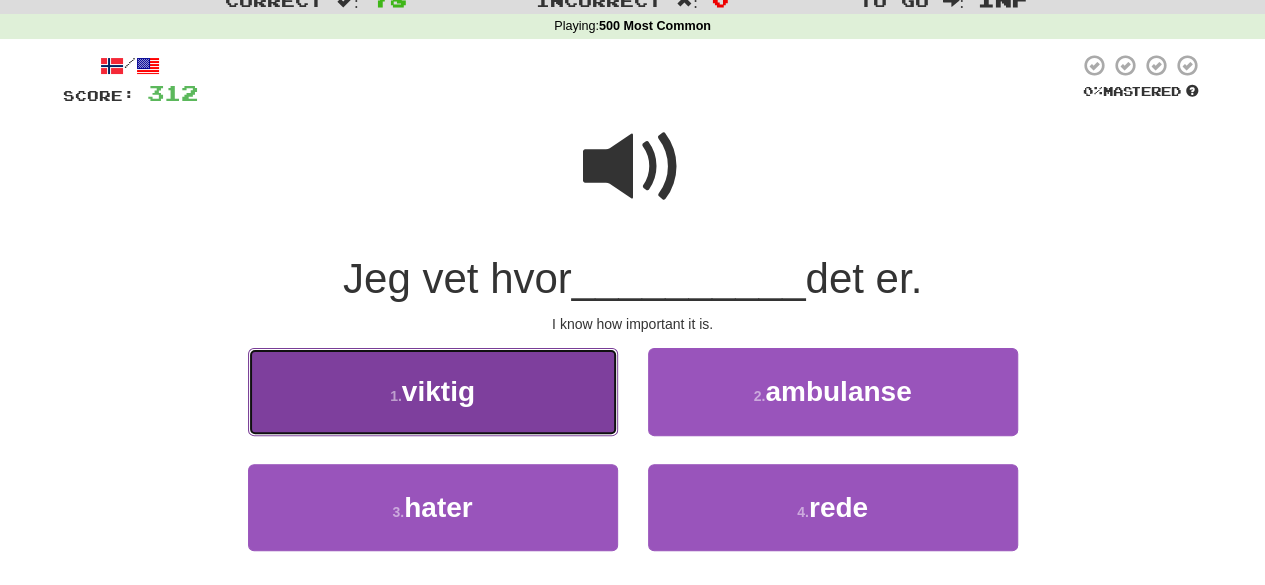 click on "1 .  viktig" at bounding box center [433, 391] 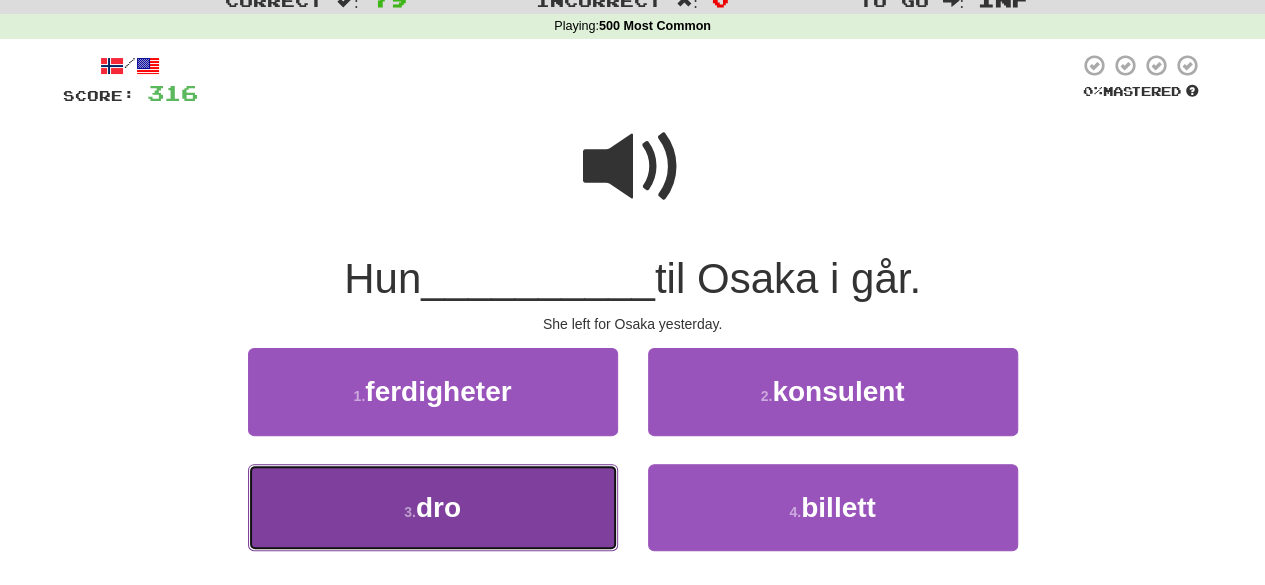 click on "3 .  dro" at bounding box center (433, 507) 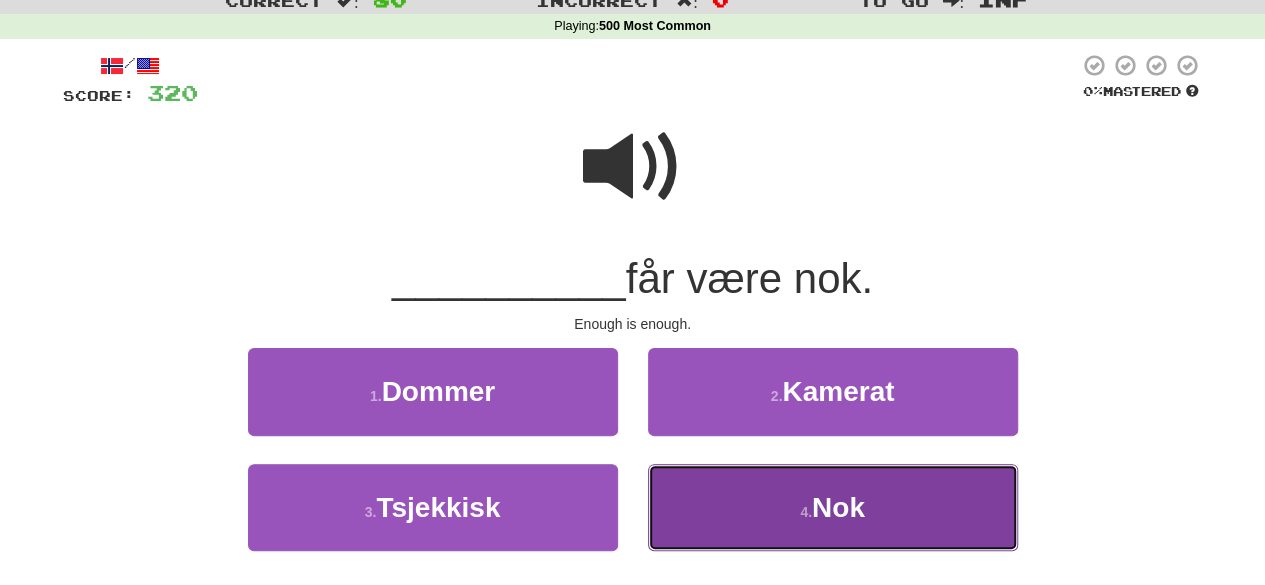 click on "4 .  Nok" at bounding box center (833, 507) 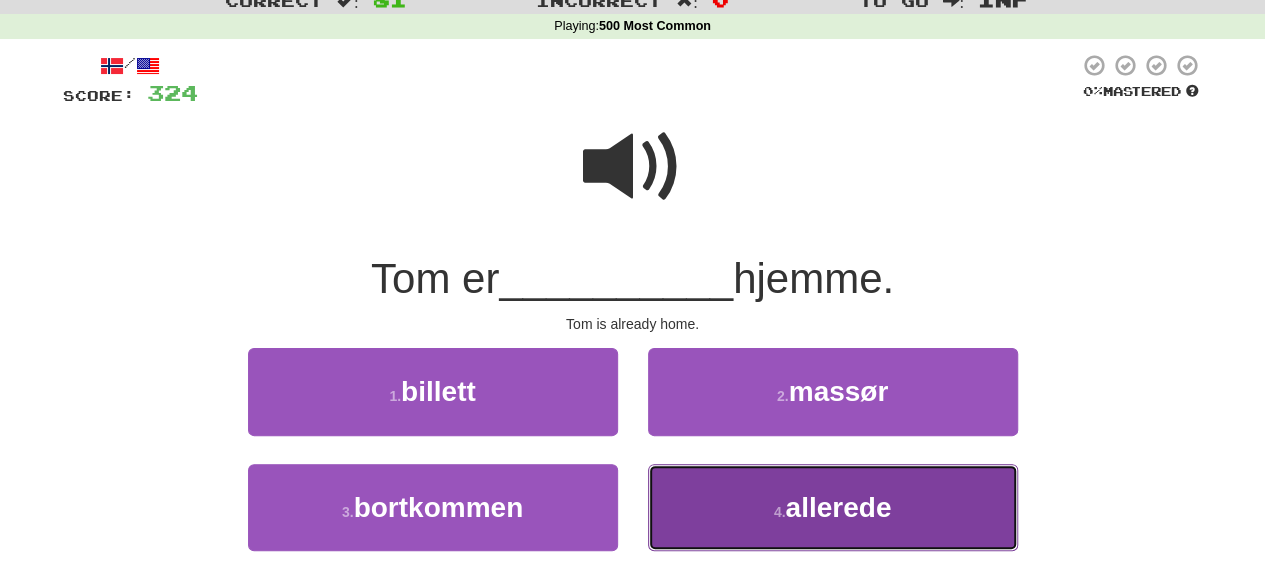 click on "4 .  allerede" at bounding box center [833, 507] 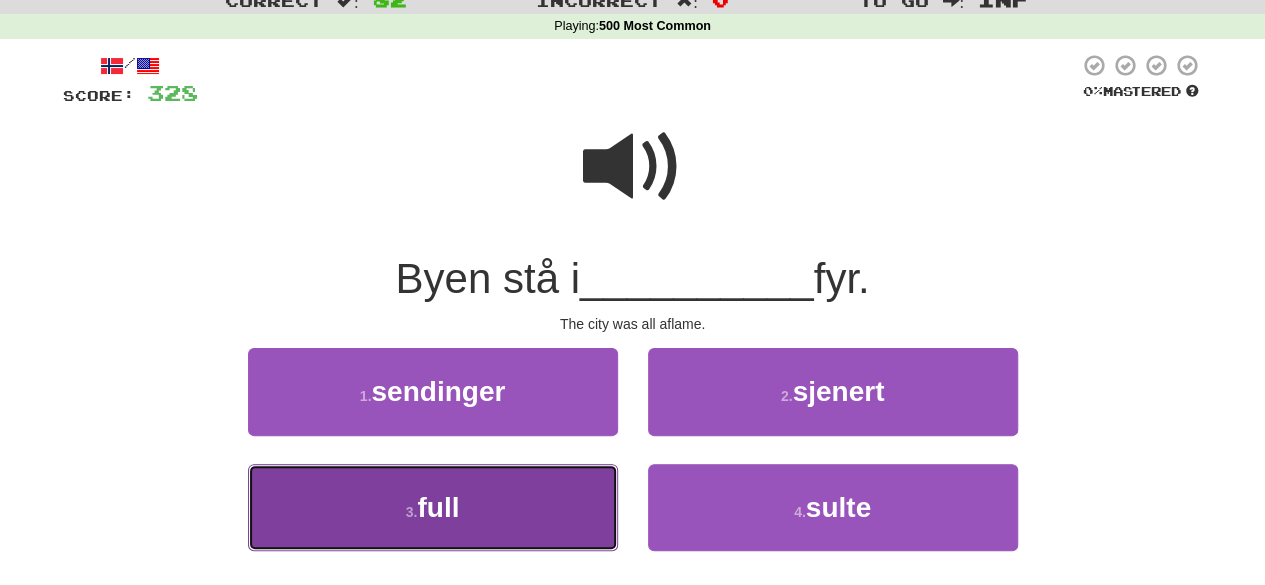 click on "3 .  full" at bounding box center (433, 507) 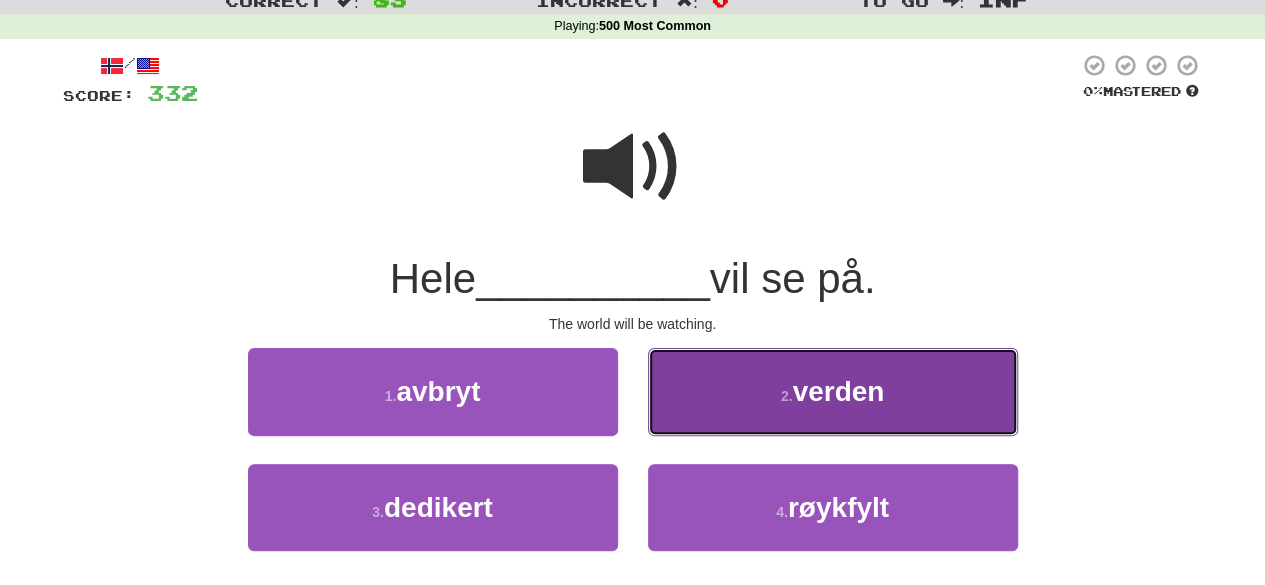 click on "2 ." at bounding box center (787, 396) 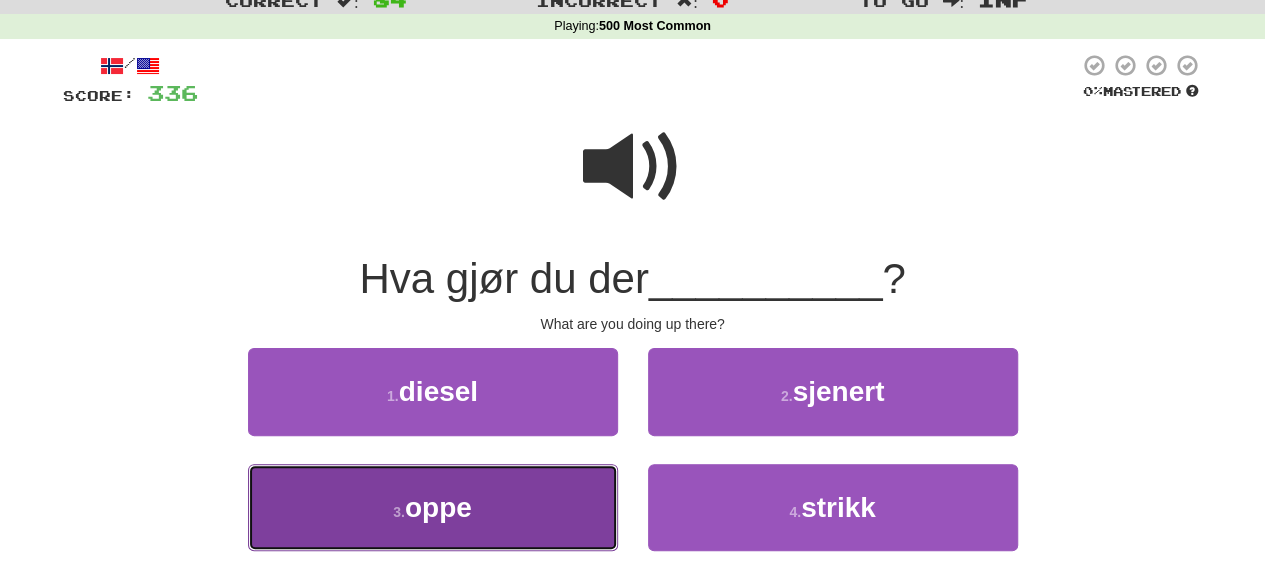 click on "3 .  oppe" at bounding box center [433, 507] 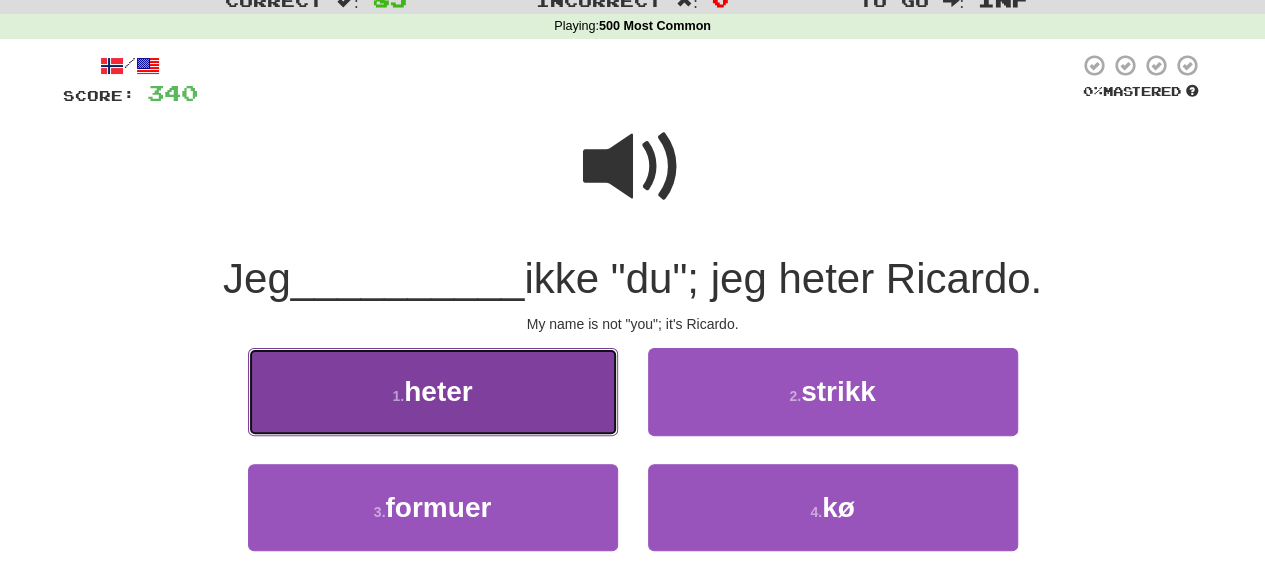 click on "1 .  heter" at bounding box center [433, 391] 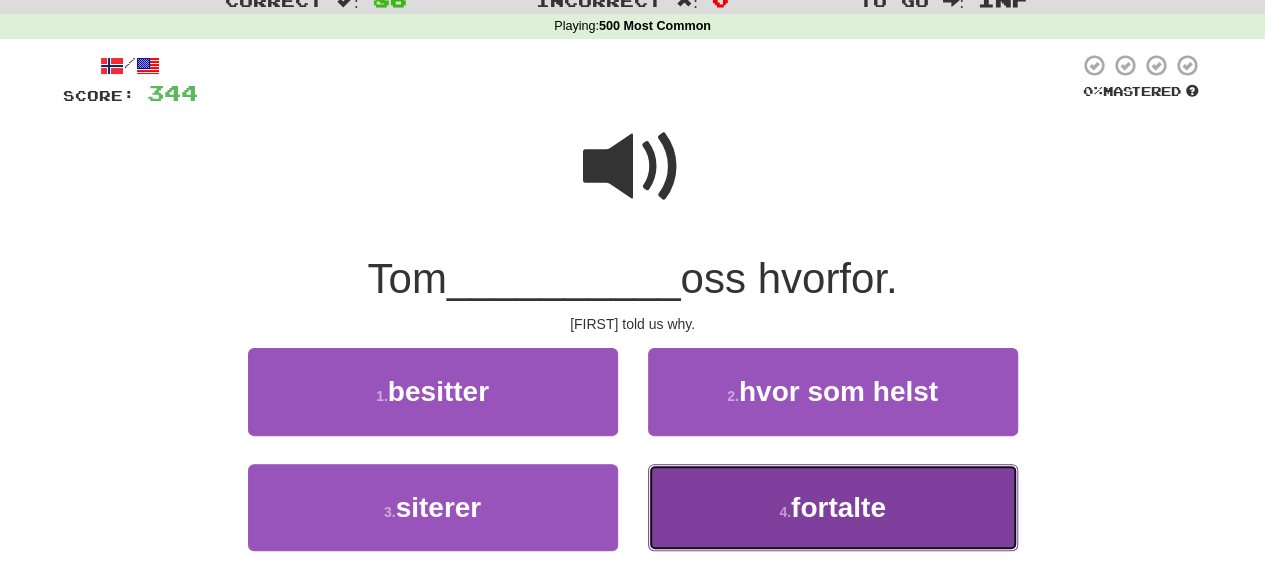 click on "4 .  fortalte" at bounding box center (833, 507) 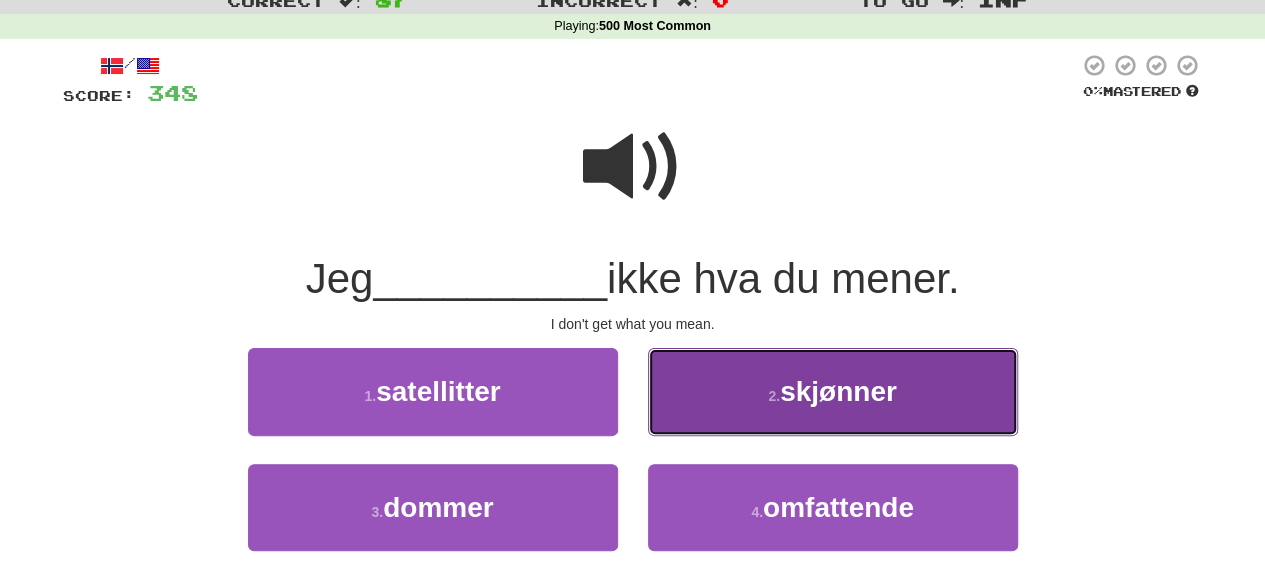 click on "skjønner" at bounding box center (838, 391) 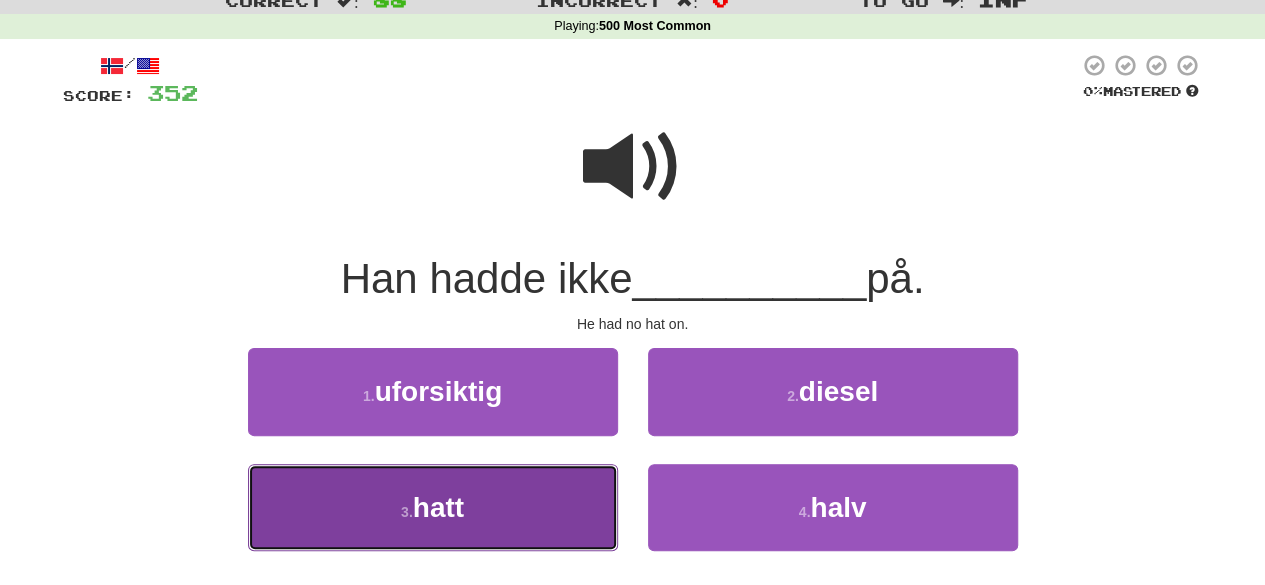 click on "3 .  hatt" at bounding box center (433, 507) 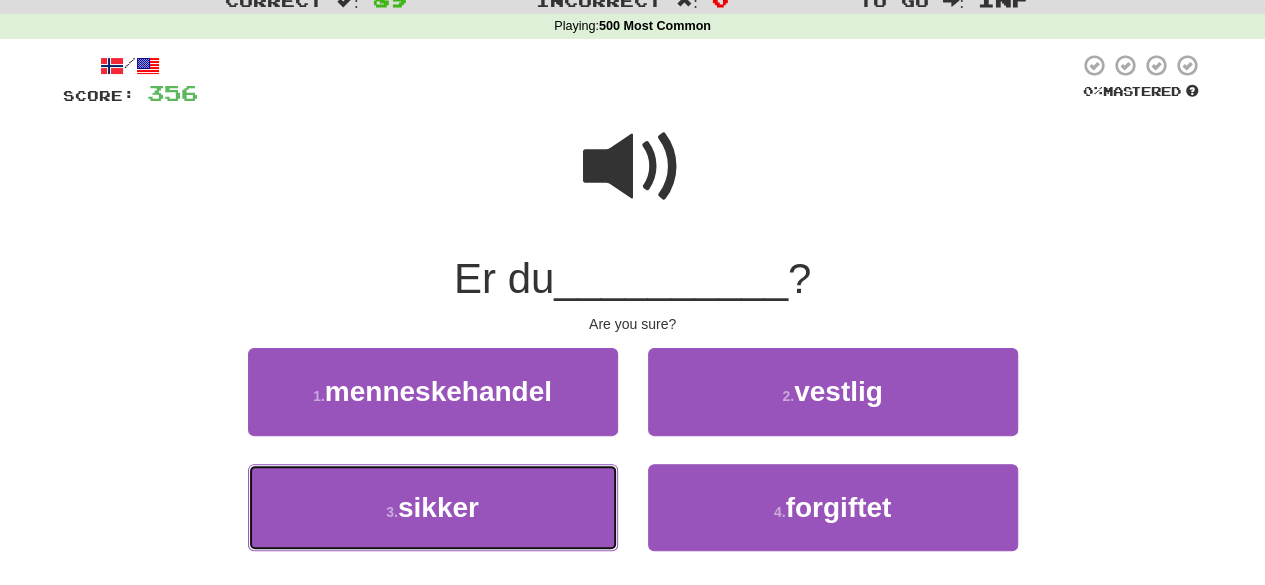click on "3 .  sikker" at bounding box center [433, 507] 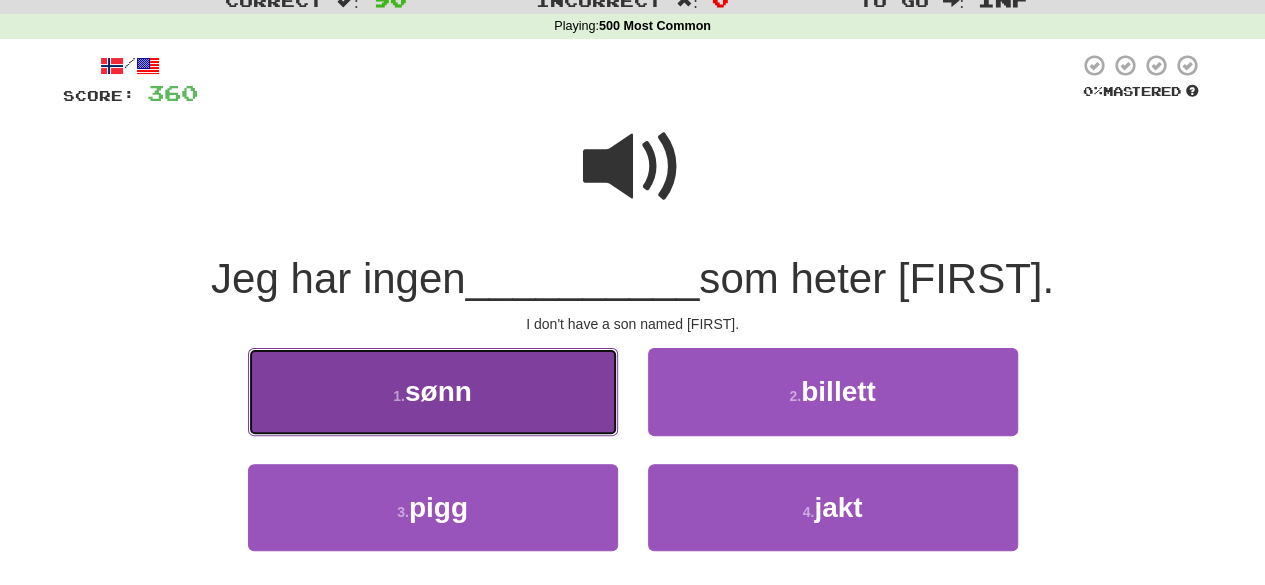 click on "1 .  sønn" at bounding box center [433, 391] 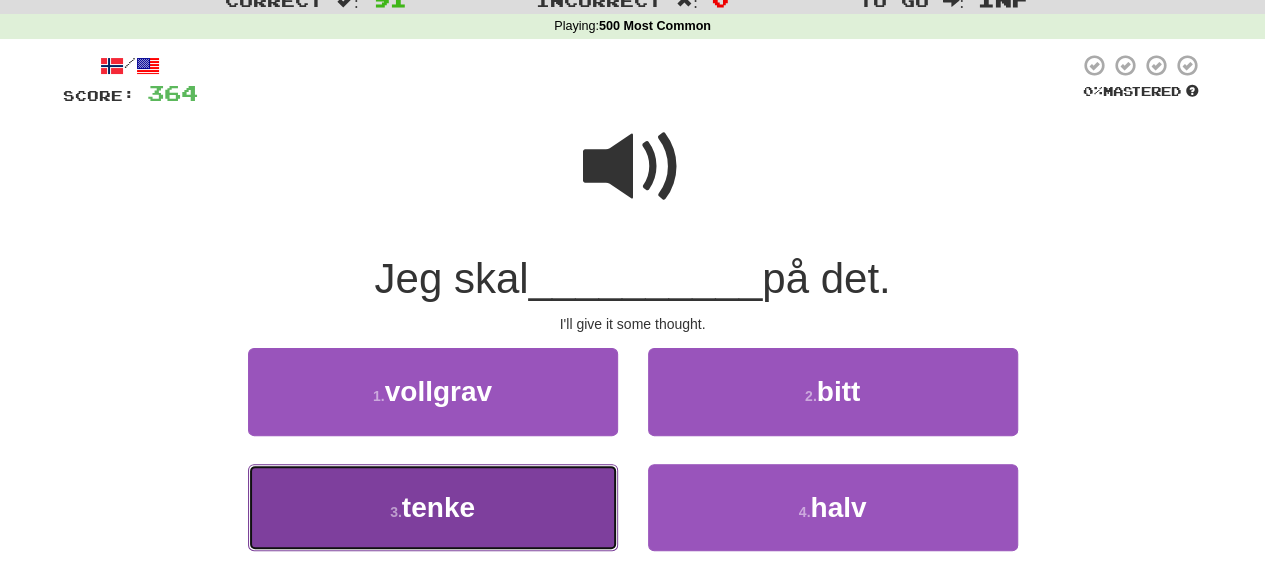 click on "3 .  tenke" at bounding box center (433, 507) 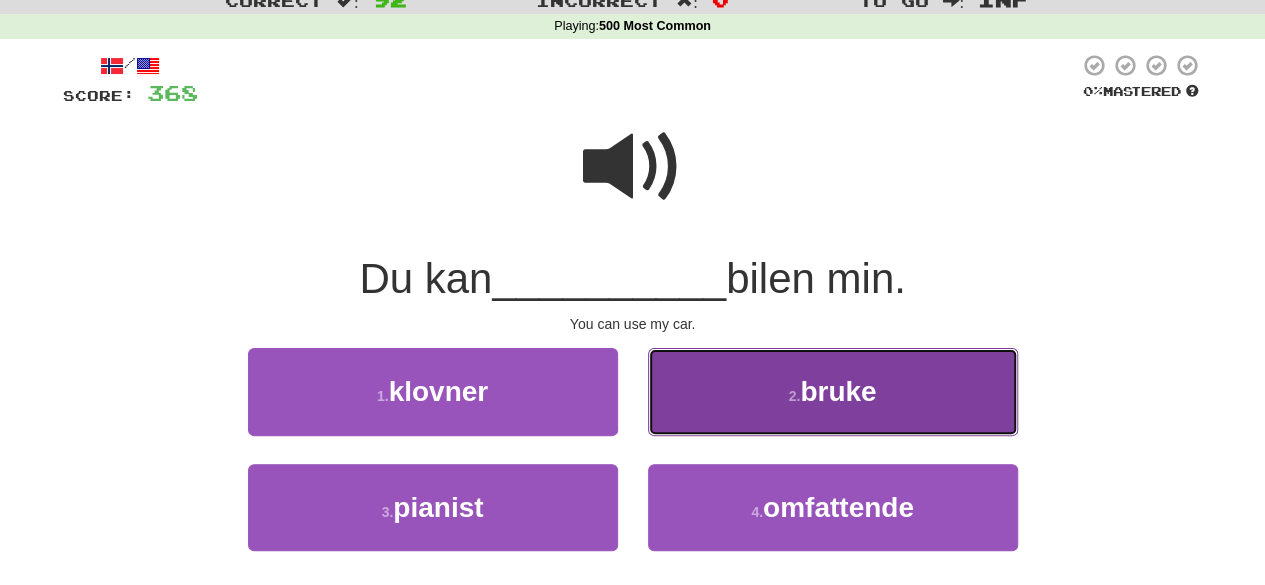 click on "2 .  bruke" at bounding box center [833, 391] 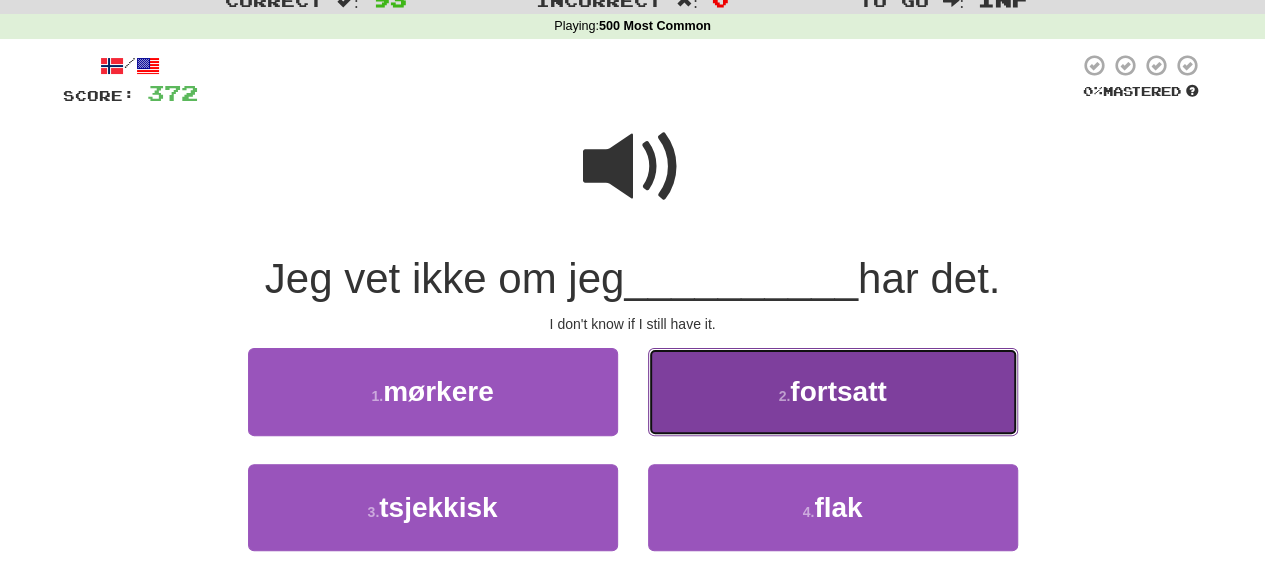 click on "2 .  fortsatt" at bounding box center (833, 391) 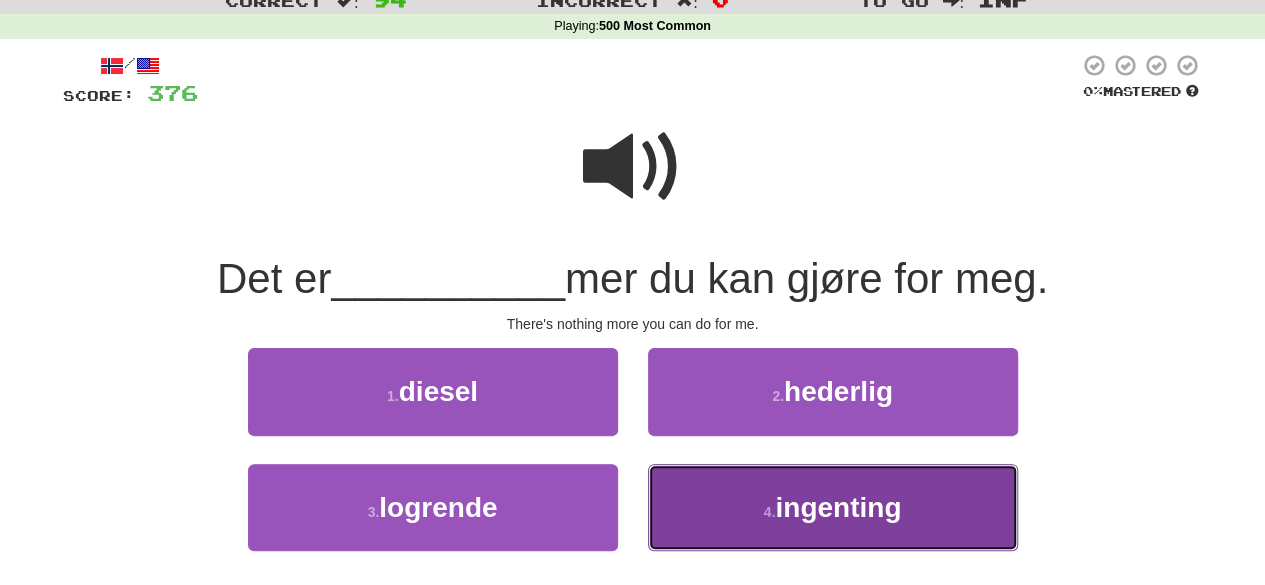 click on "4 .  ingenting" at bounding box center (833, 507) 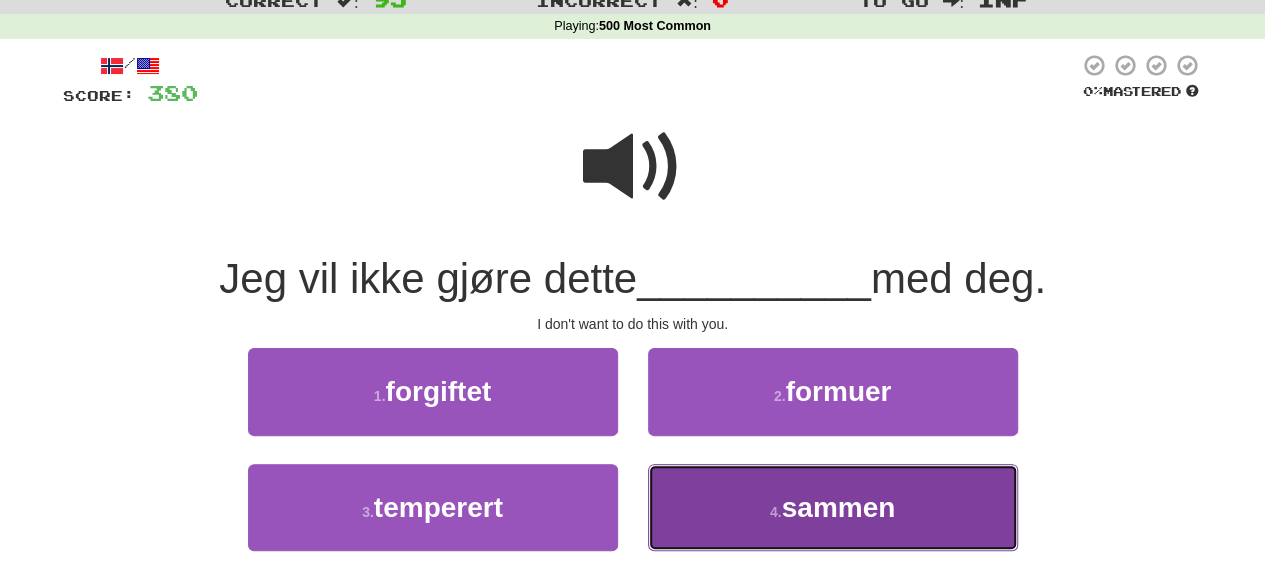 click on "4 .  sammen" at bounding box center (833, 507) 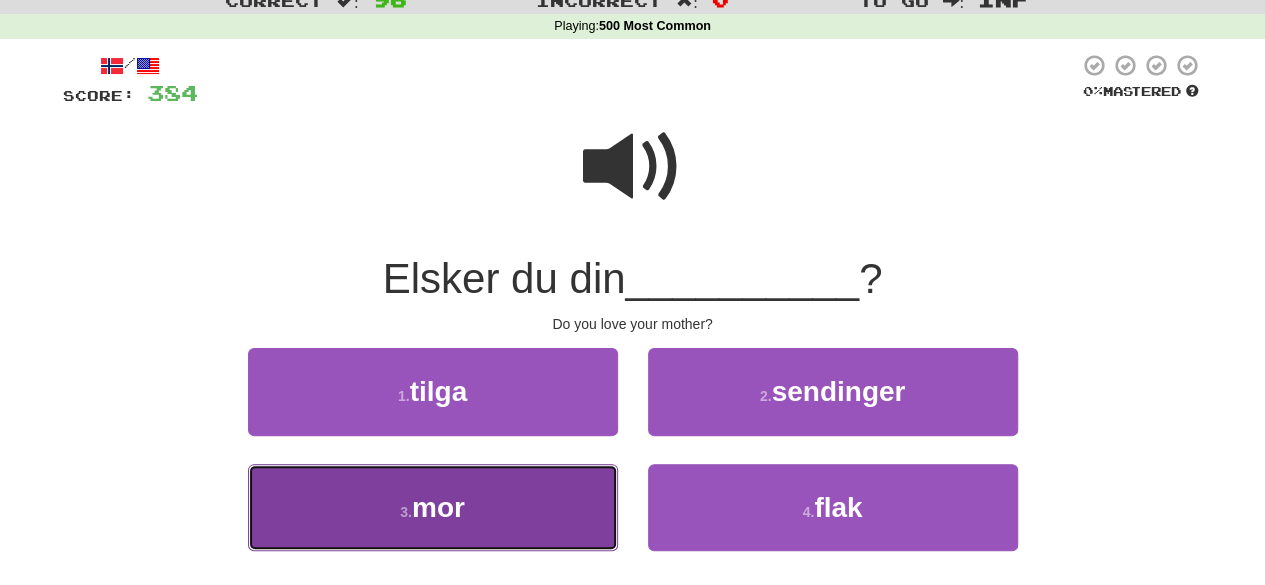click on "3 .  mor" at bounding box center [433, 507] 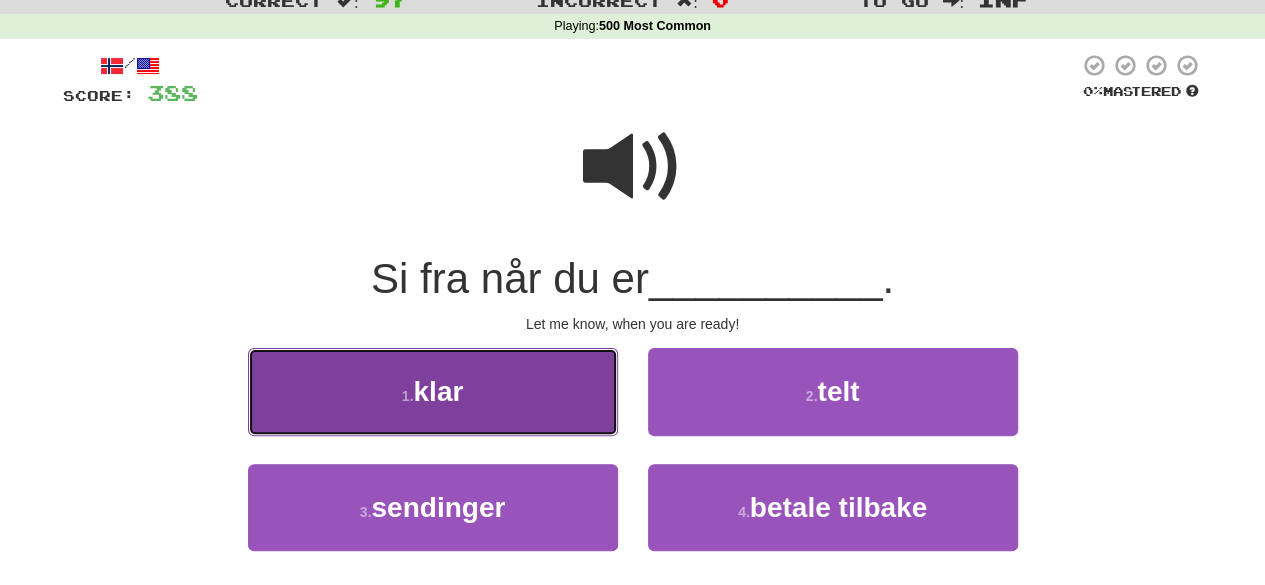 click on "1 .  klar" at bounding box center [433, 391] 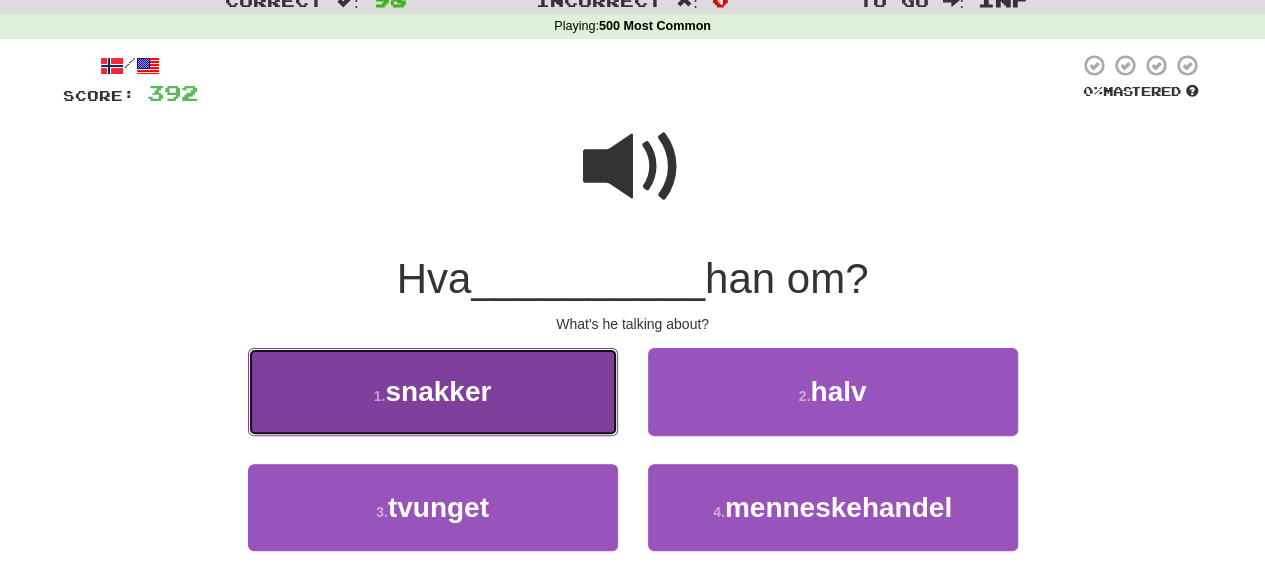click on "1 .  snakker" at bounding box center [433, 391] 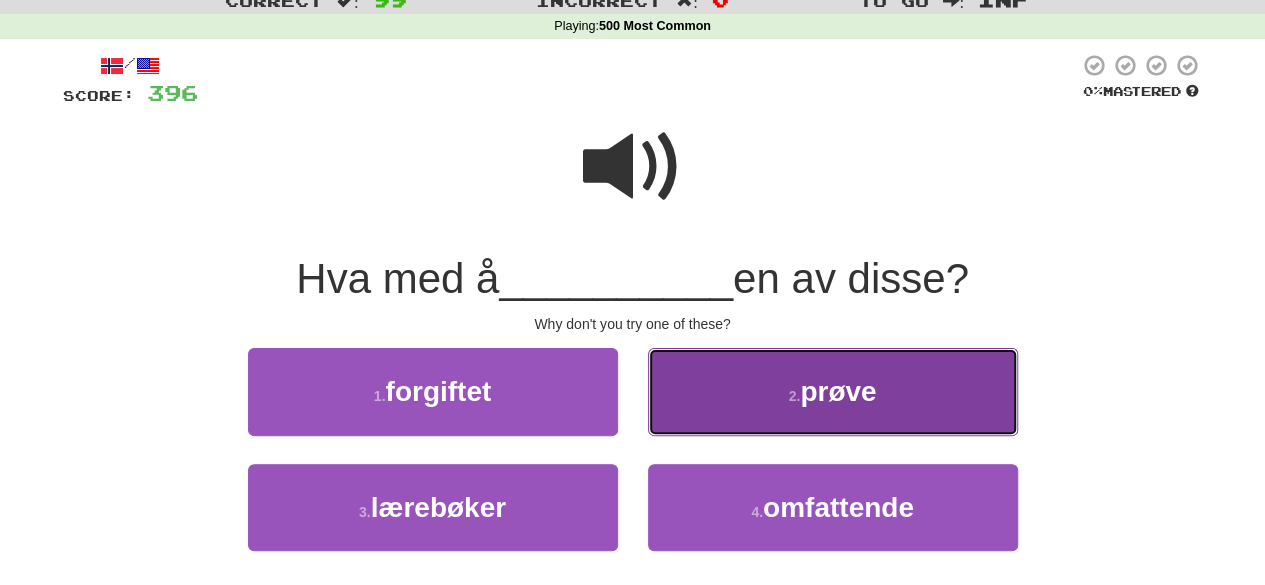 click on "2 .  prøve" at bounding box center [833, 391] 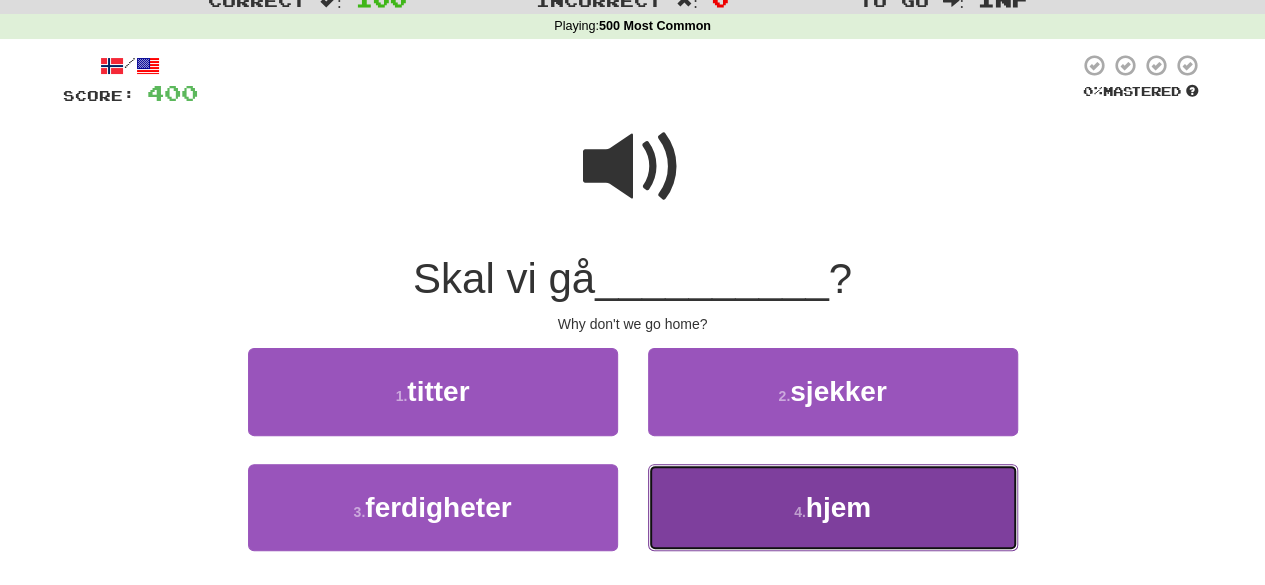 click on "4 .  hjem" at bounding box center (833, 507) 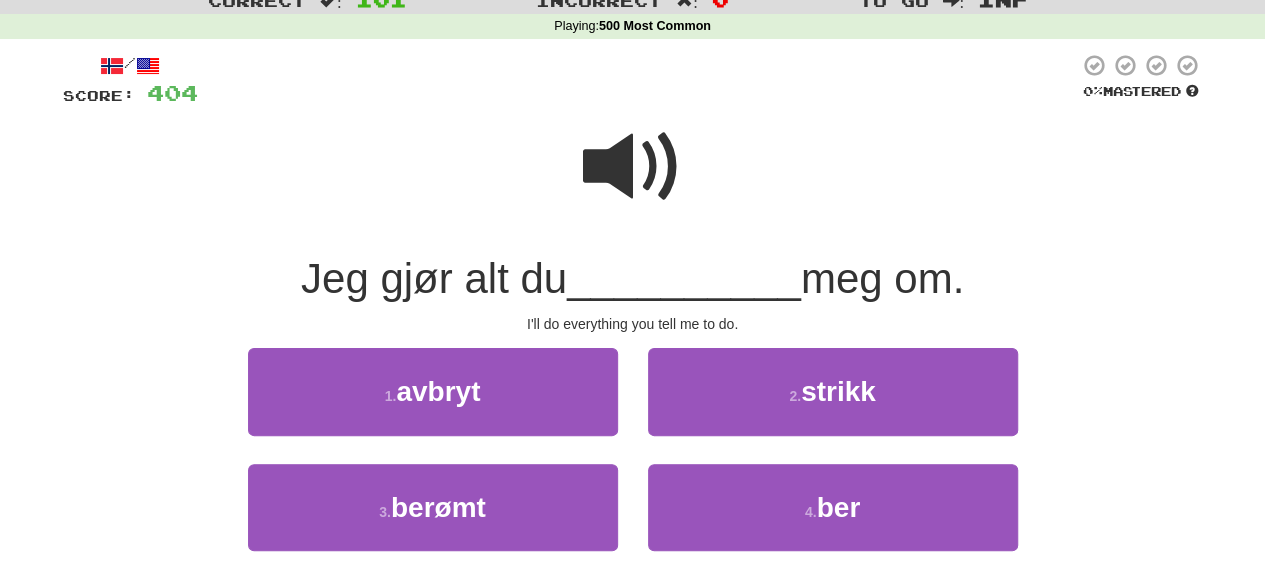 click at bounding box center (633, 167) 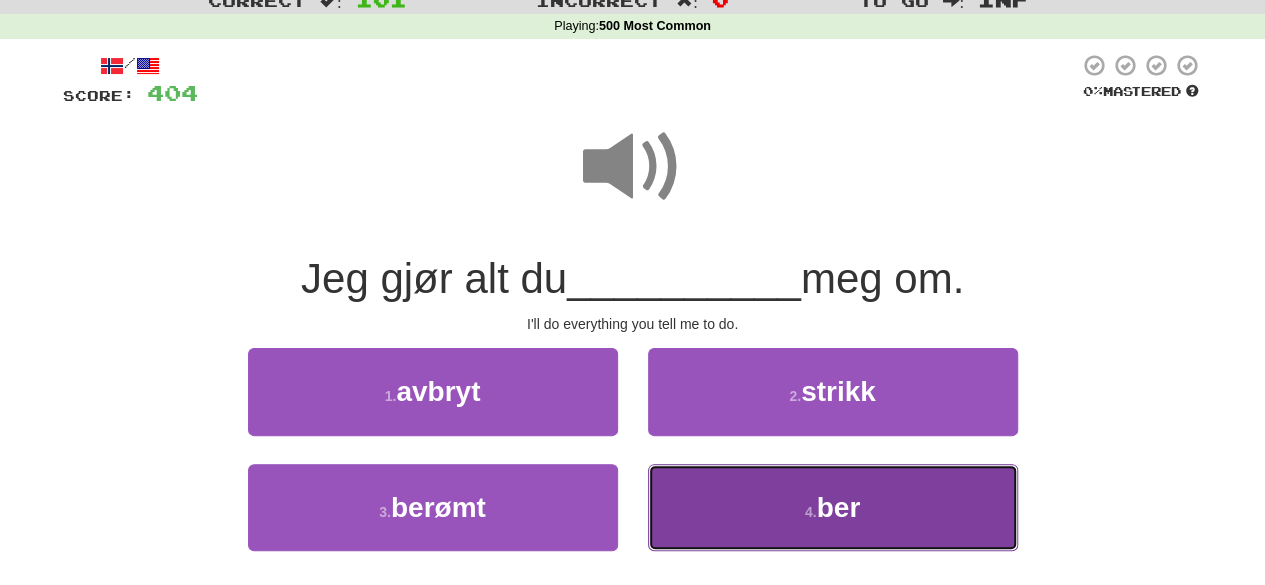 click on "4 .  ber" at bounding box center [833, 507] 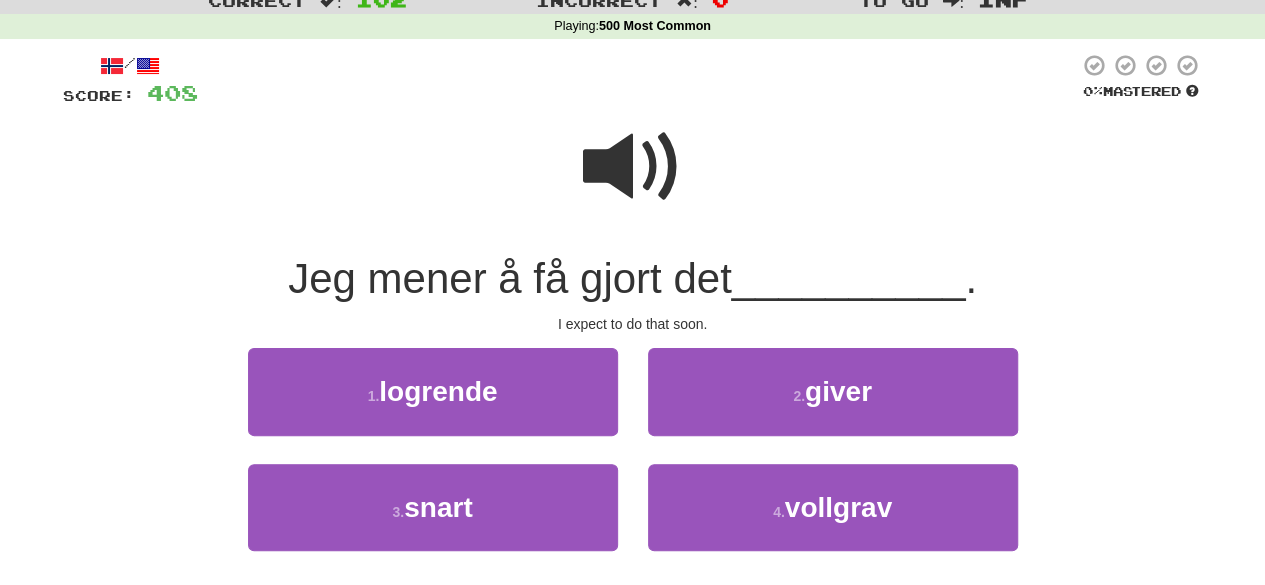 click at bounding box center [633, 167] 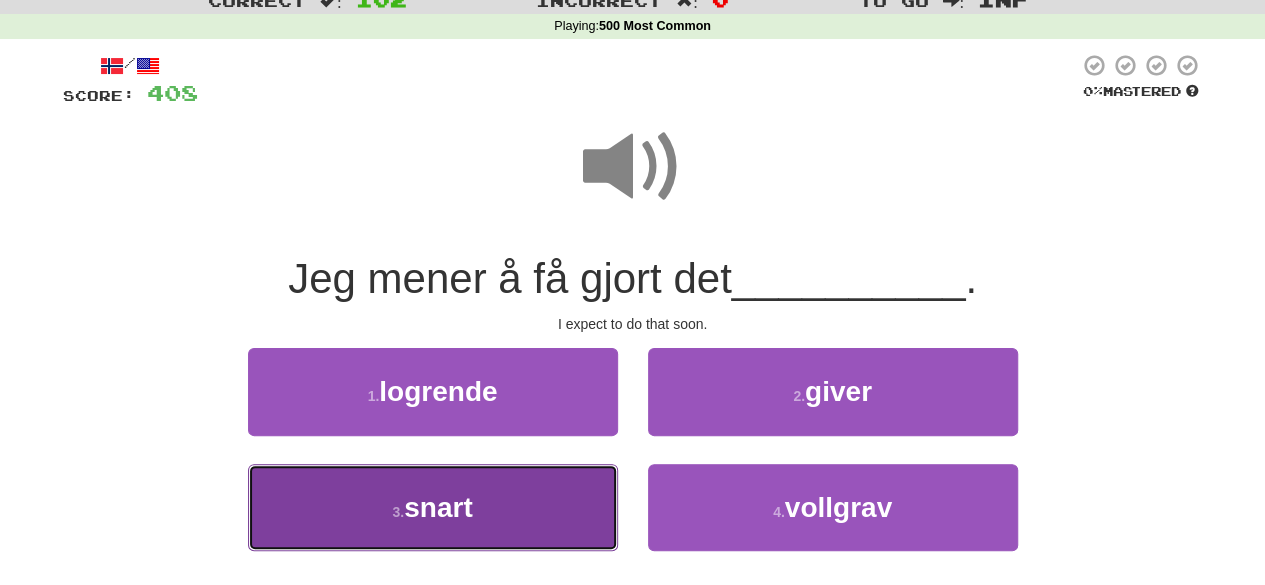 click on "3 .  snart" at bounding box center [433, 507] 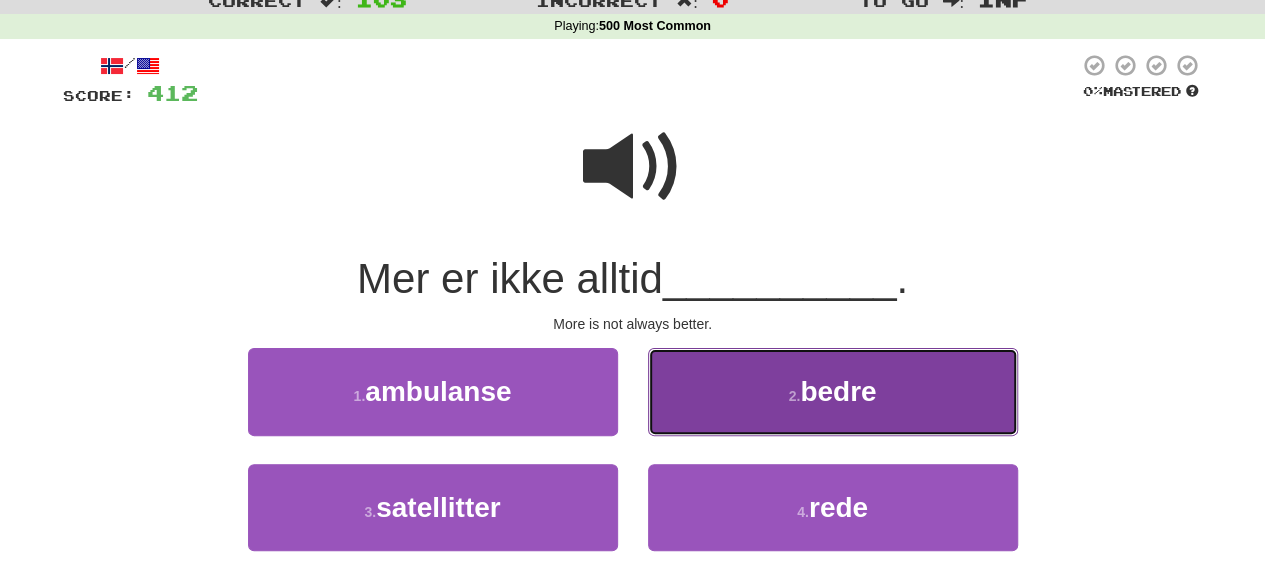 click on "2 .  bedre" at bounding box center [833, 391] 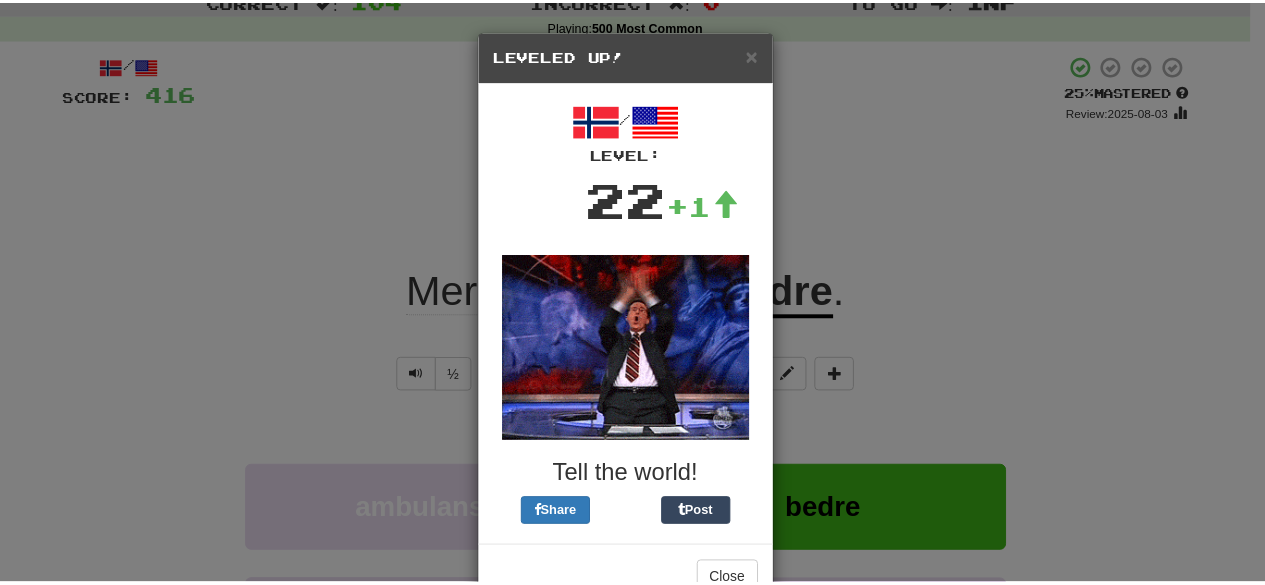 scroll, scrollTop: 55, scrollLeft: 0, axis: vertical 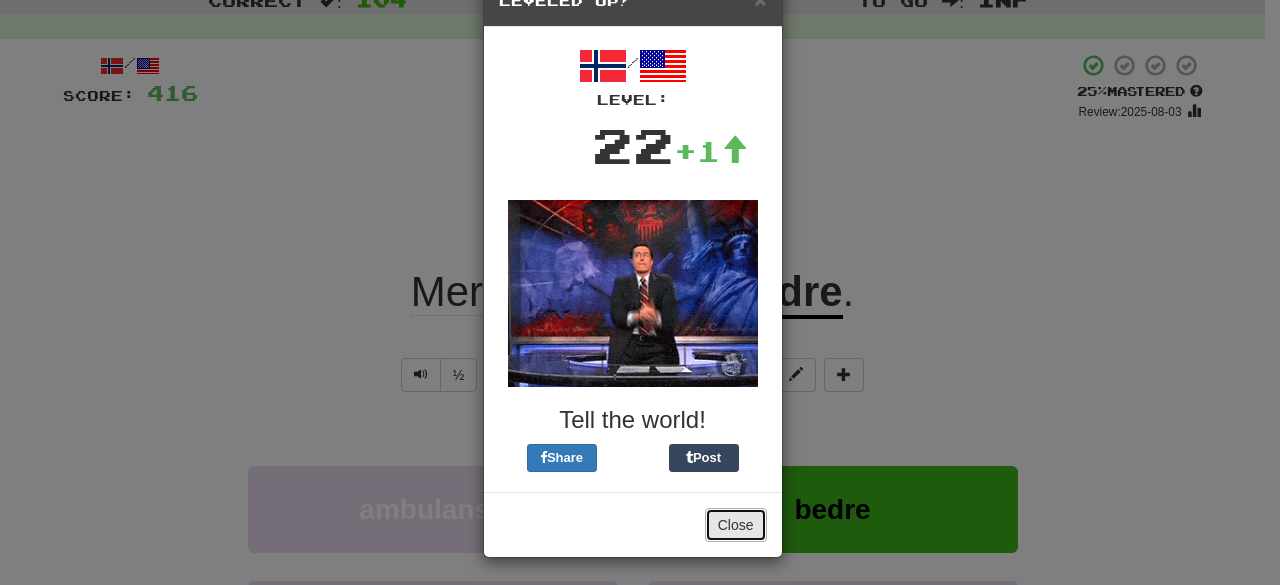 click on "Close" at bounding box center (736, 525) 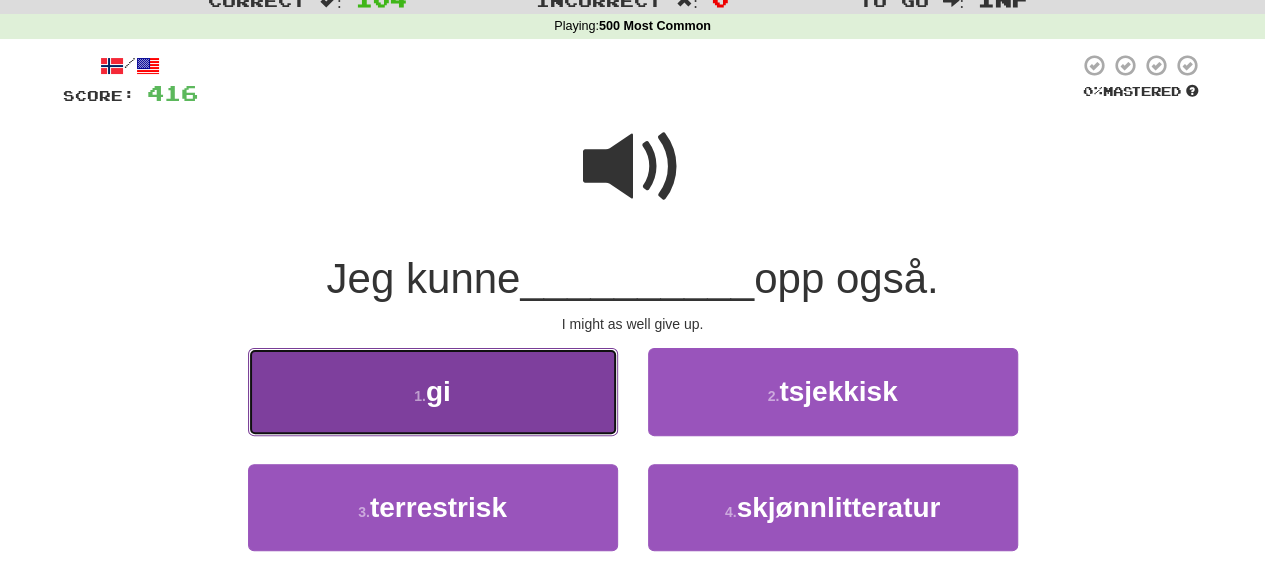 click on "1 .  gi" at bounding box center (433, 391) 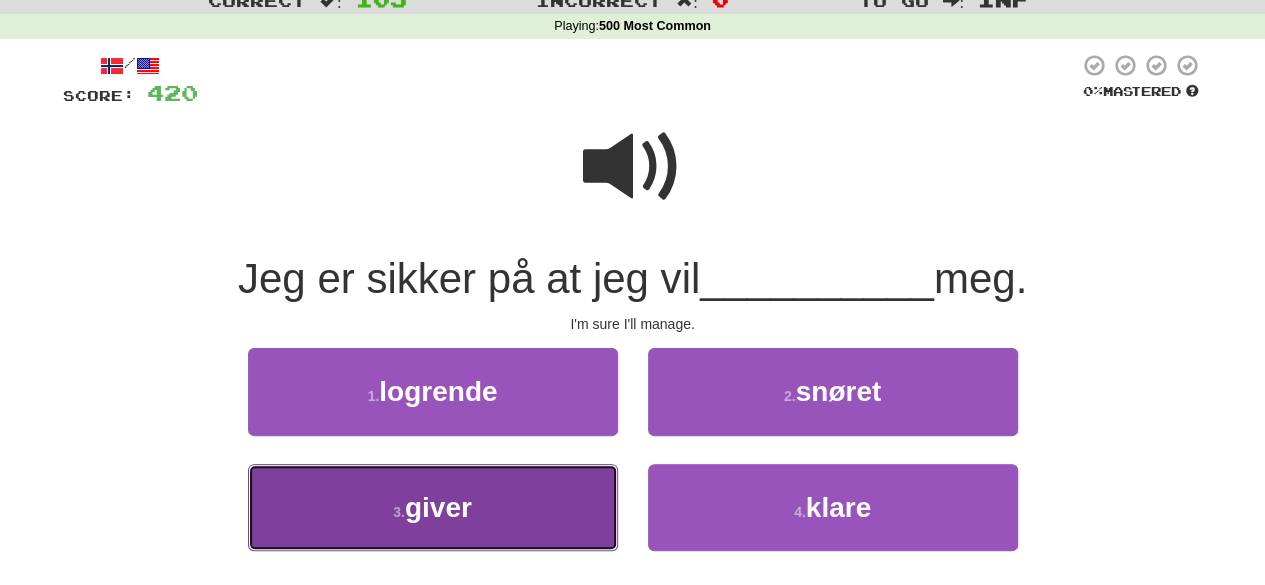 click on "3 .  giver" at bounding box center (433, 507) 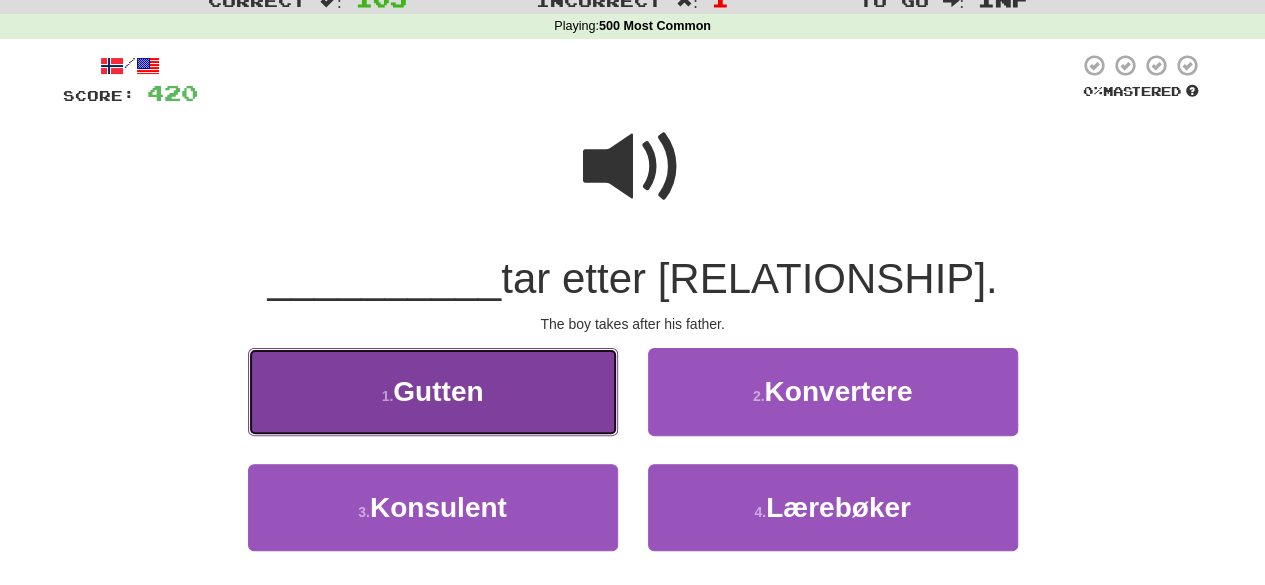 click on "1 .  Gutten" at bounding box center [433, 391] 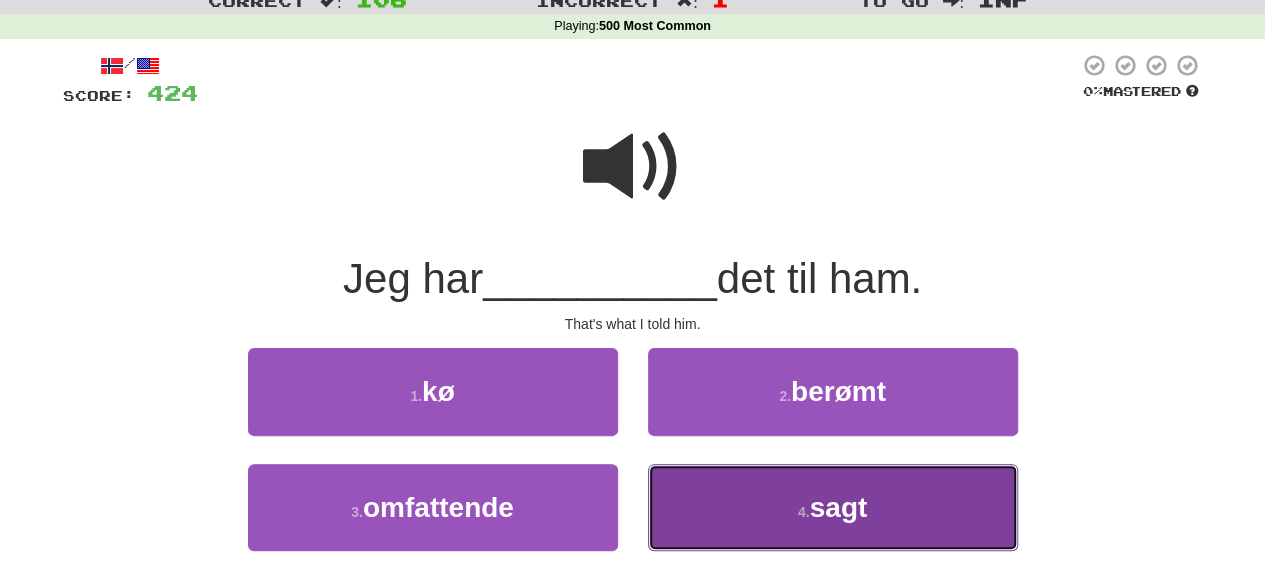 click on "4 .  sagt" at bounding box center (833, 507) 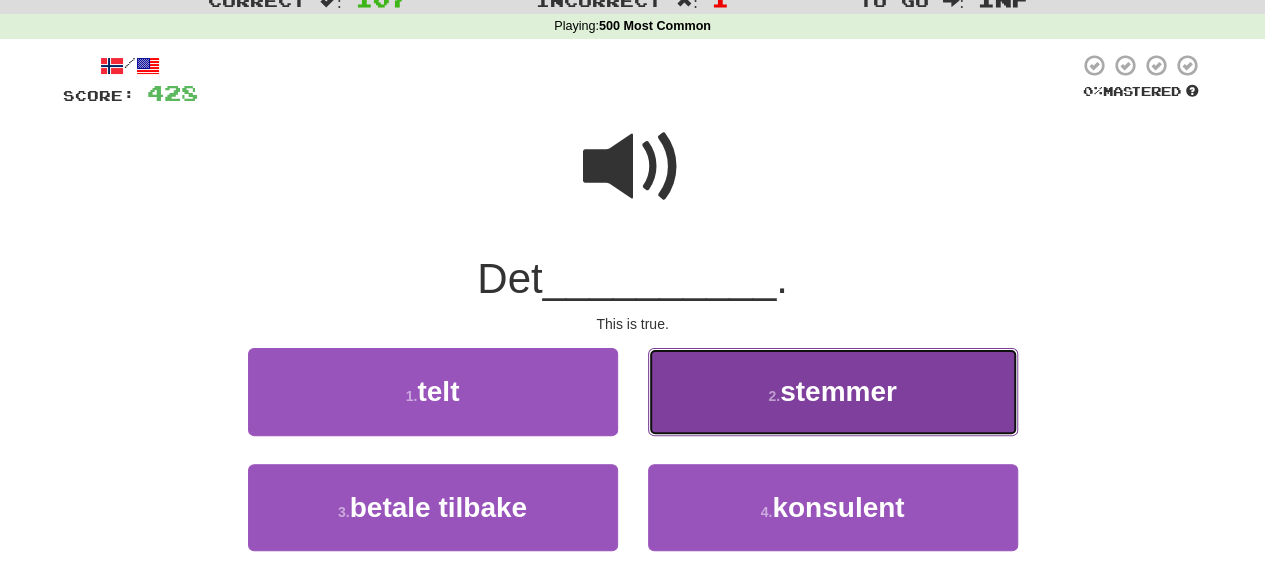 click on "2 .  stemmer" at bounding box center [833, 391] 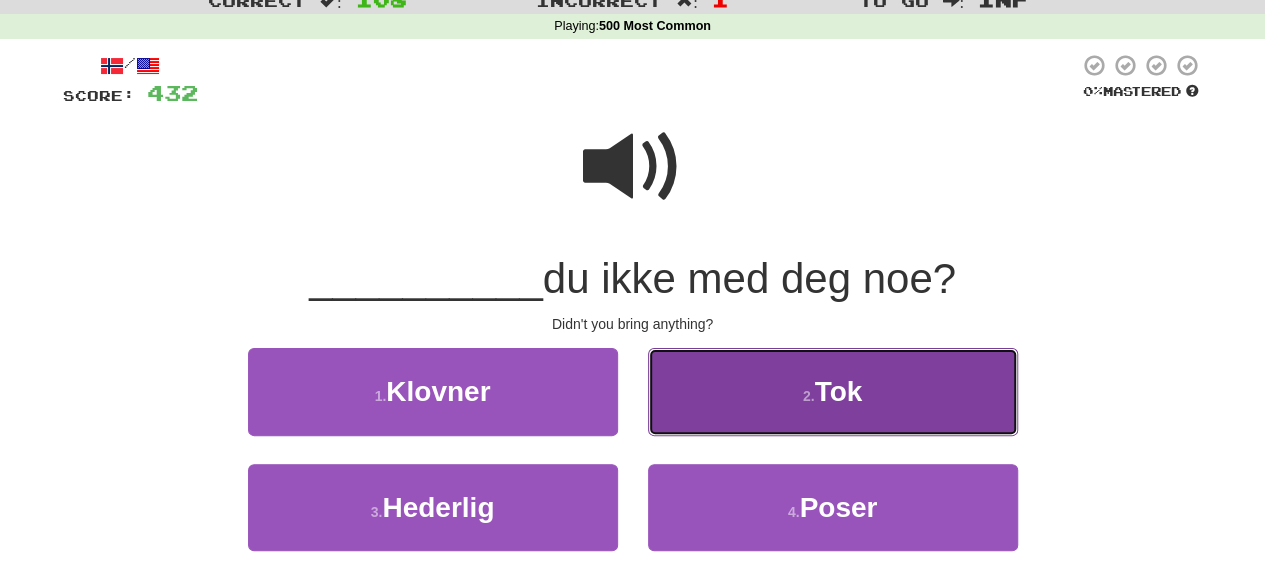 click on "Tok" at bounding box center [838, 391] 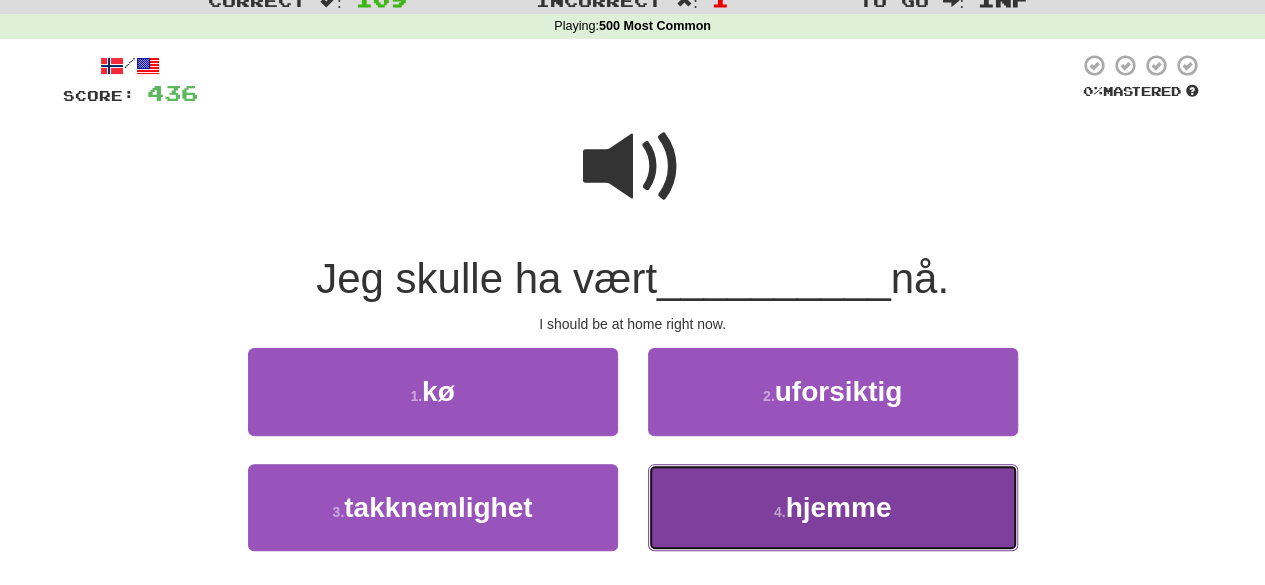 click on "4 .  hjemme" at bounding box center [833, 507] 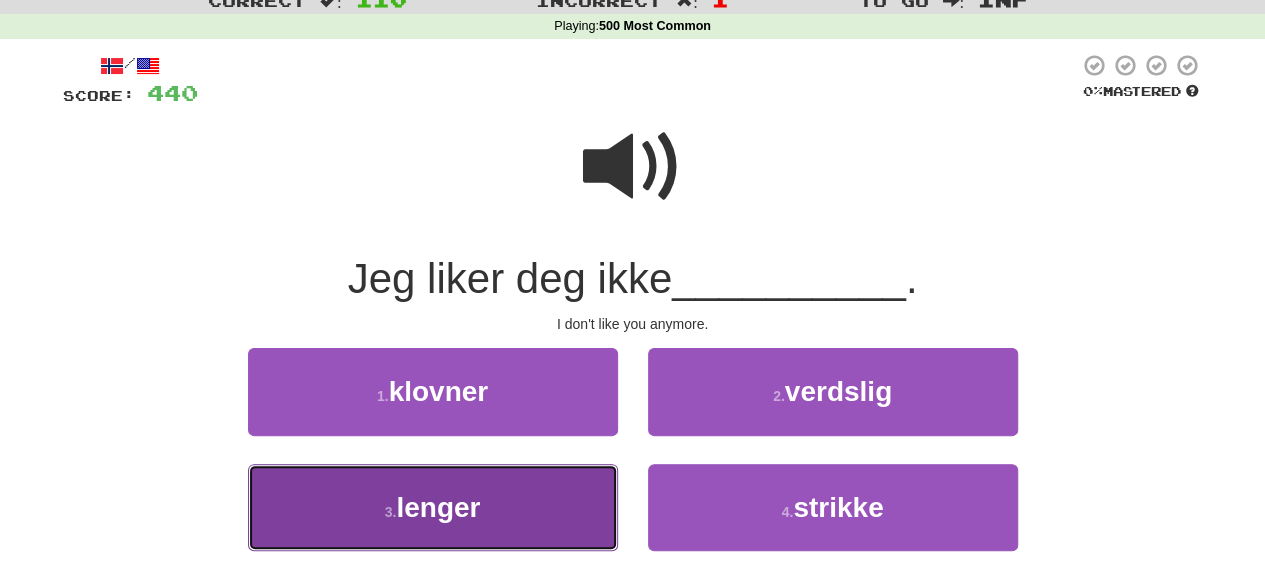 click on "3 .  lenger" at bounding box center (433, 507) 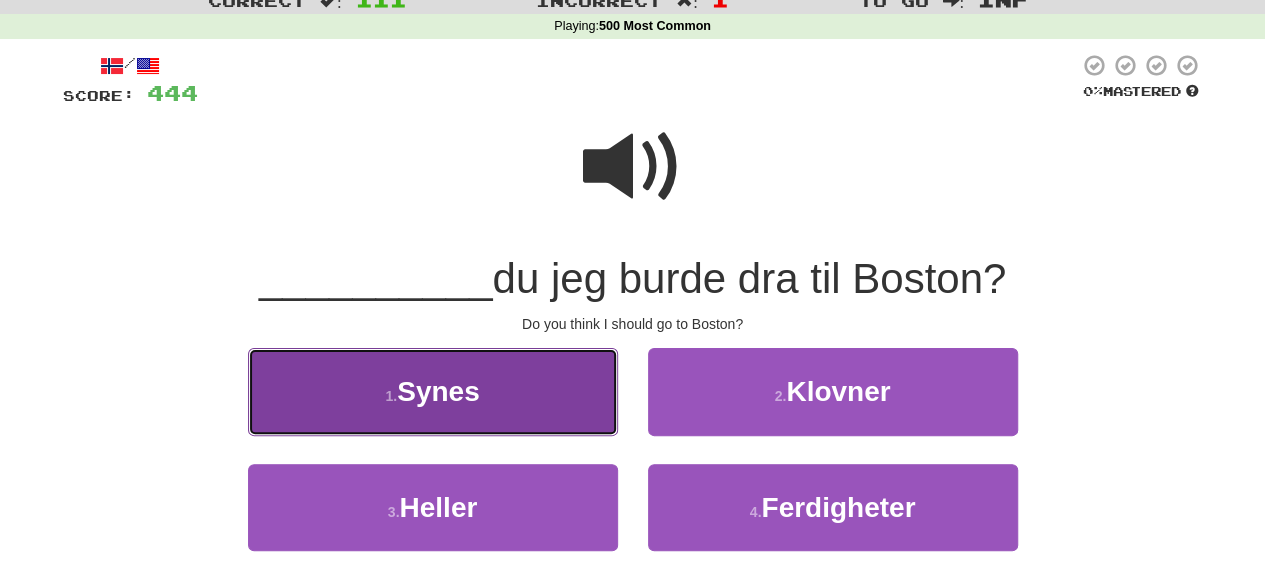 click on "1 .  Synes" at bounding box center (433, 391) 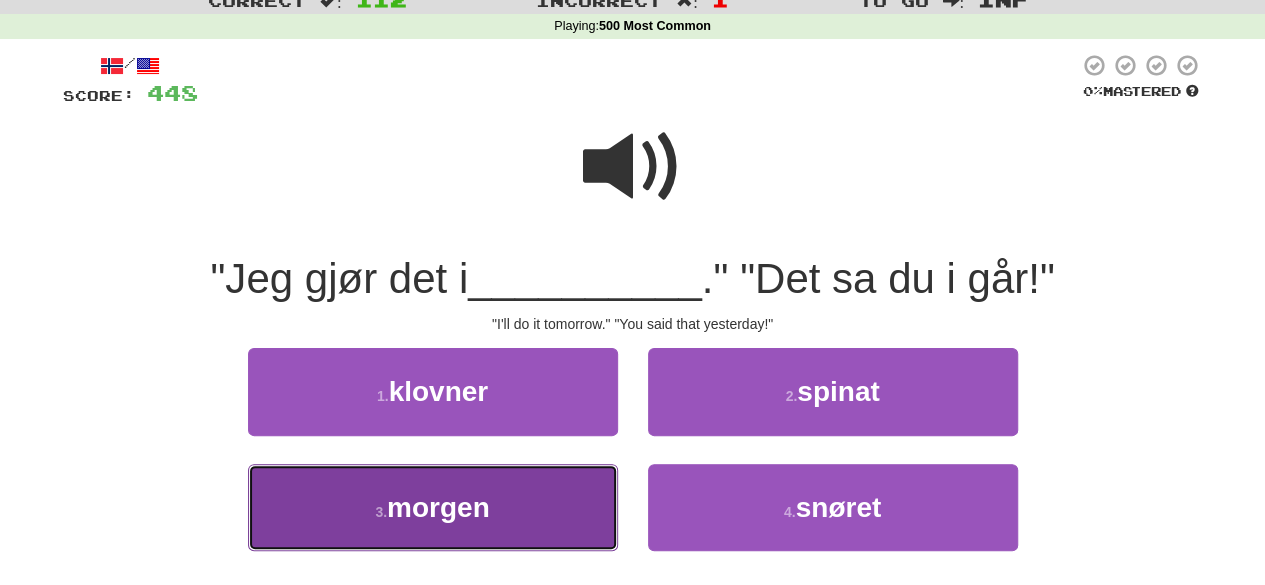 click on "3 .  morgen" at bounding box center (433, 507) 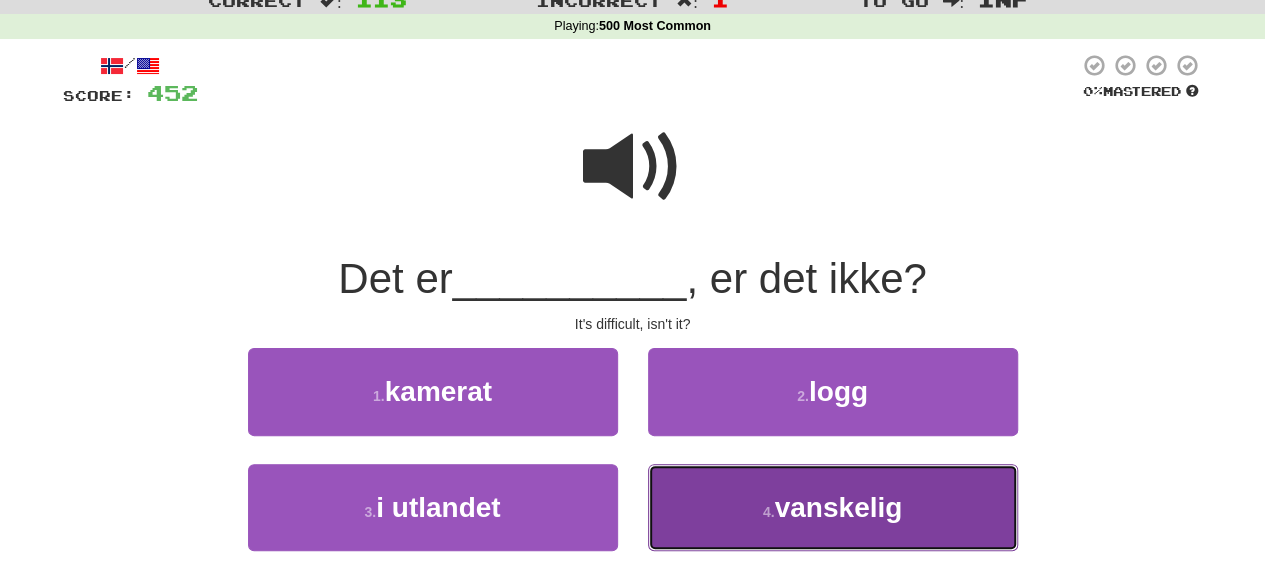 click on "vanskelig" at bounding box center (839, 507) 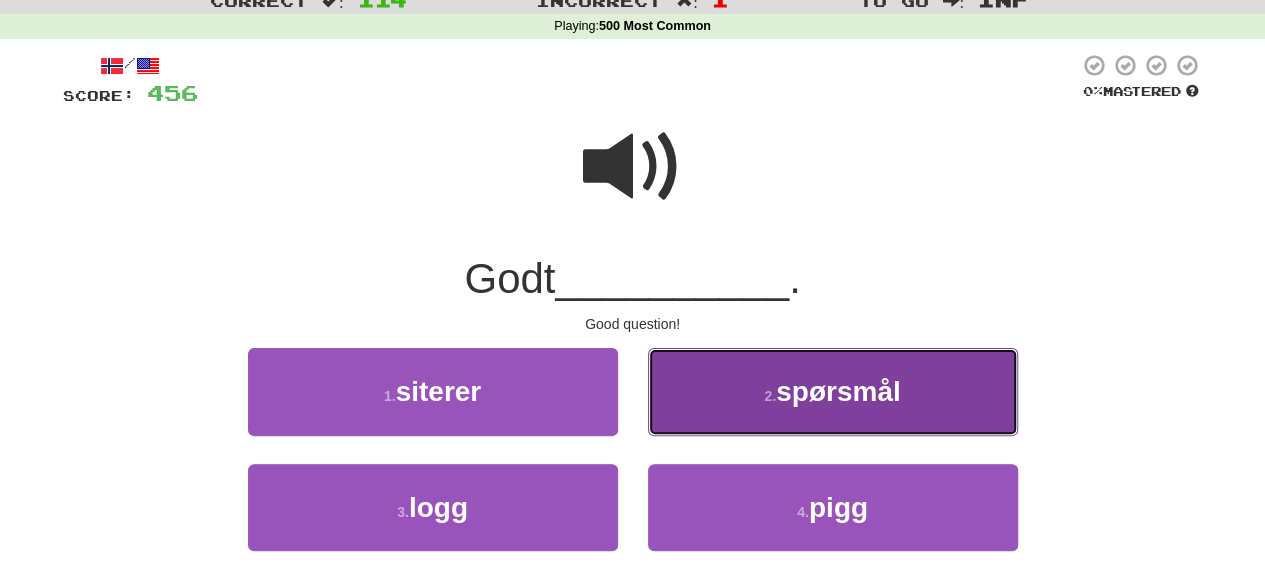 click on "spørsmål" at bounding box center (838, 391) 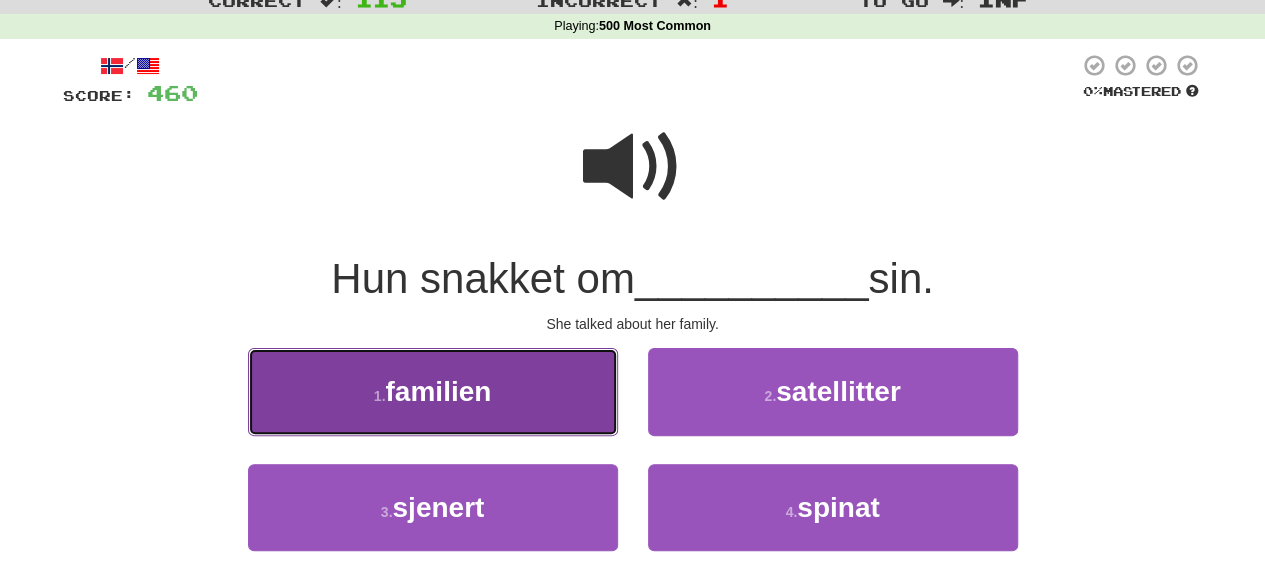 click on "1 .  familien" at bounding box center (433, 391) 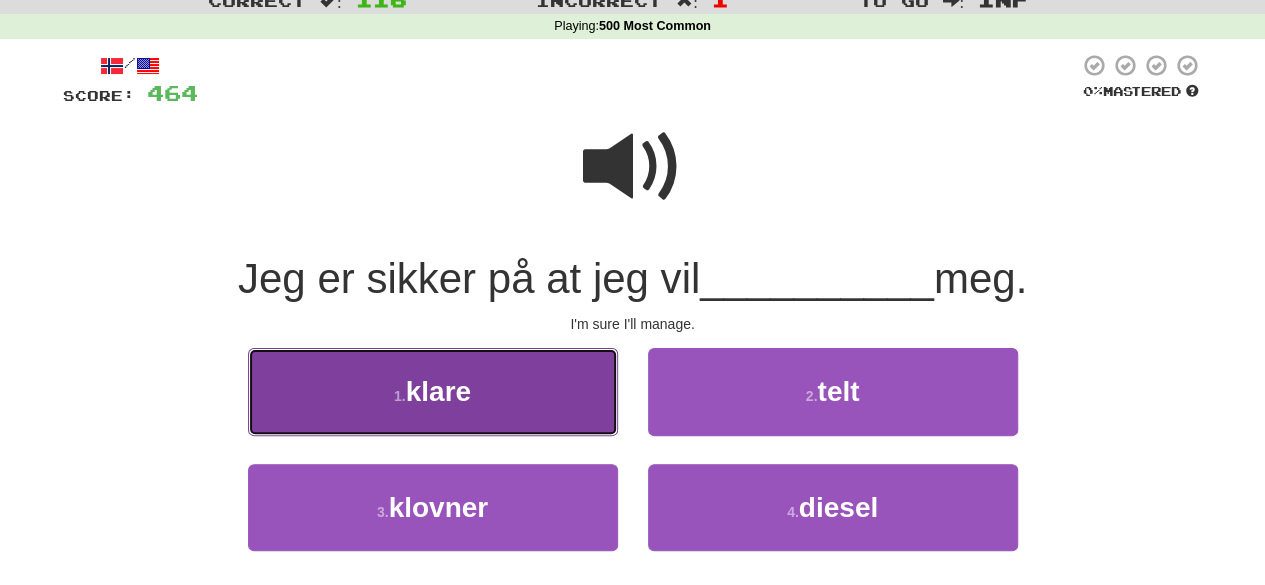 click on "1 .  klare" at bounding box center (433, 391) 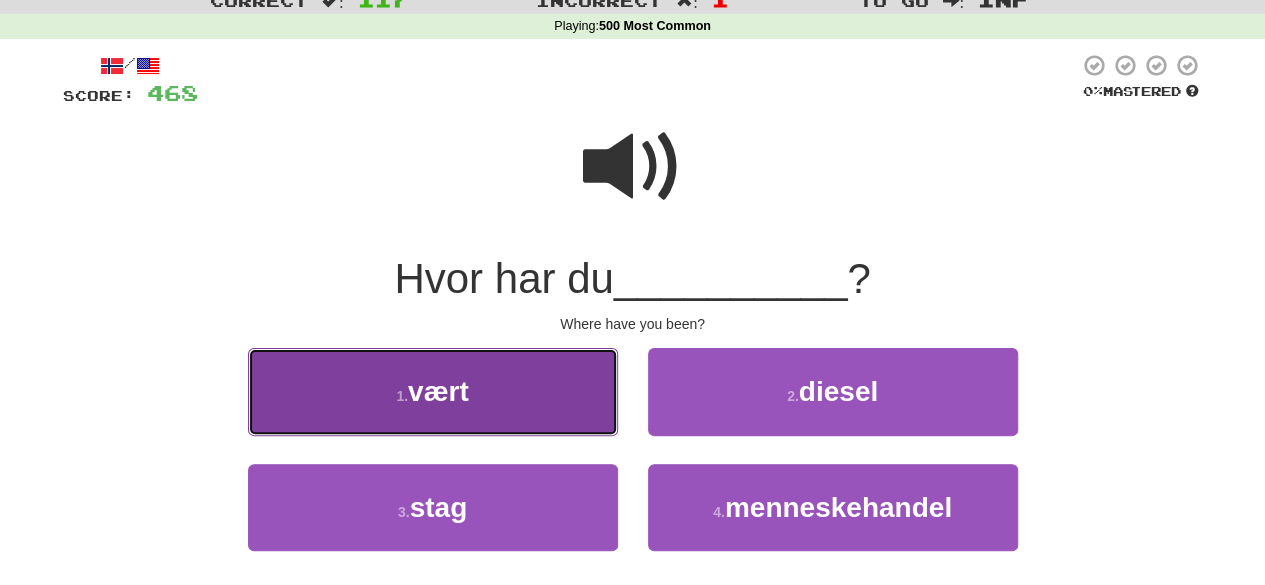 click on "1 .  vært" at bounding box center [433, 391] 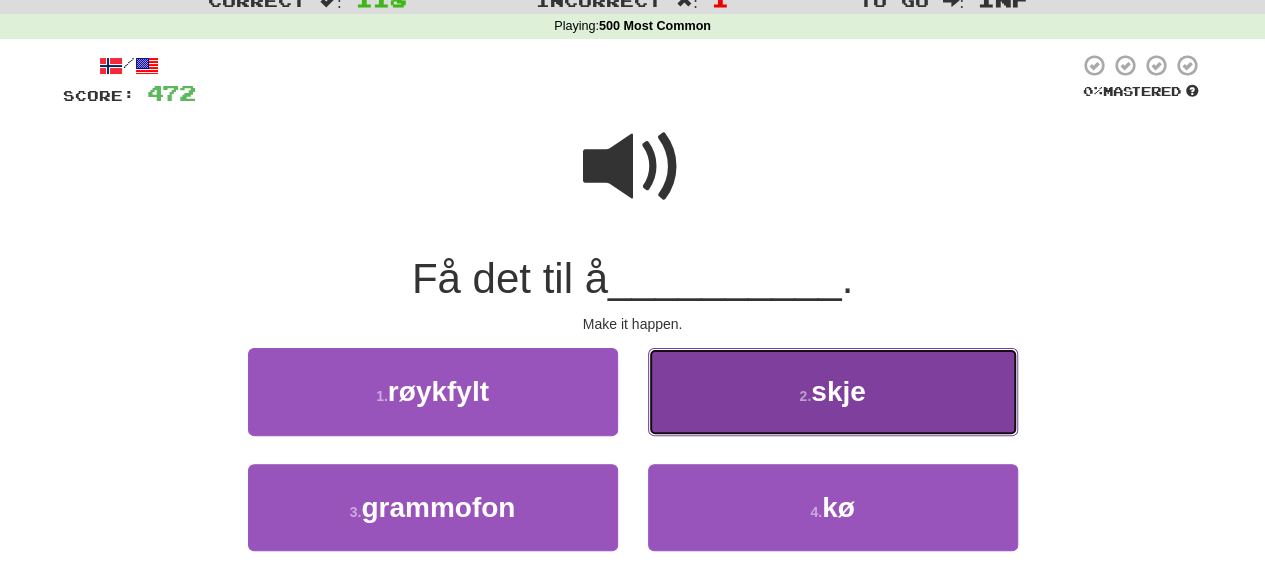click on "2 .  skje" at bounding box center (833, 391) 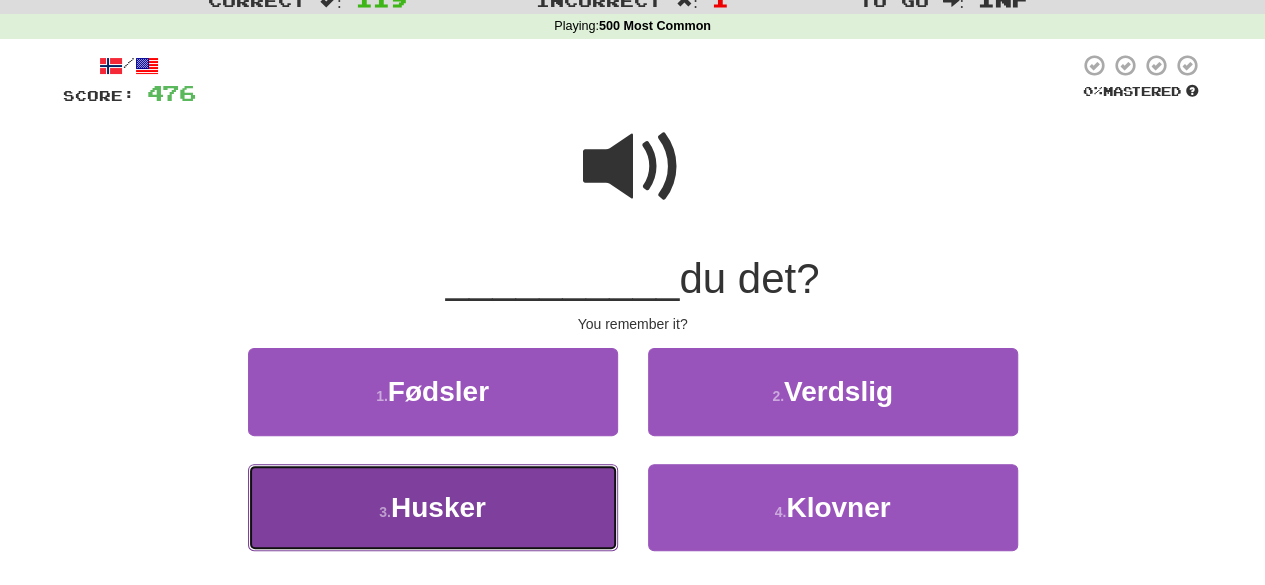 click on "3 .  Husker" at bounding box center (433, 507) 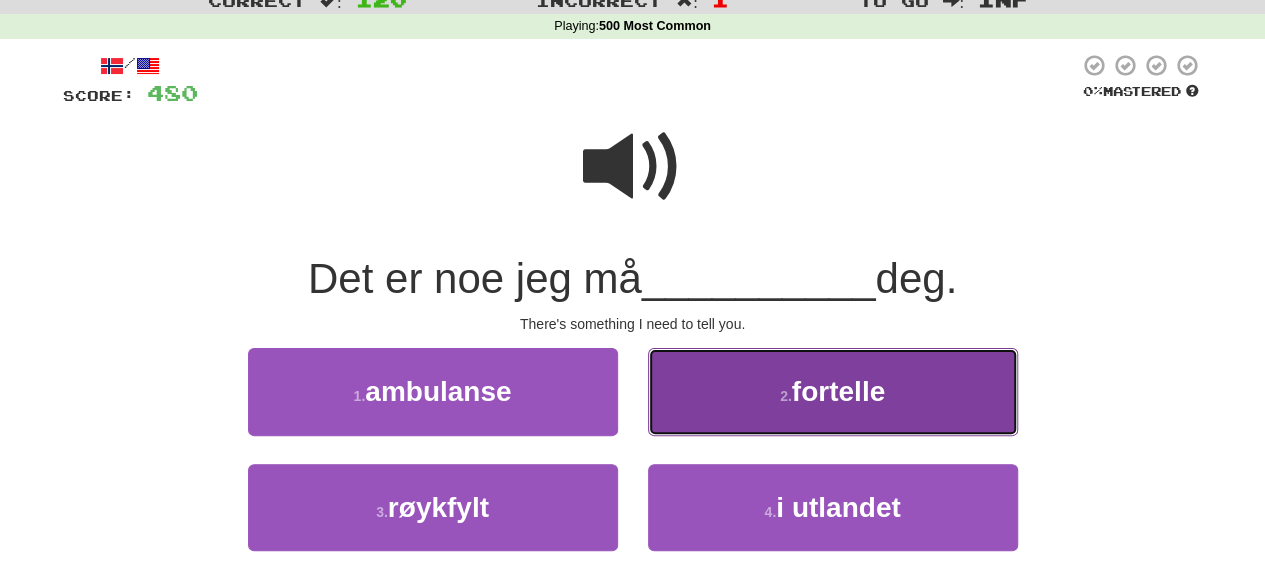 click on "2 .  fortelle" at bounding box center (833, 391) 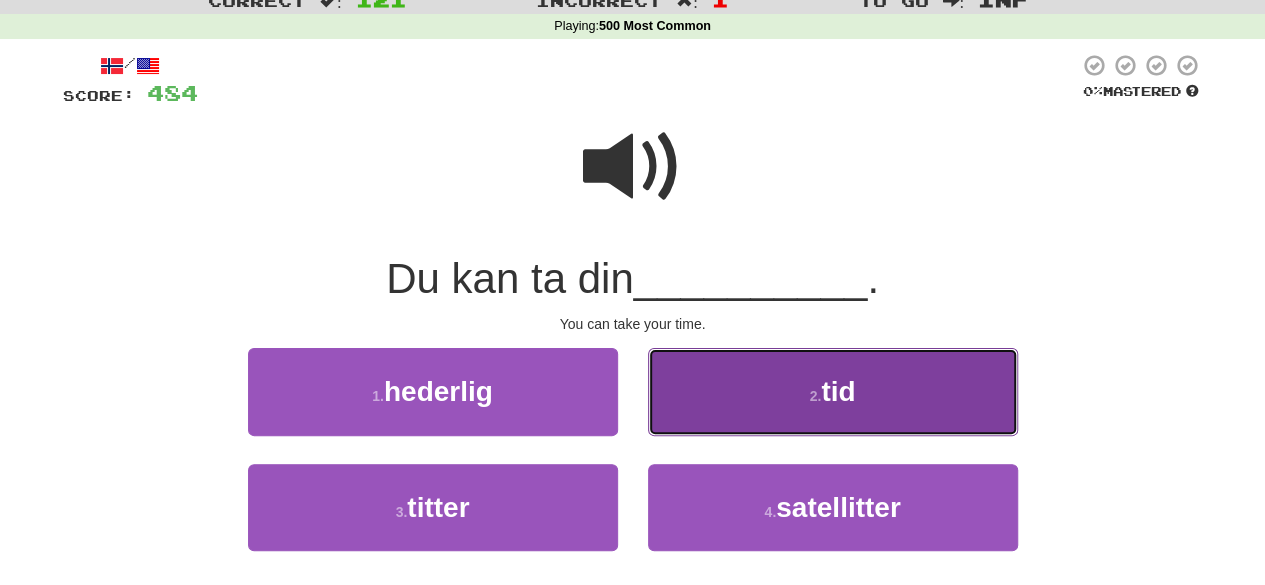 click on "2 .  tid" at bounding box center [833, 391] 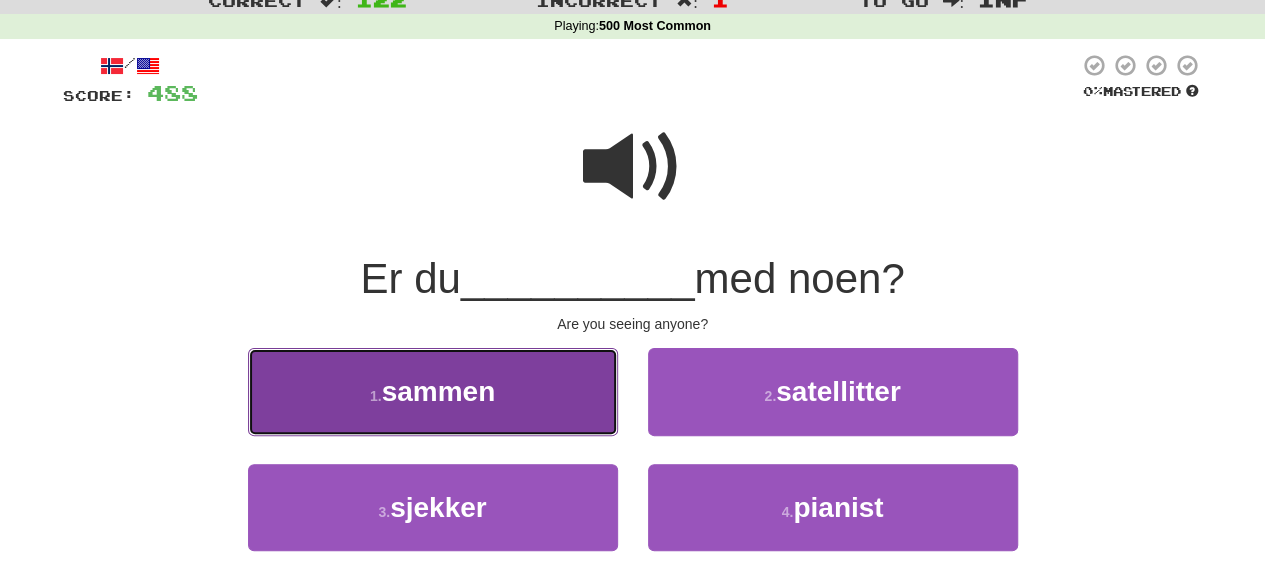 click on "1 .  sammen" at bounding box center (433, 391) 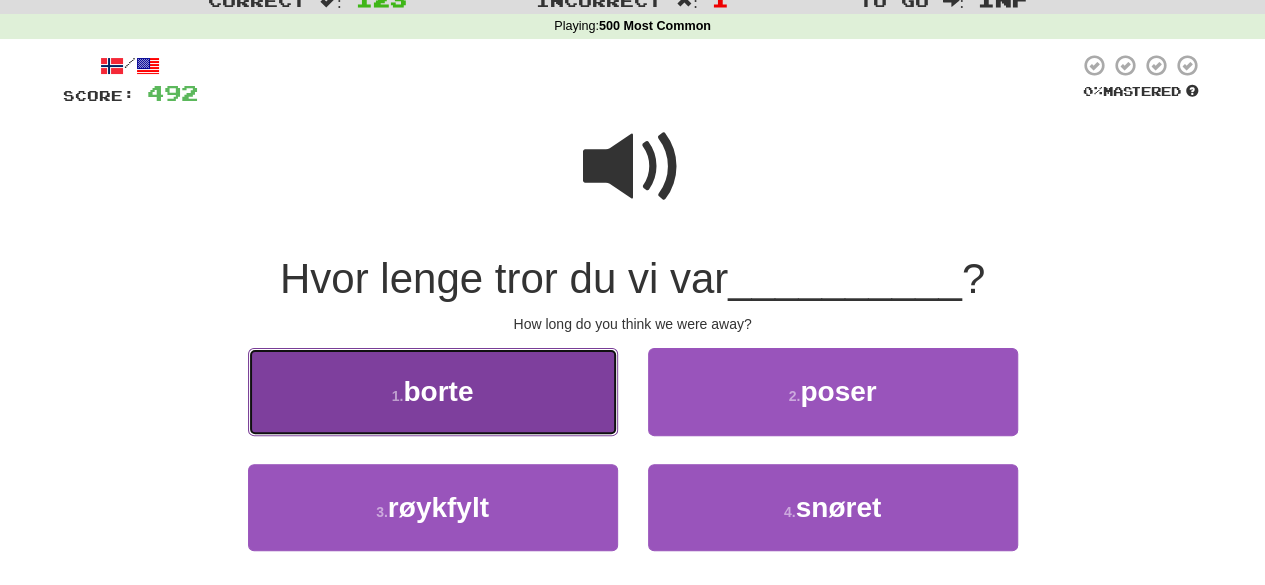 click on "1 .  borte" at bounding box center [433, 391] 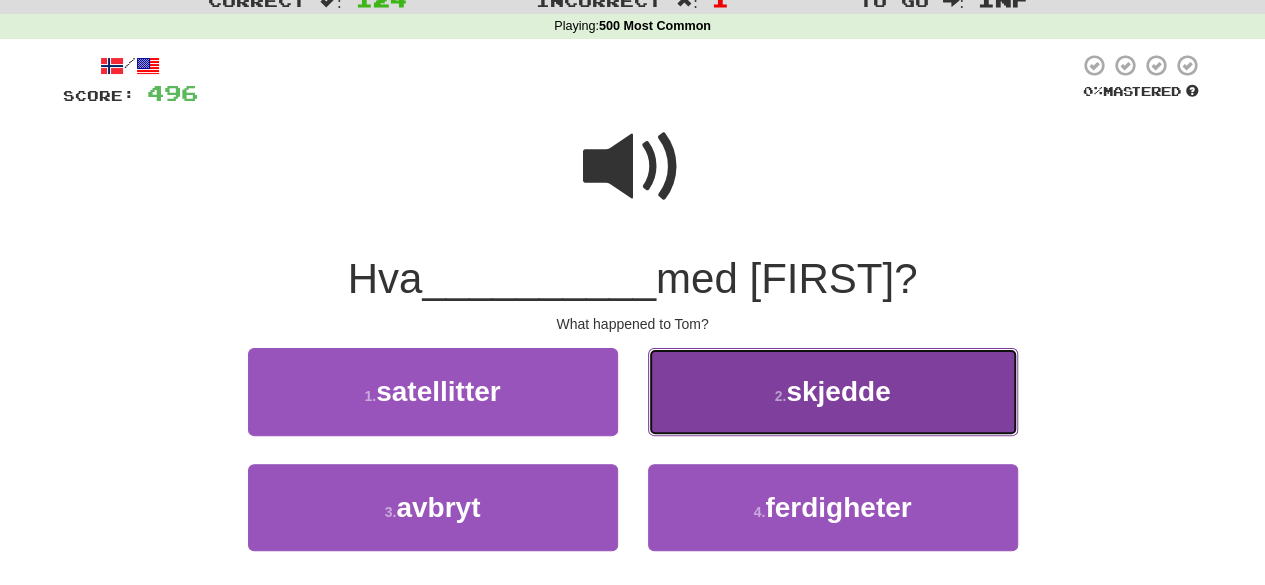 click on "2 .  skjedde" at bounding box center [833, 391] 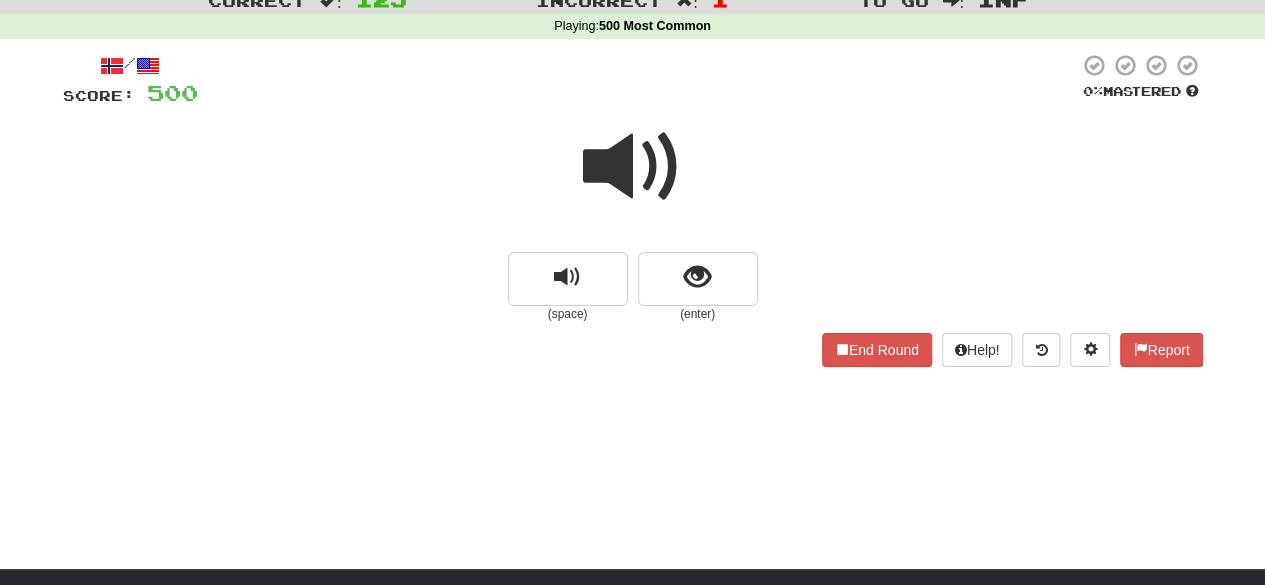 scroll, scrollTop: 0, scrollLeft: 0, axis: both 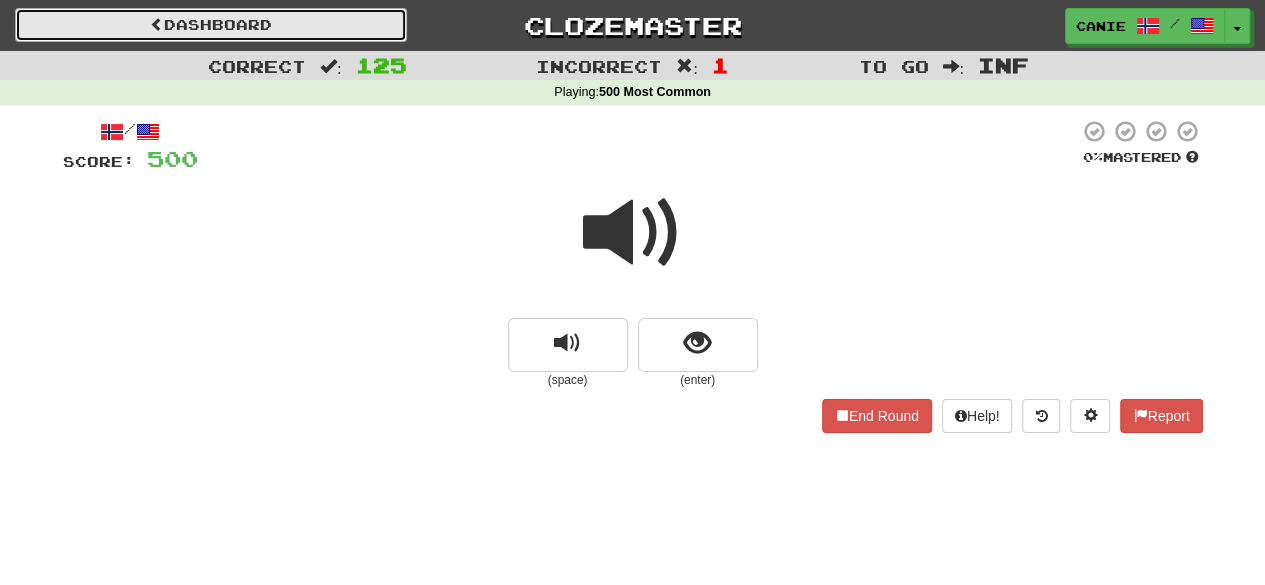 click on "Dashboard" at bounding box center (211, 25) 